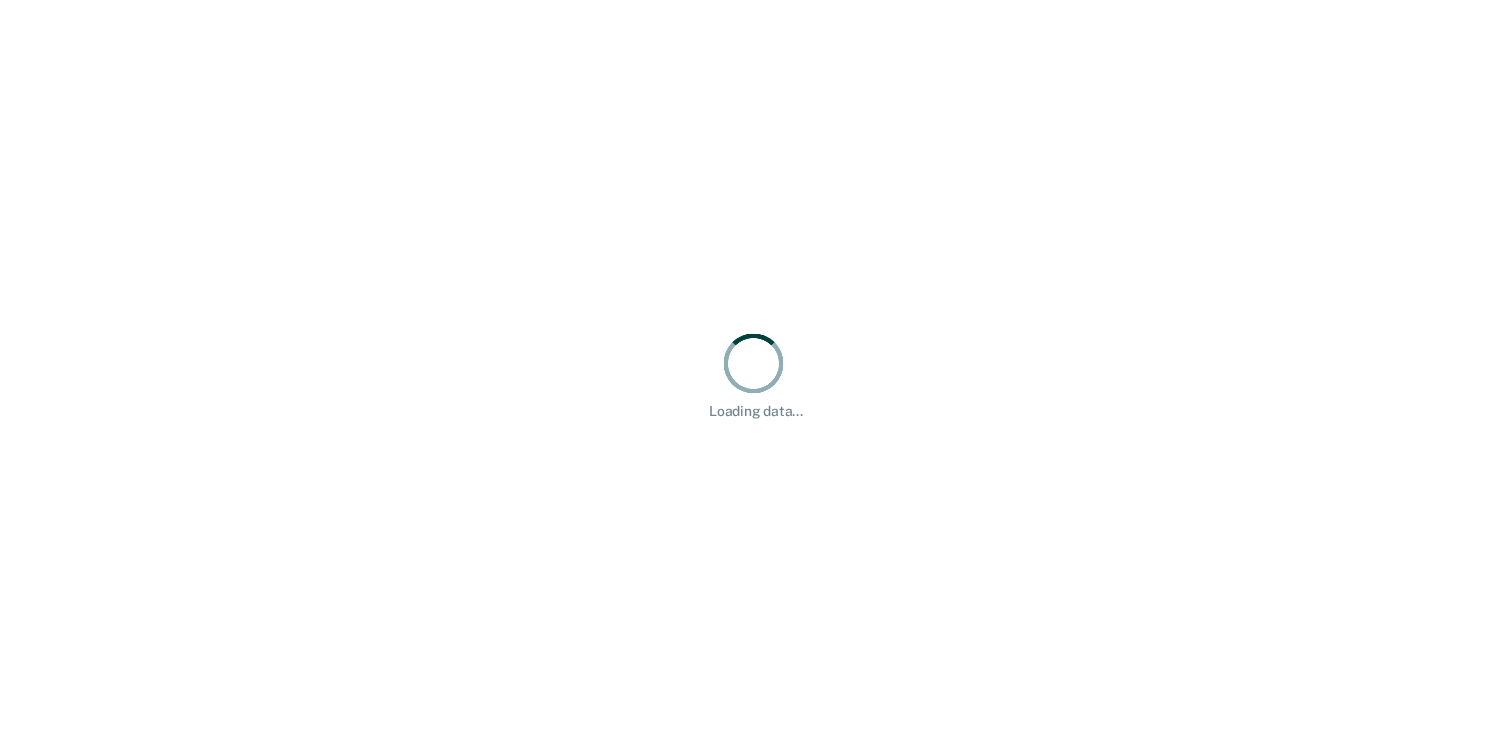 scroll, scrollTop: 0, scrollLeft: 0, axis: both 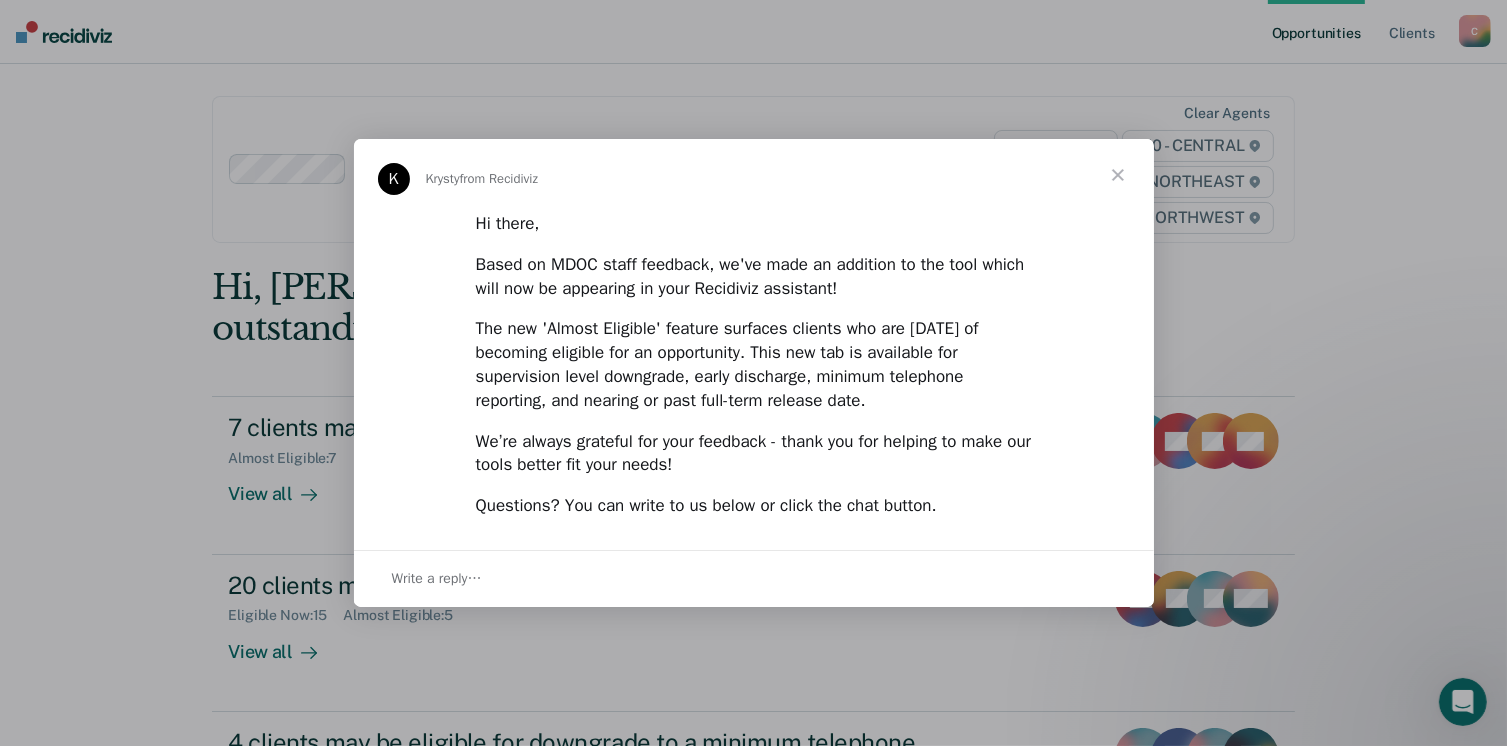 click at bounding box center (1118, 175) 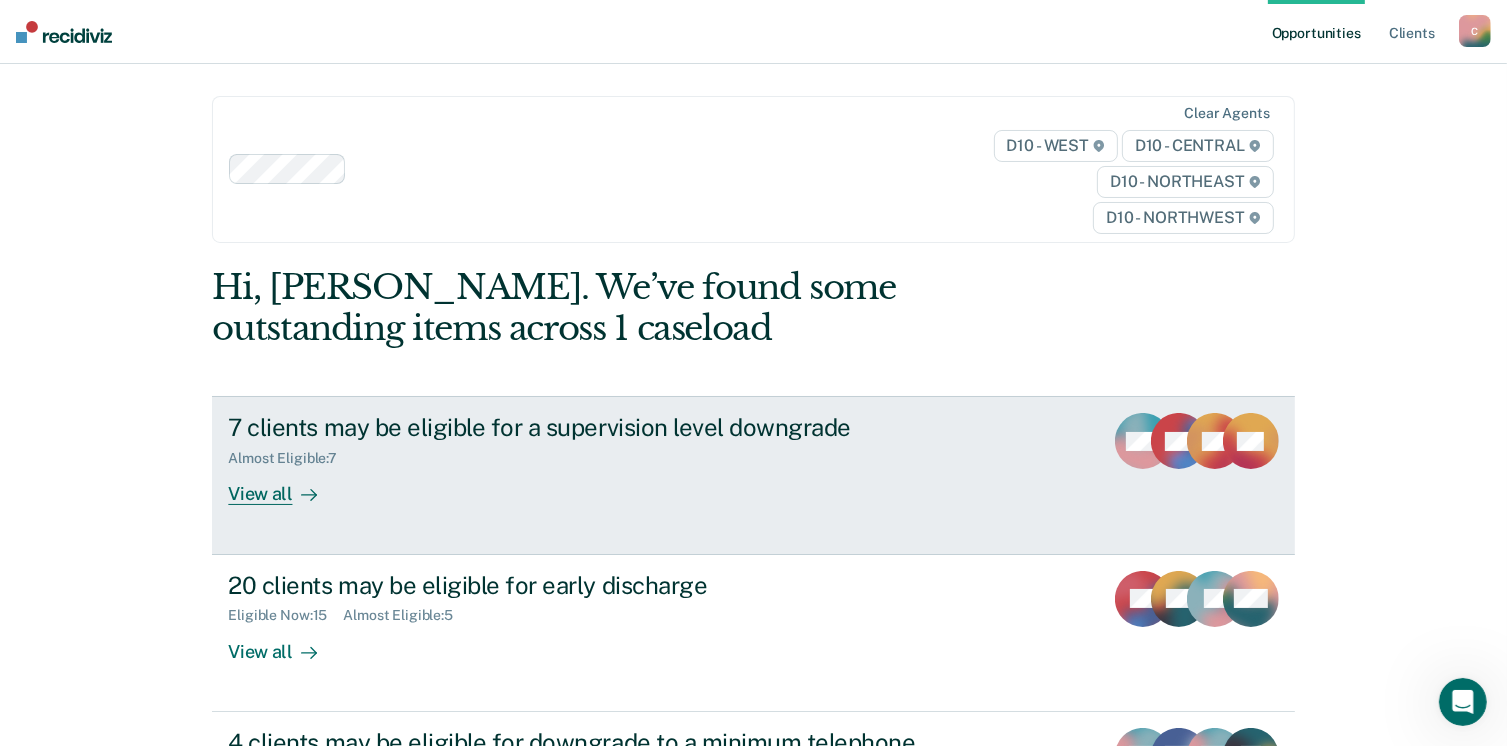 click on "View all" at bounding box center [284, 486] 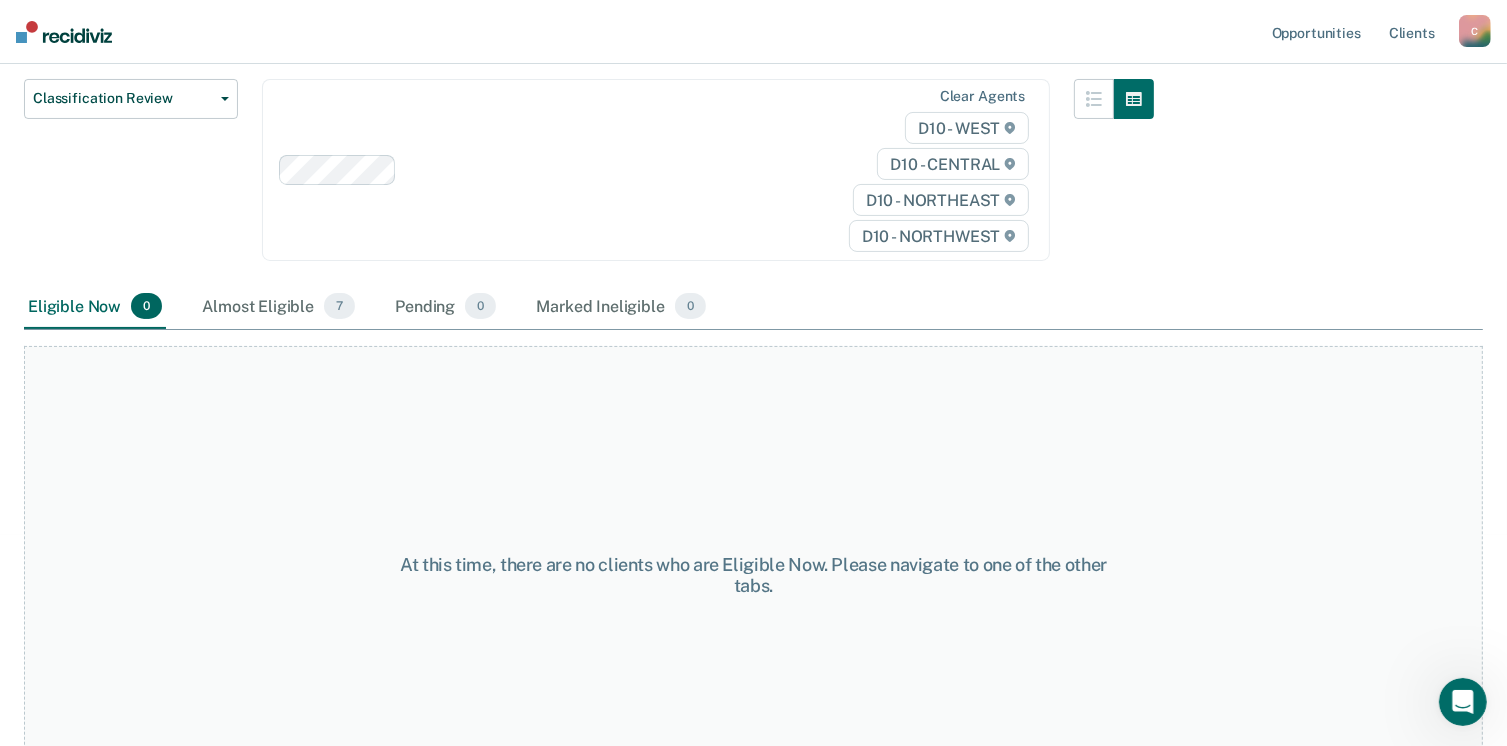 scroll, scrollTop: 282, scrollLeft: 0, axis: vertical 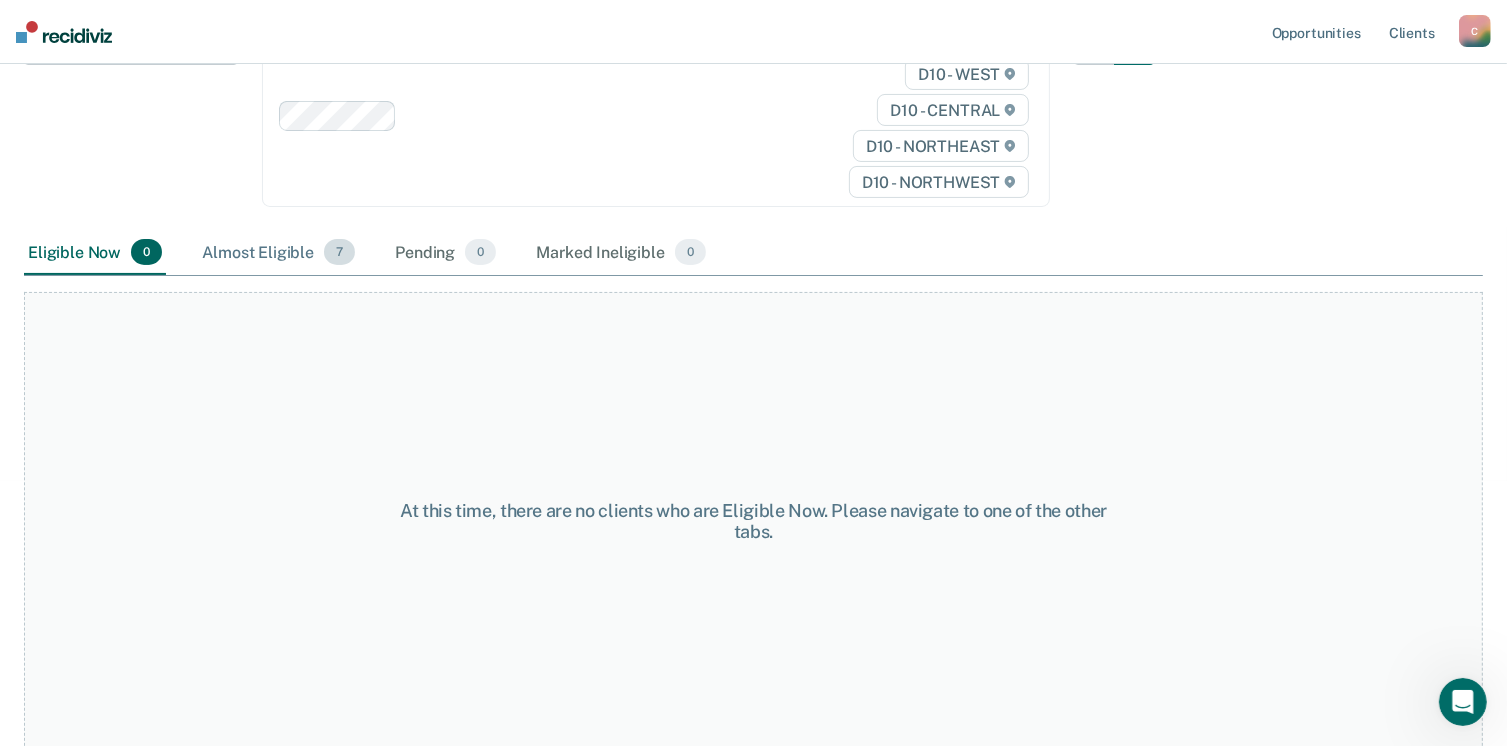 click on "Almost Eligible 7" at bounding box center [278, 253] 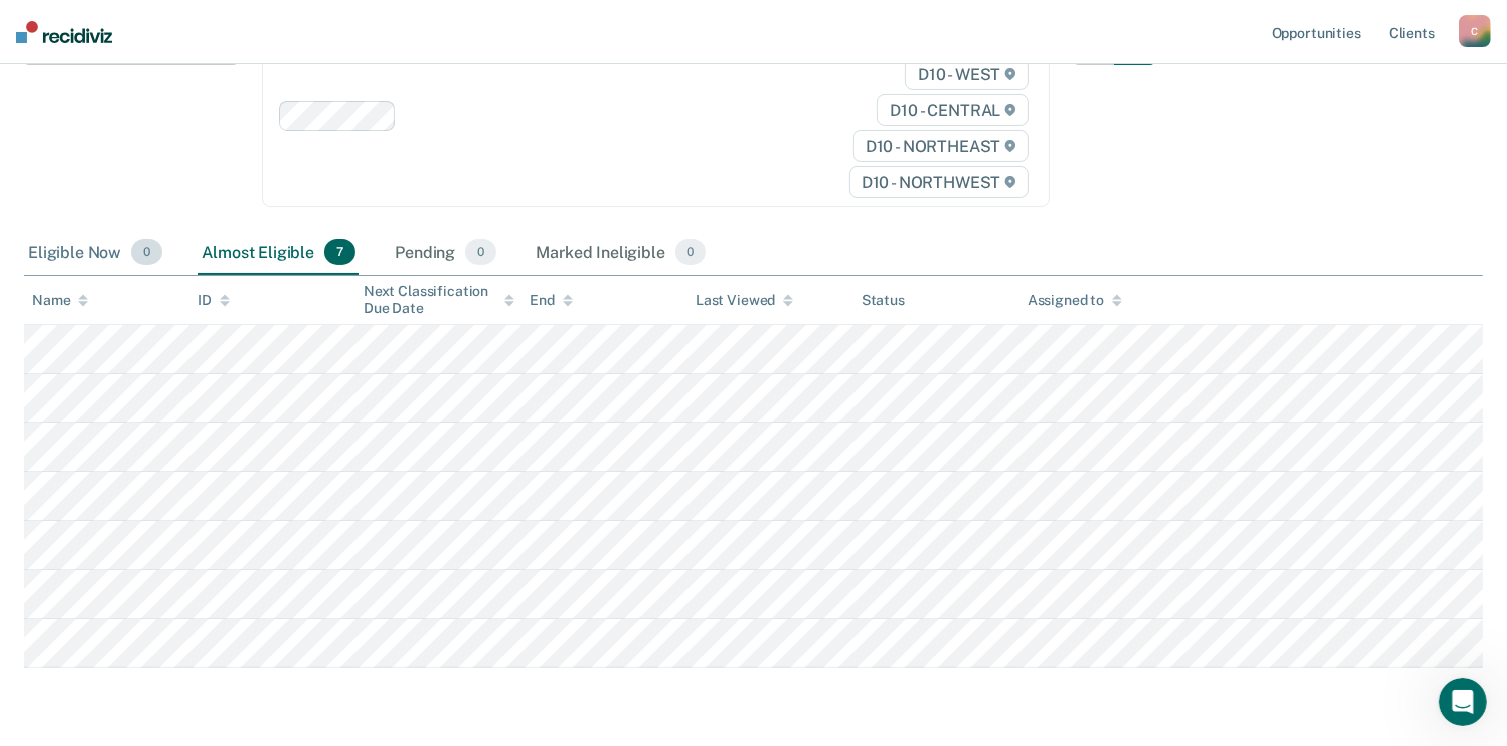 click on "Eligible Now 0" at bounding box center (95, 253) 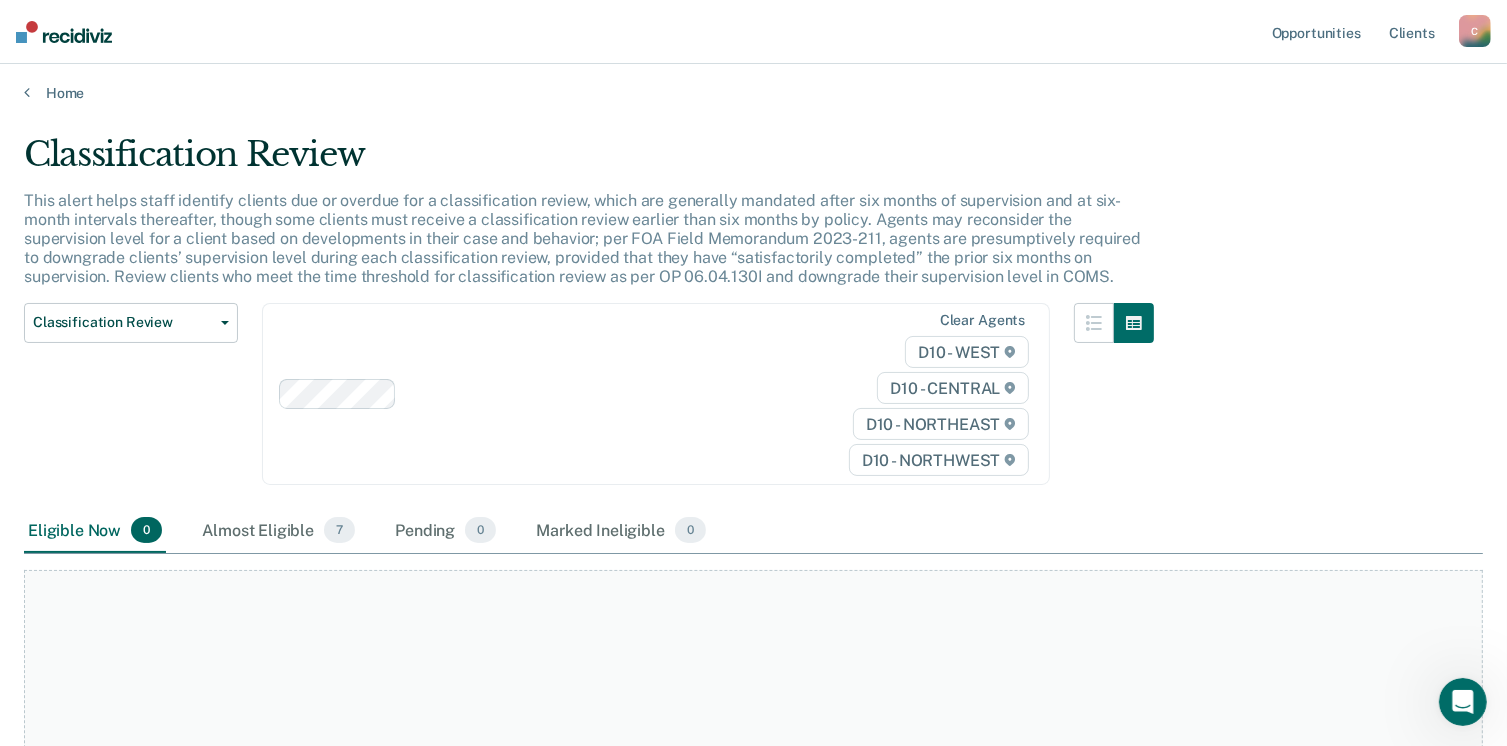 scroll, scrollTop: 0, scrollLeft: 0, axis: both 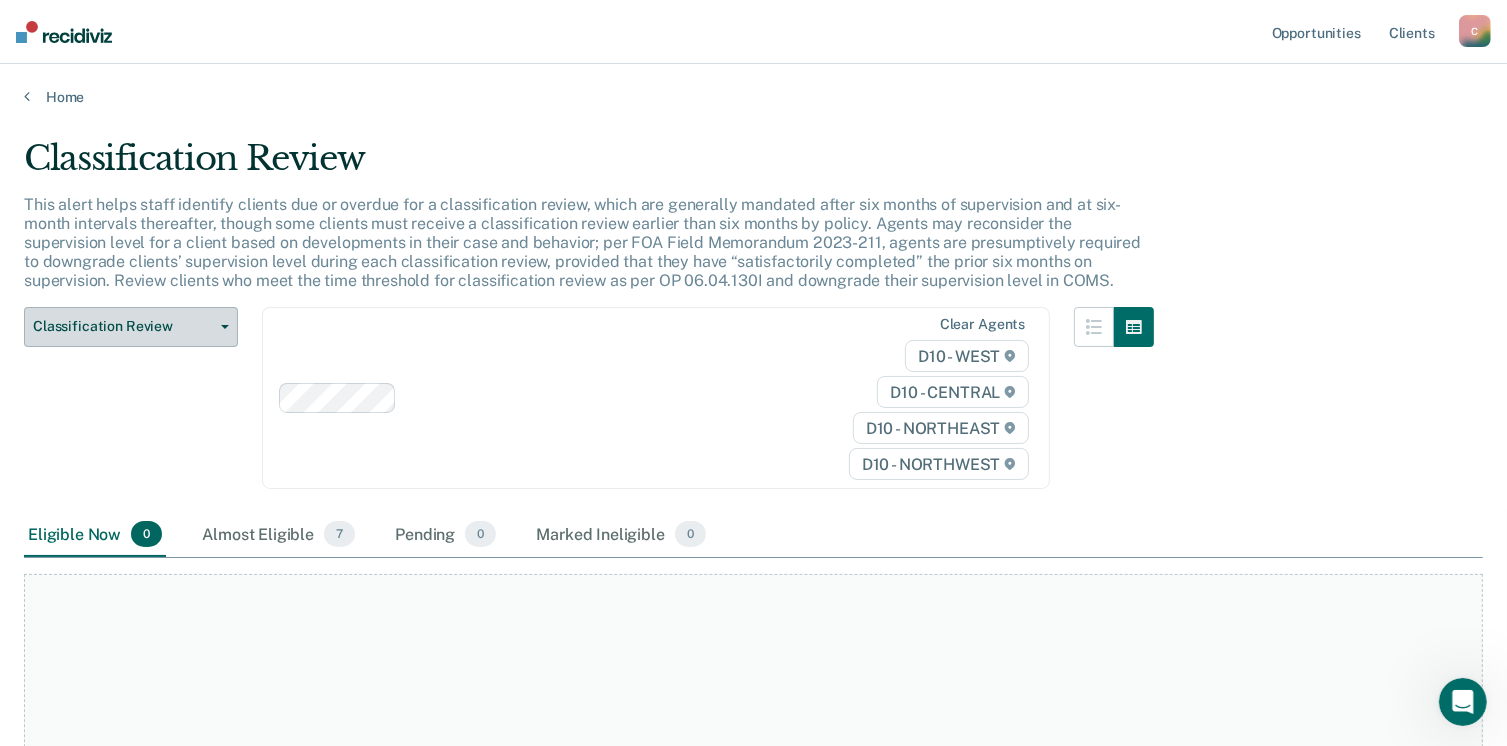 click on "Classification Review" at bounding box center [123, 326] 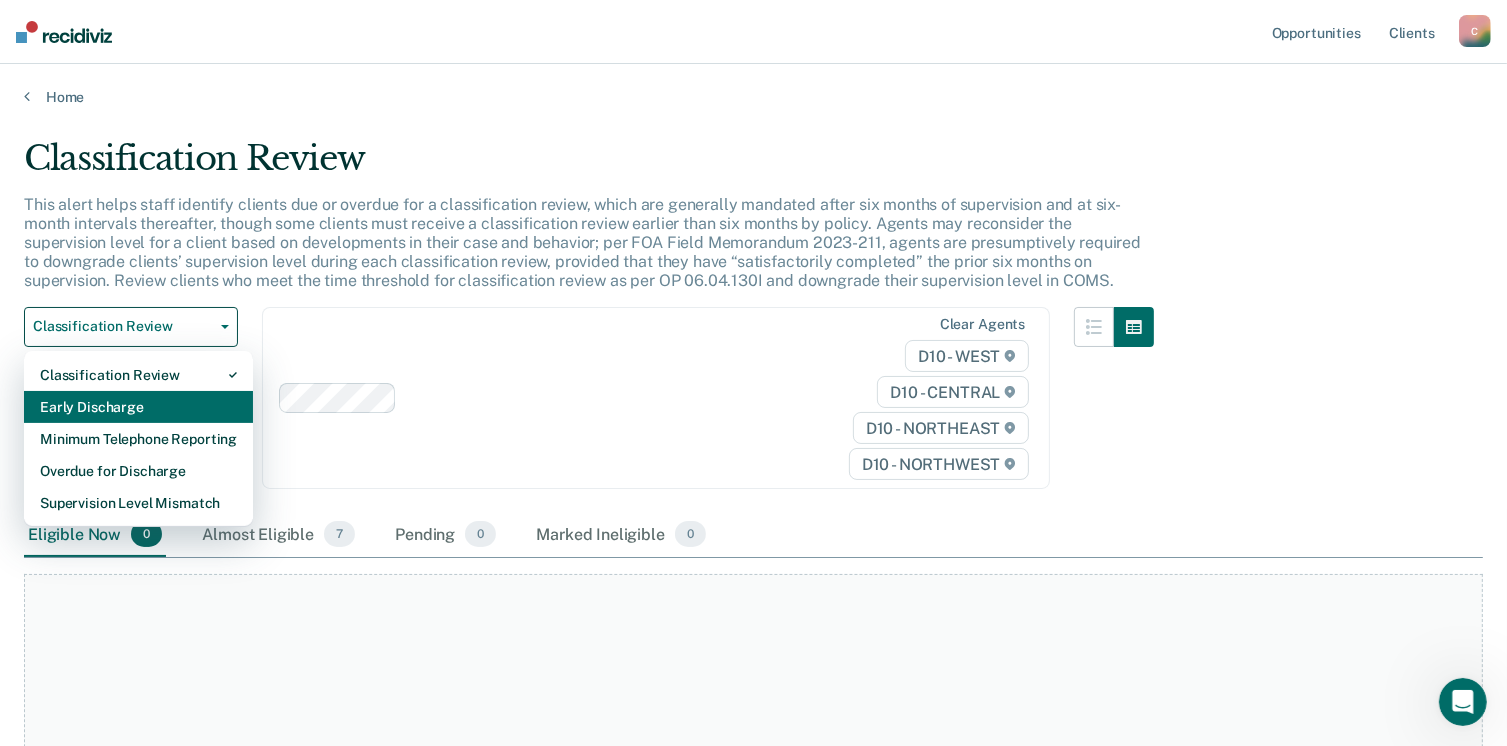 click on "Early Discharge" at bounding box center [138, 407] 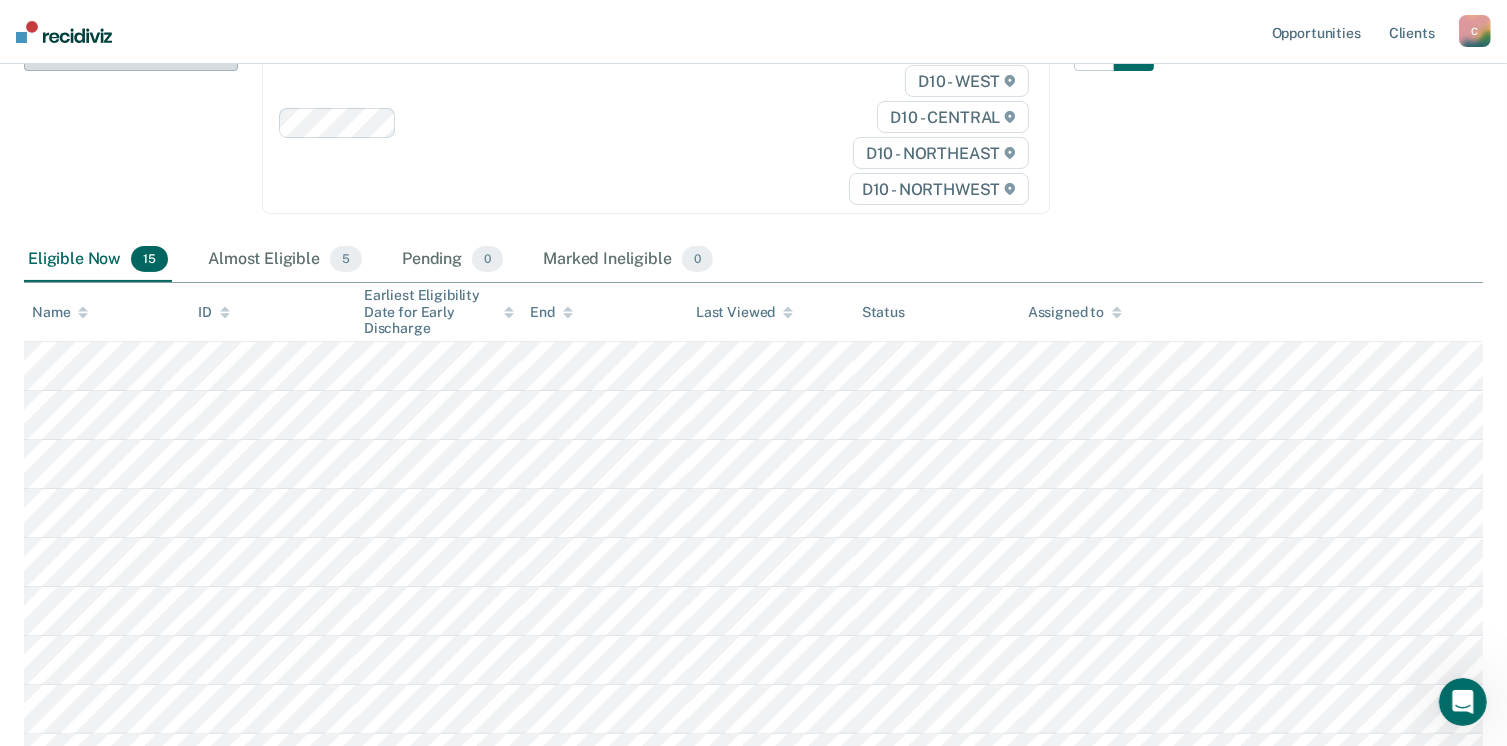 scroll, scrollTop: 300, scrollLeft: 0, axis: vertical 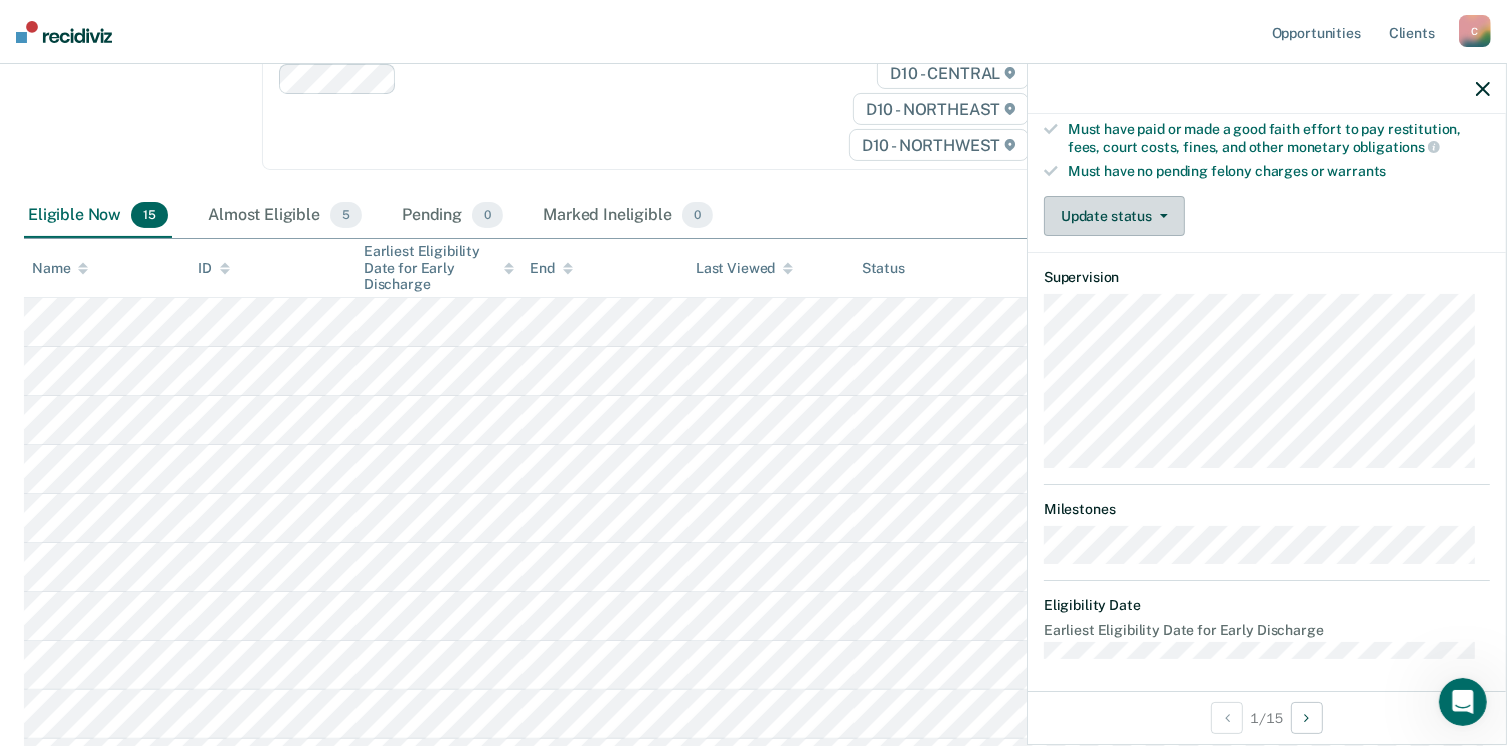 click on "Update status" at bounding box center (1114, 216) 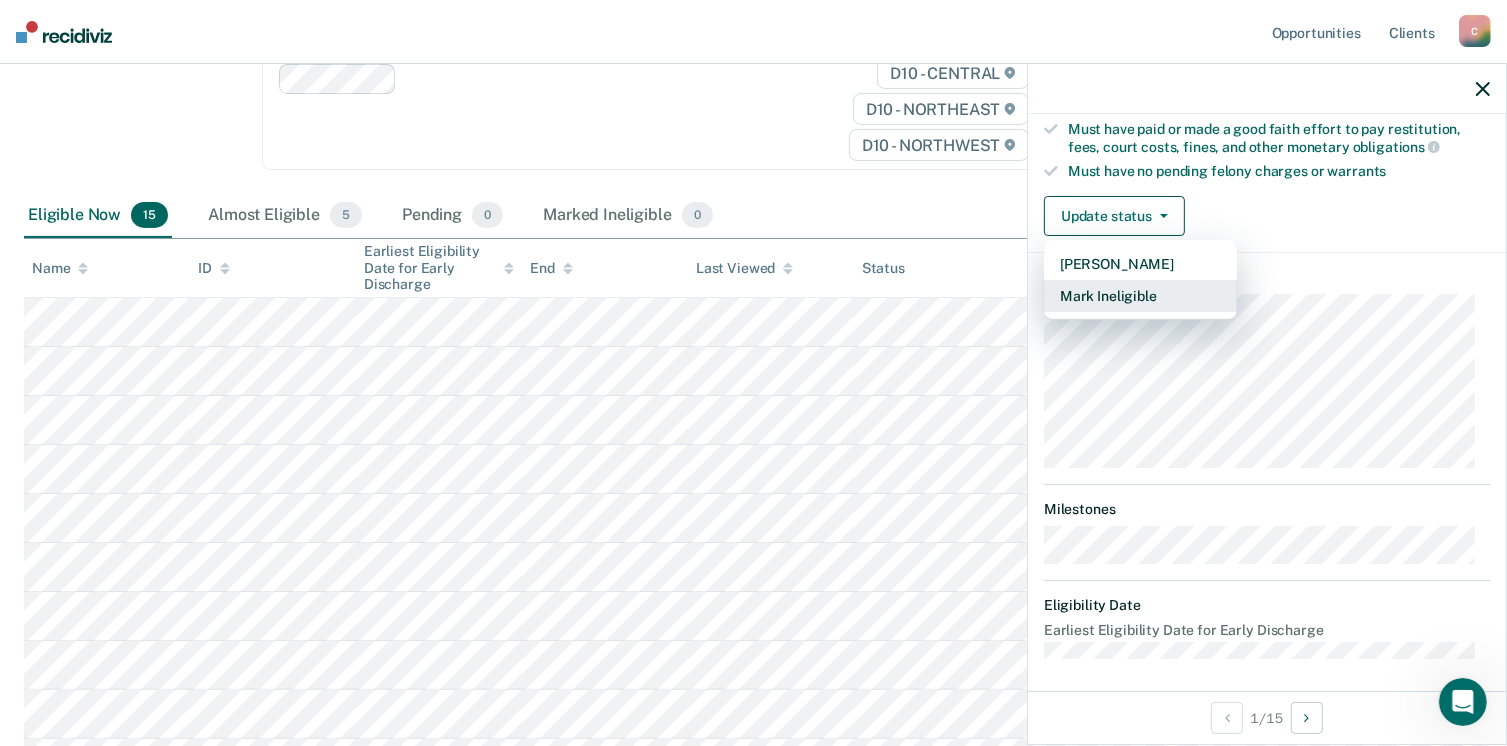 click on "Mark Ineligible" at bounding box center (1140, 296) 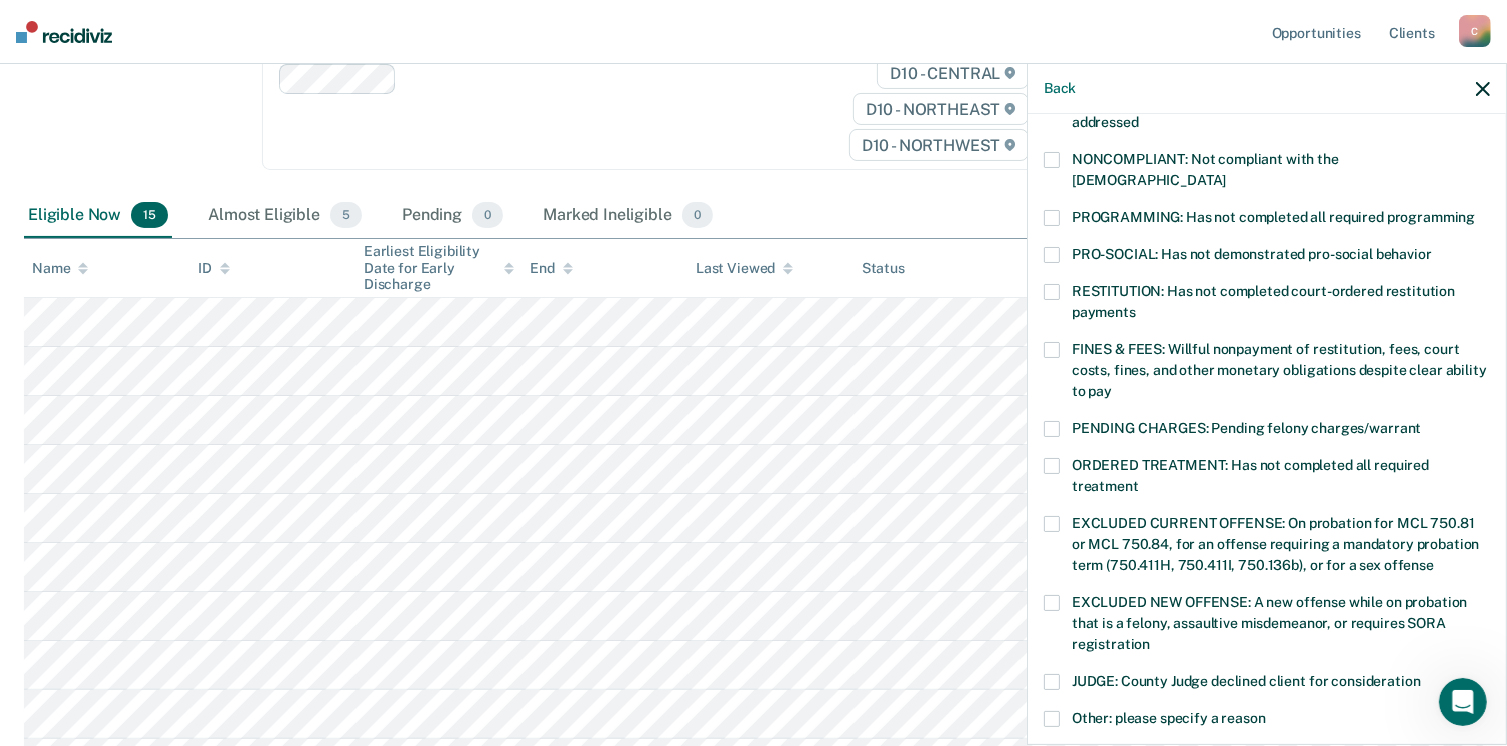 scroll, scrollTop: 347, scrollLeft: 0, axis: vertical 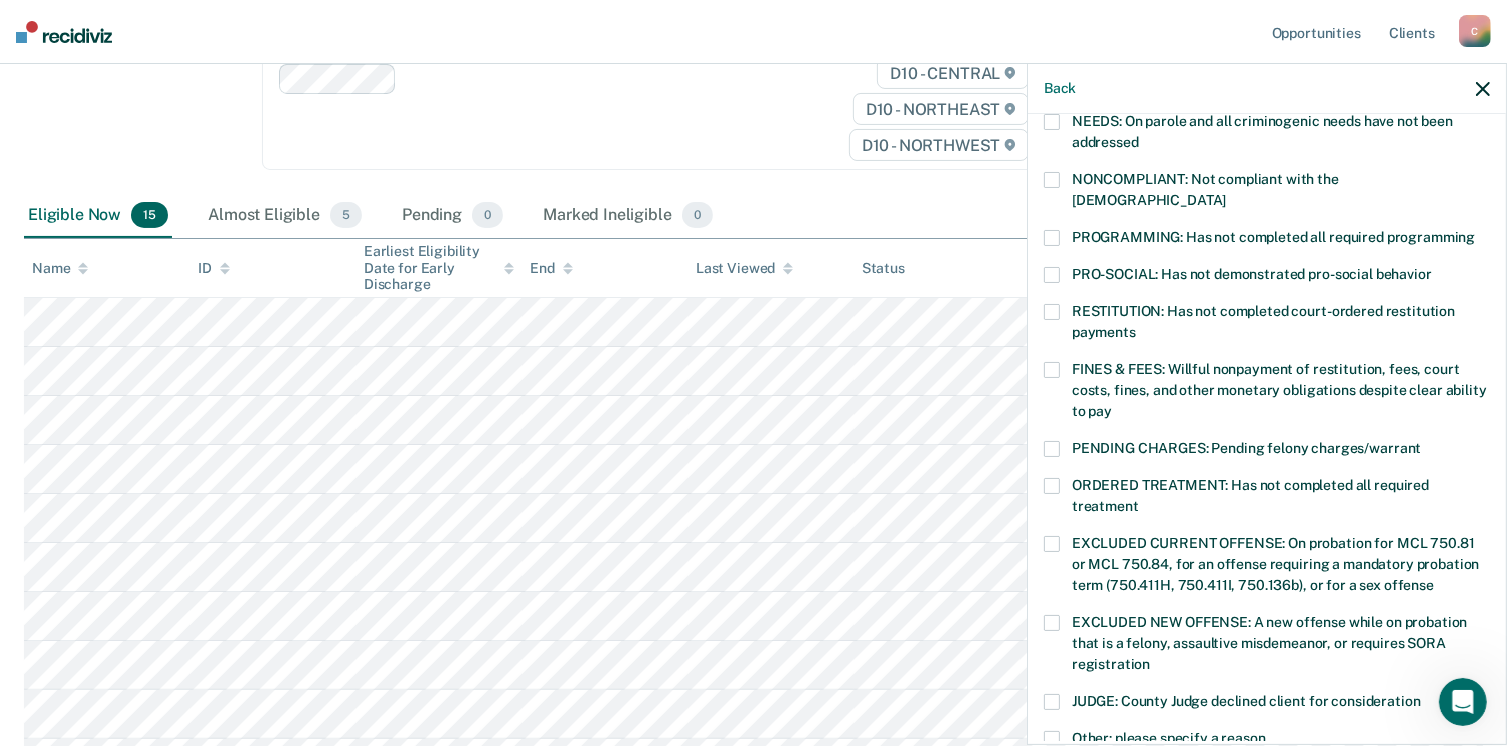click on "NONCOMPLIANT: Not compliant with the [DEMOGRAPHIC_DATA]" at bounding box center [1267, 201] 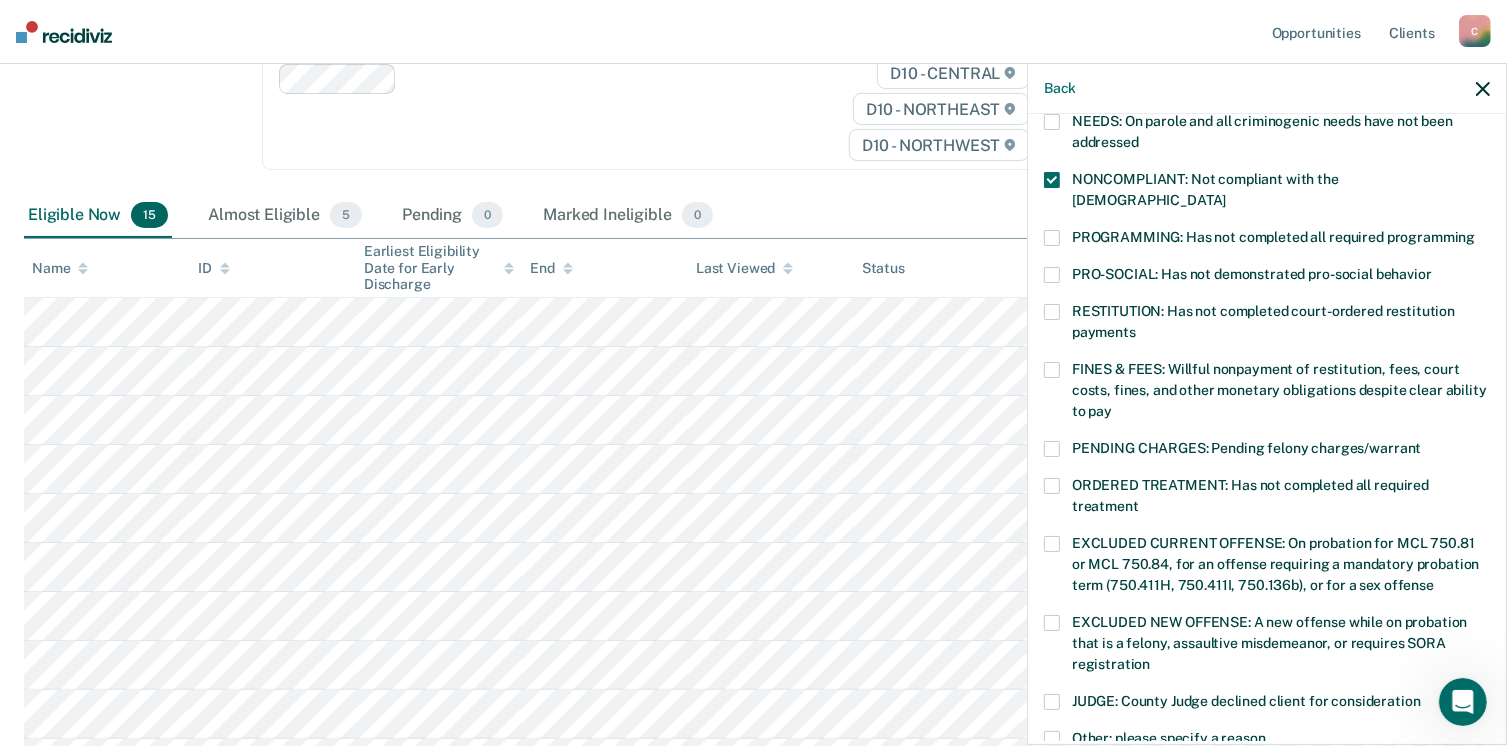drag, startPoint x: 1050, startPoint y: 205, endPoint x: 1053, endPoint y: 217, distance: 12.369317 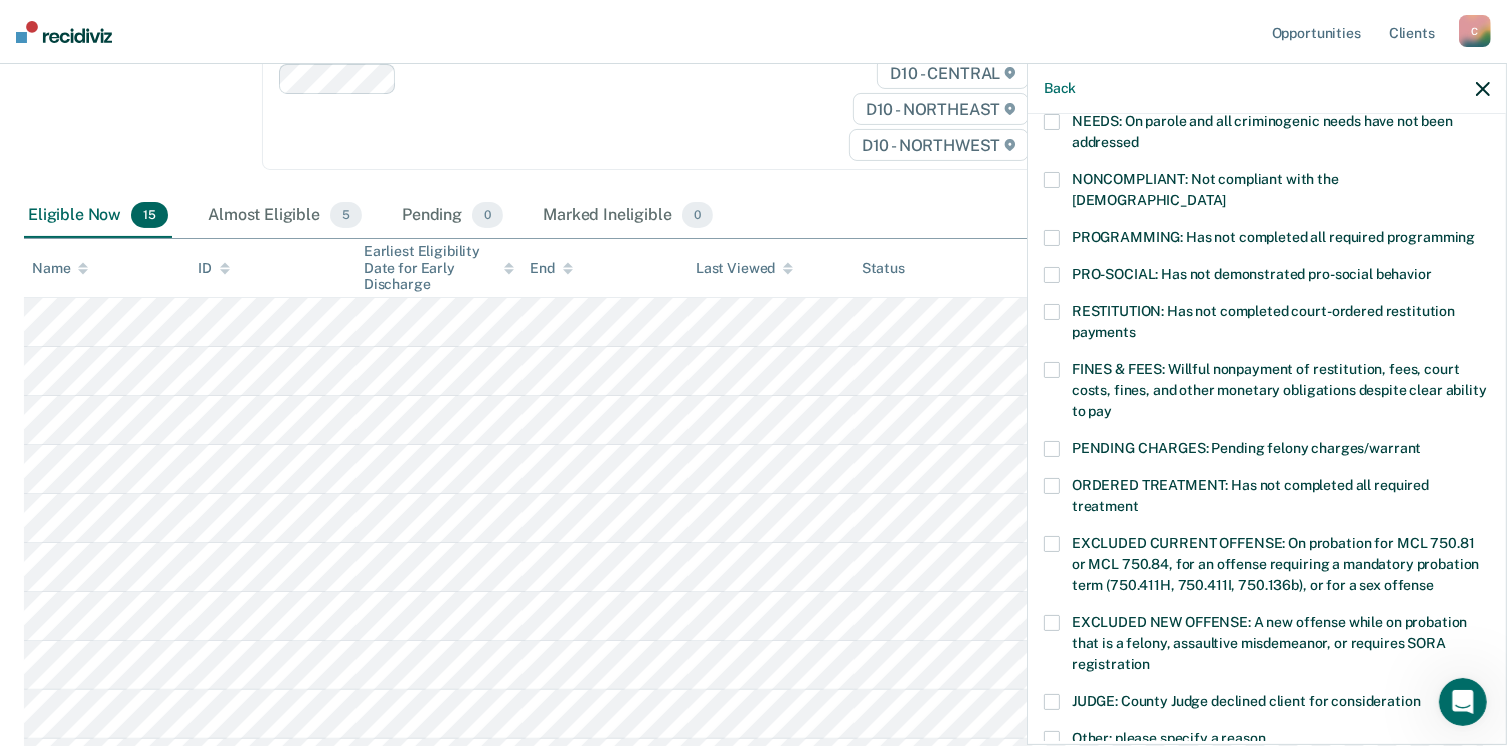 click at bounding box center [1052, 238] 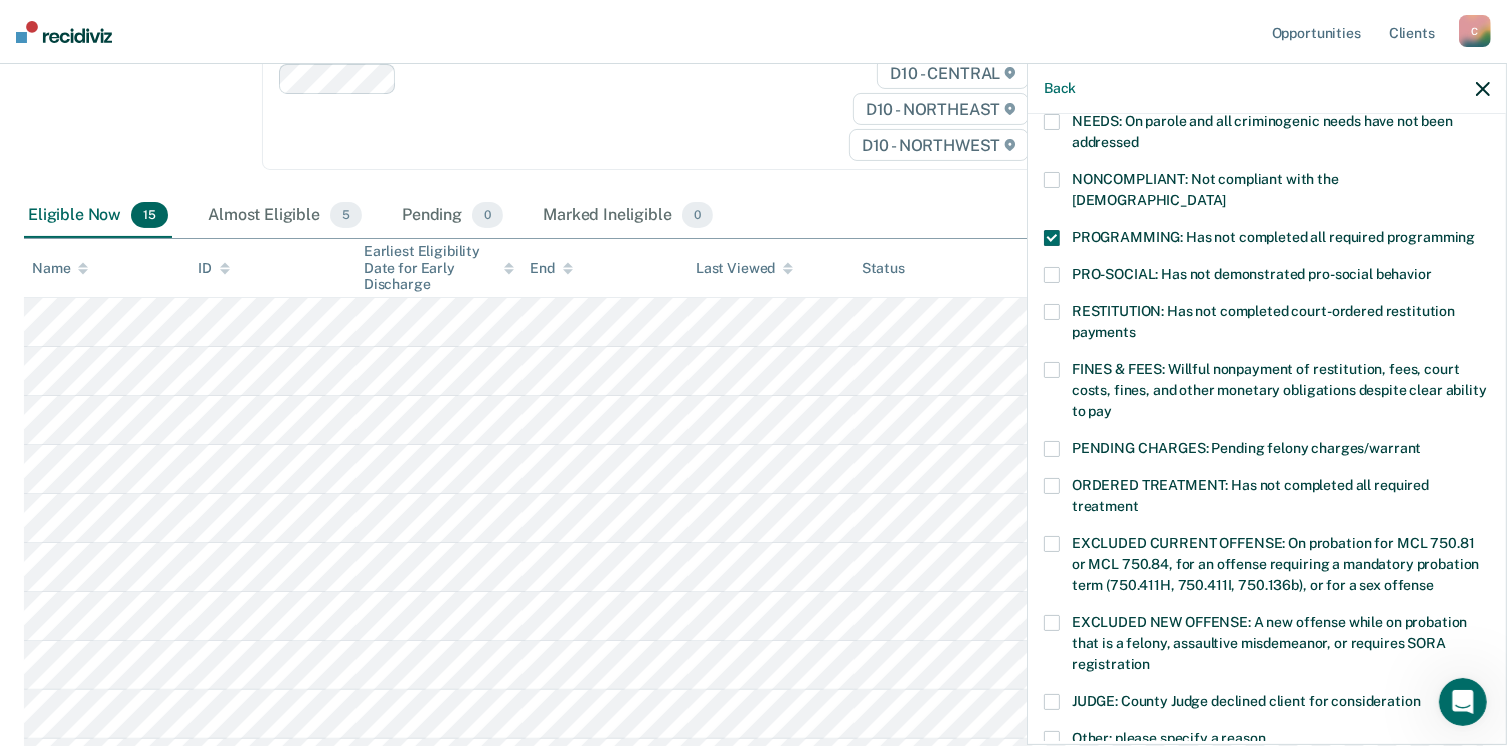 scroll, scrollTop: 647, scrollLeft: 0, axis: vertical 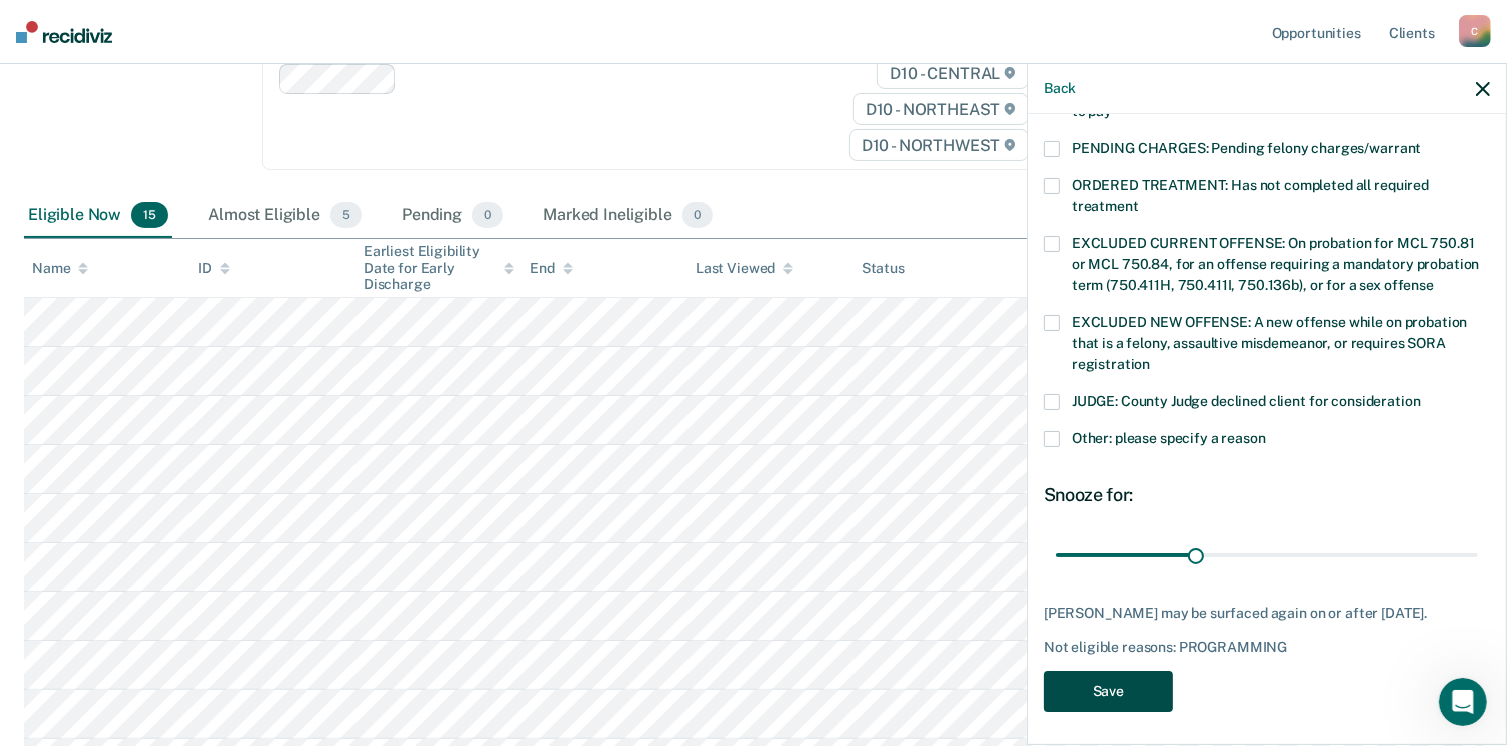 click on "Save" at bounding box center (1108, 691) 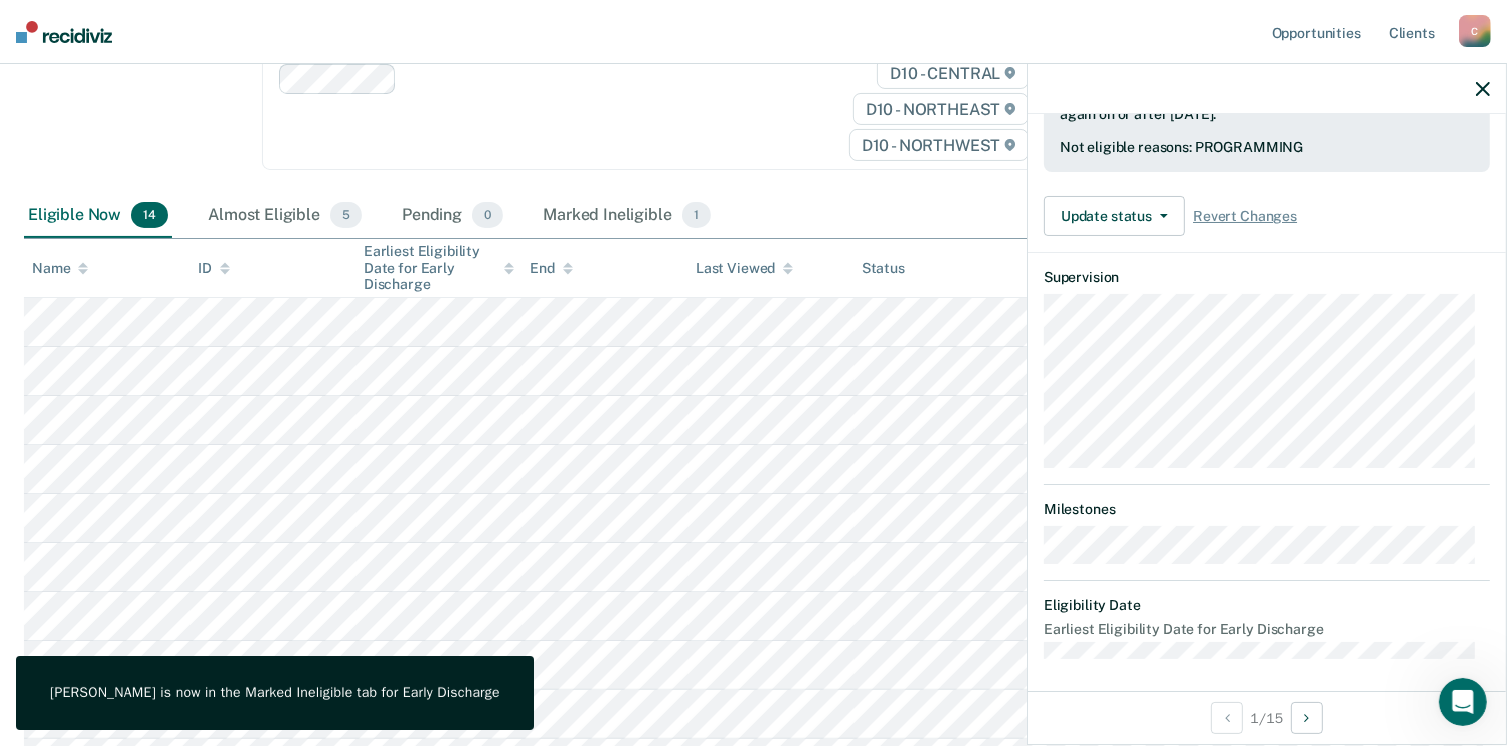 scroll, scrollTop: 371, scrollLeft: 0, axis: vertical 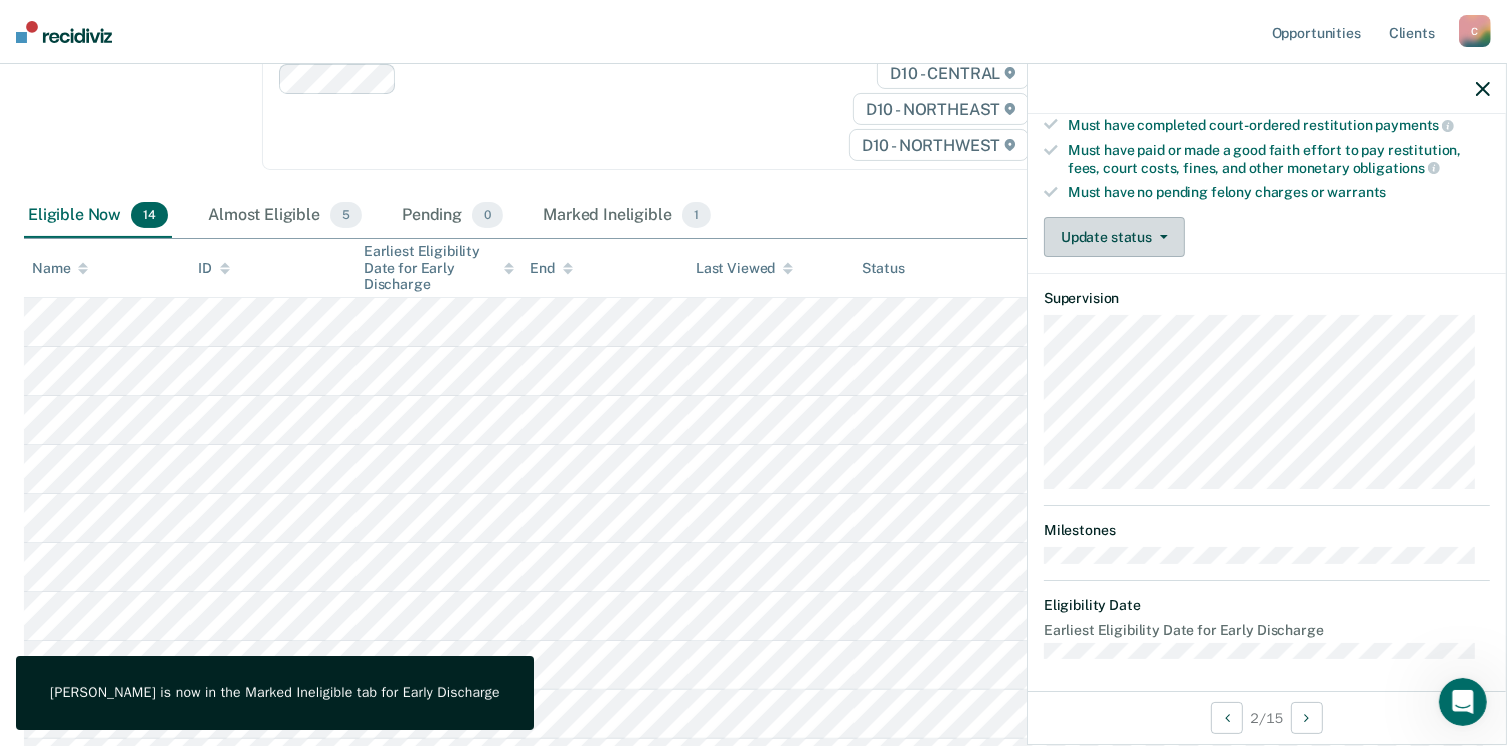 click on "Update status" at bounding box center (1114, 237) 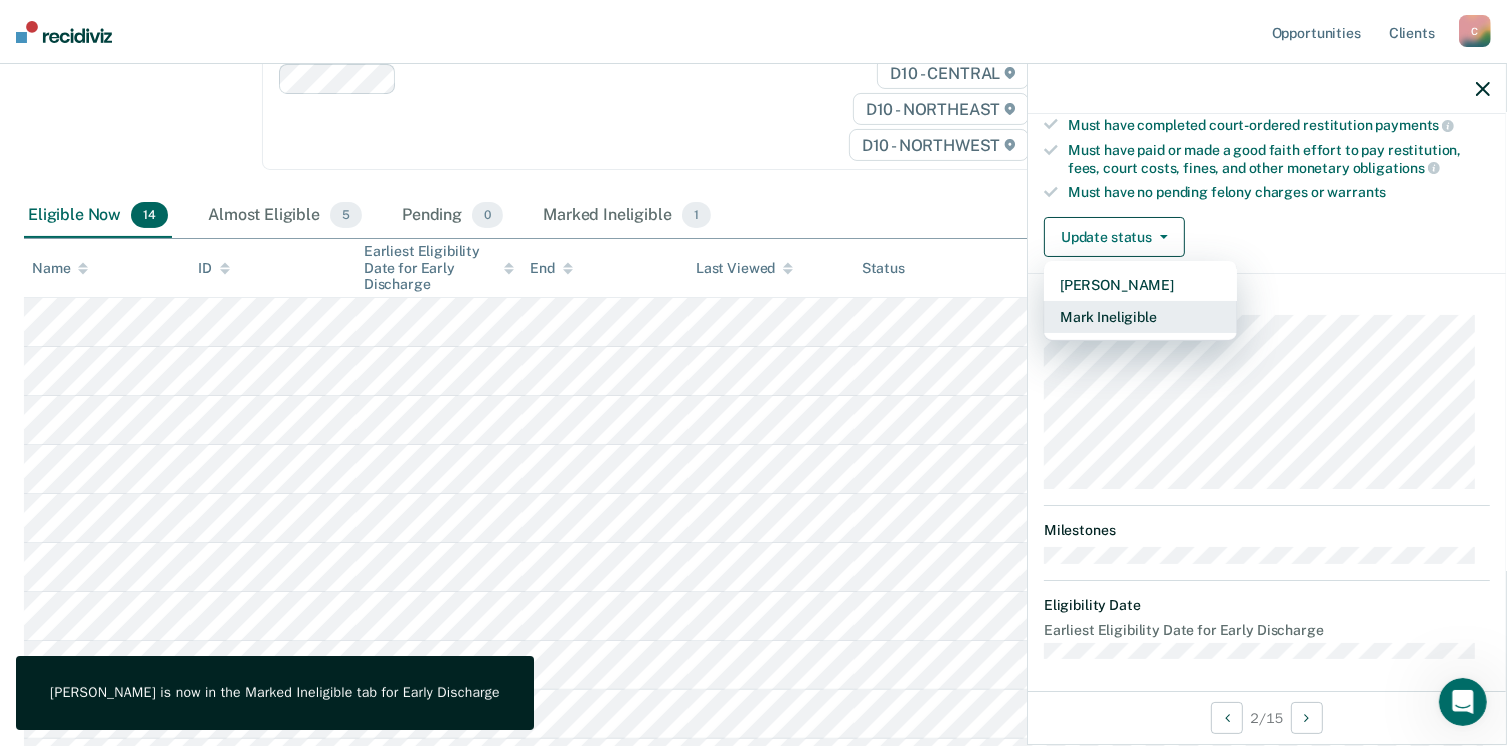 click on "Mark Ineligible" at bounding box center (1140, 317) 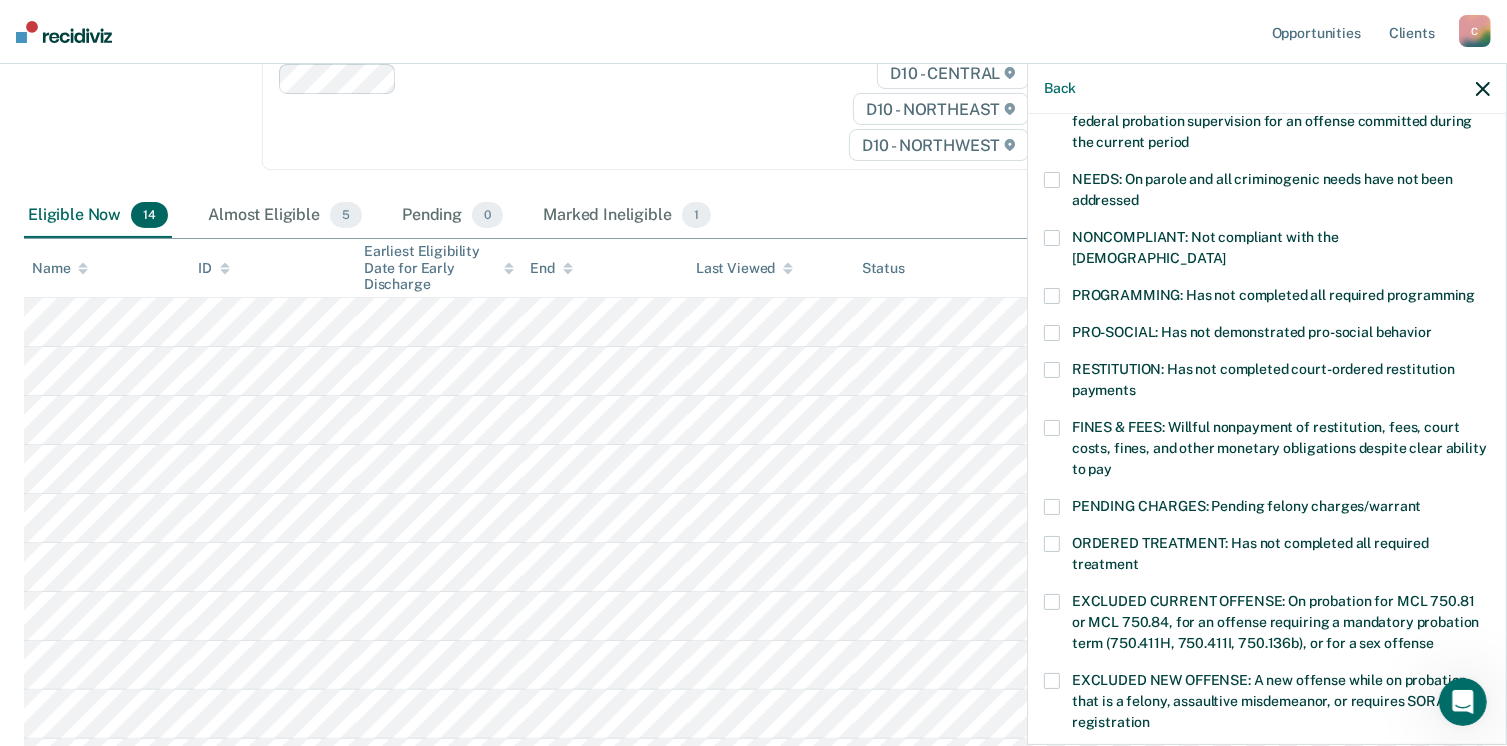 scroll, scrollTop: 300, scrollLeft: 0, axis: vertical 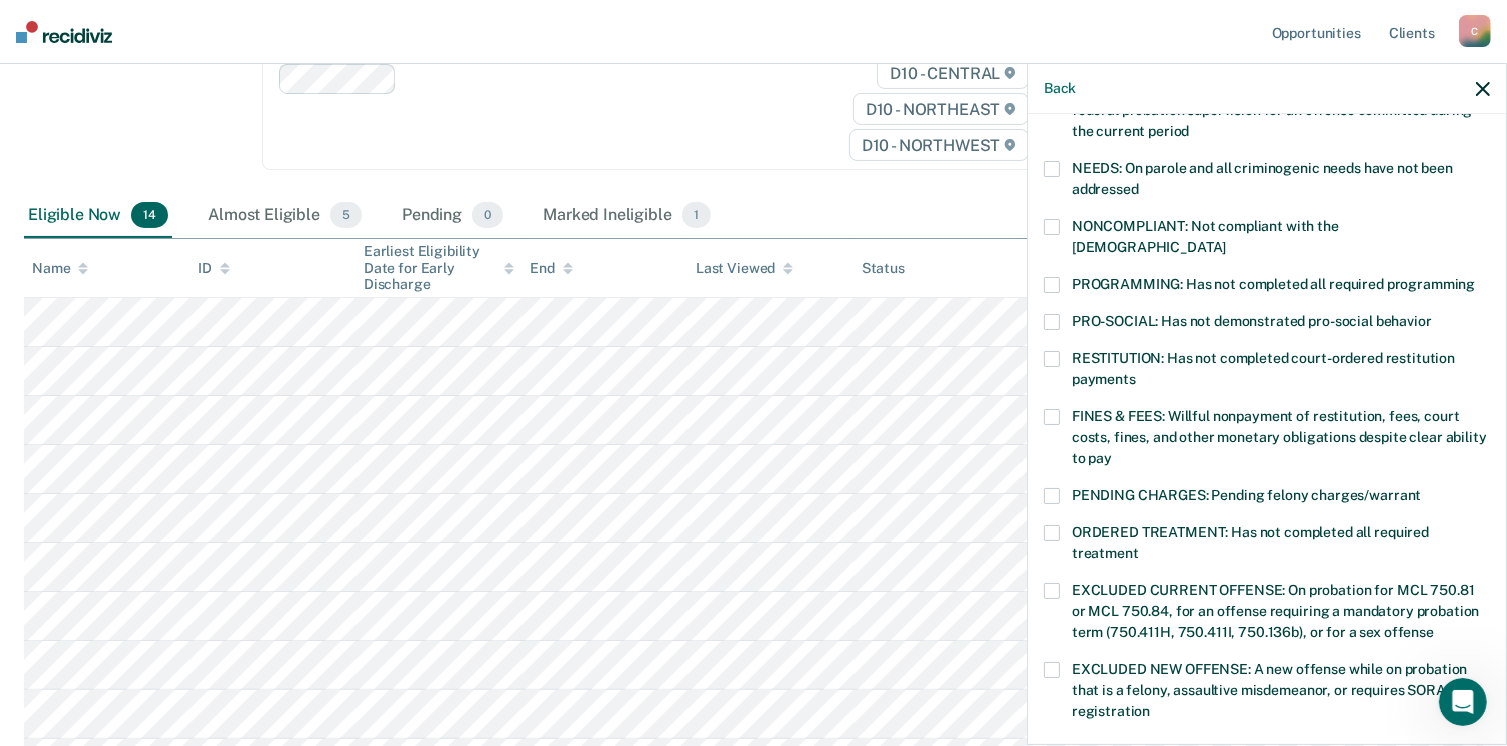 click at bounding box center (1052, 285) 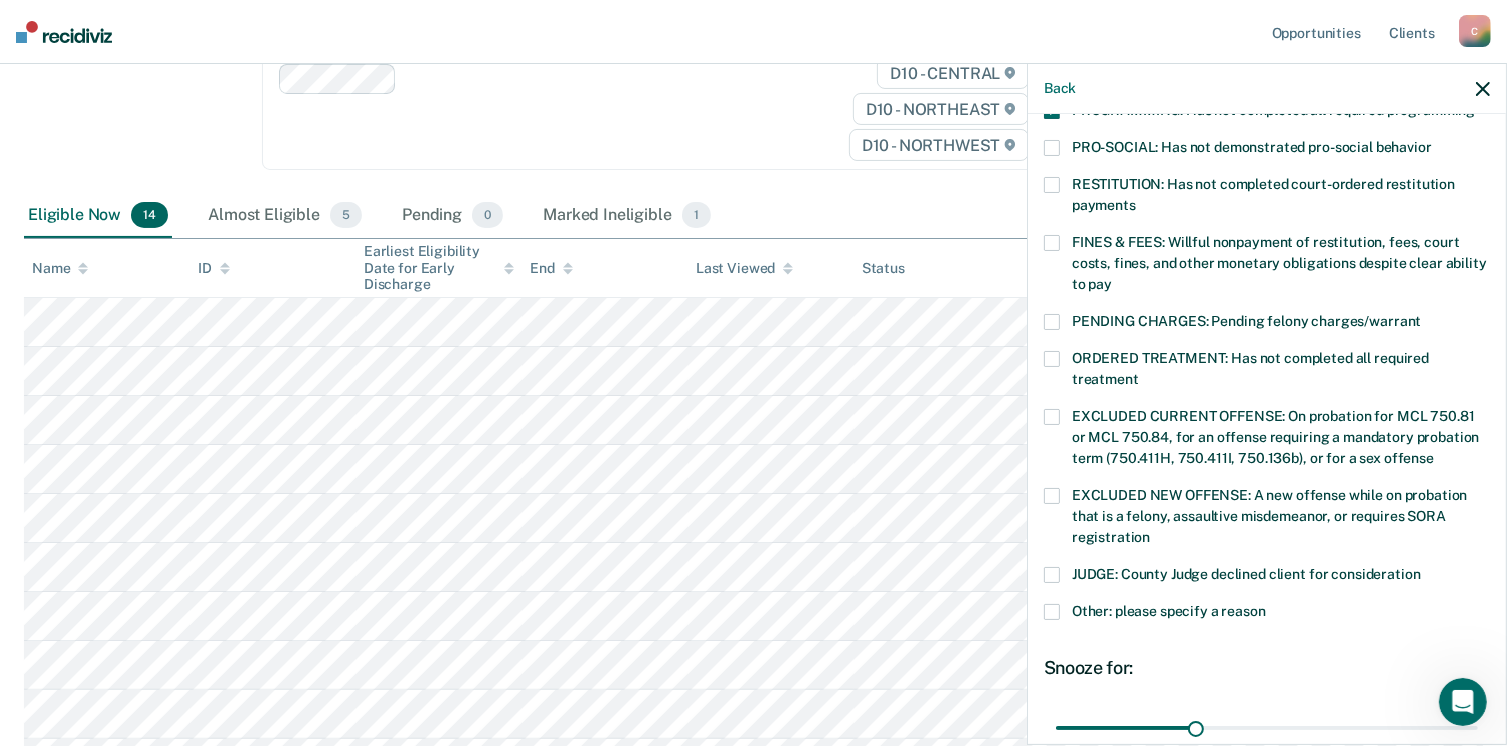 scroll, scrollTop: 630, scrollLeft: 0, axis: vertical 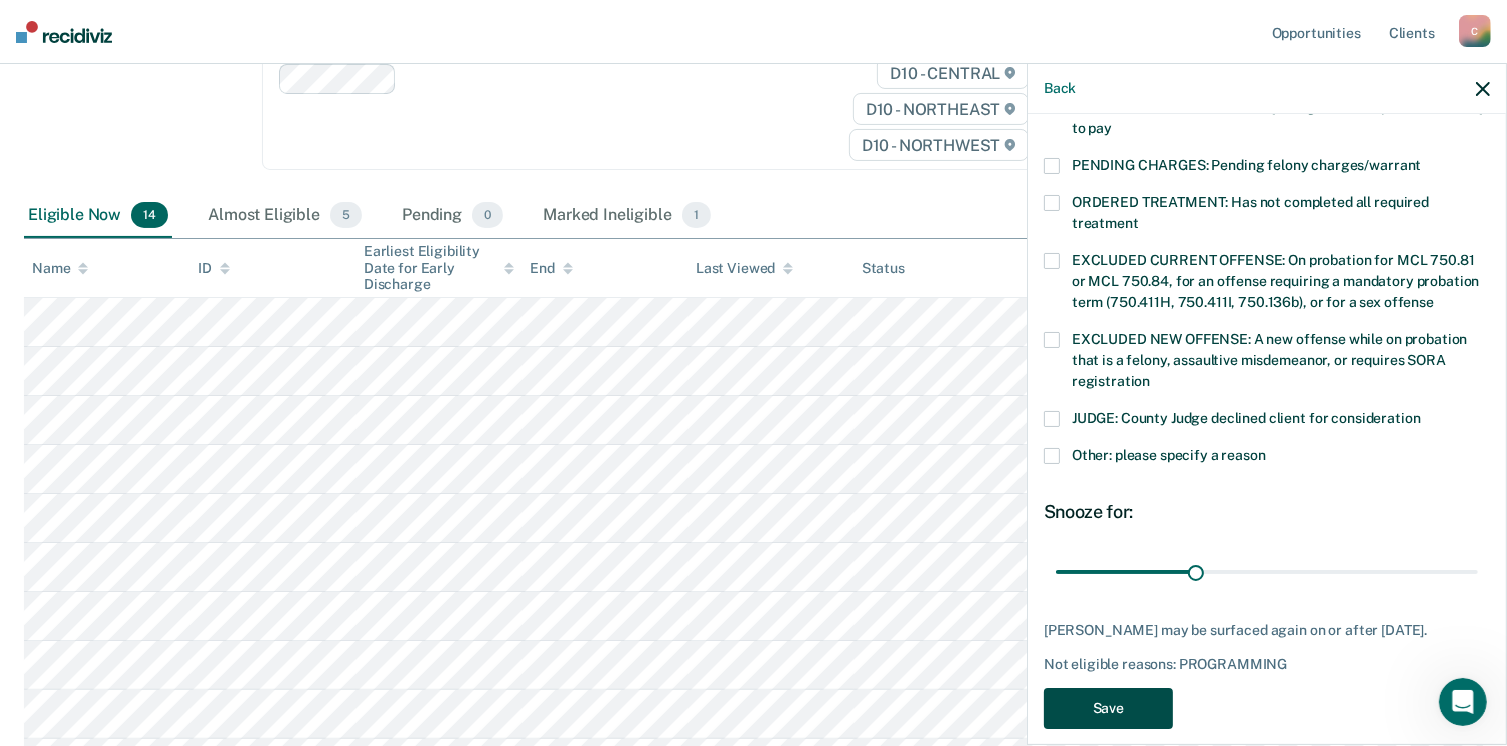 click on "Save" at bounding box center [1108, 708] 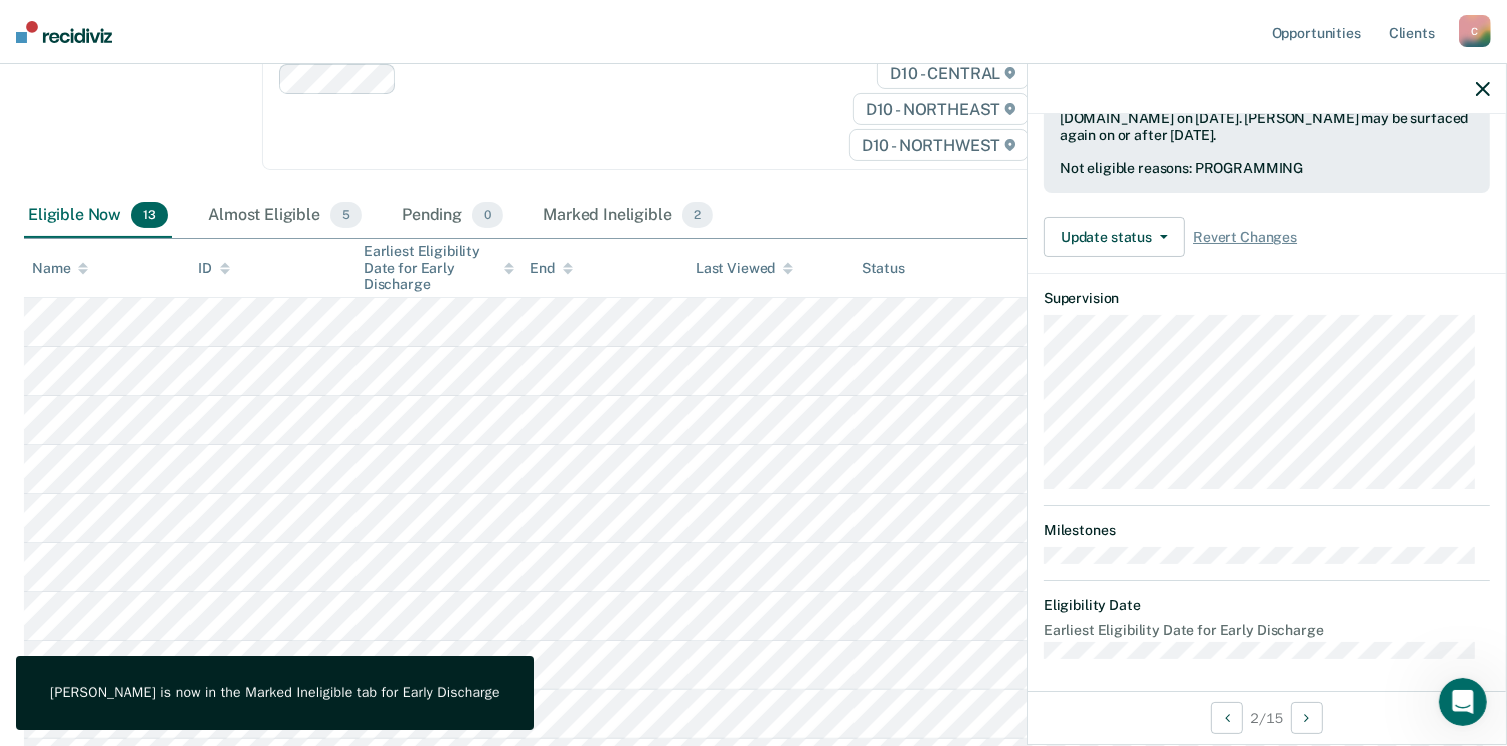 scroll, scrollTop: 371, scrollLeft: 0, axis: vertical 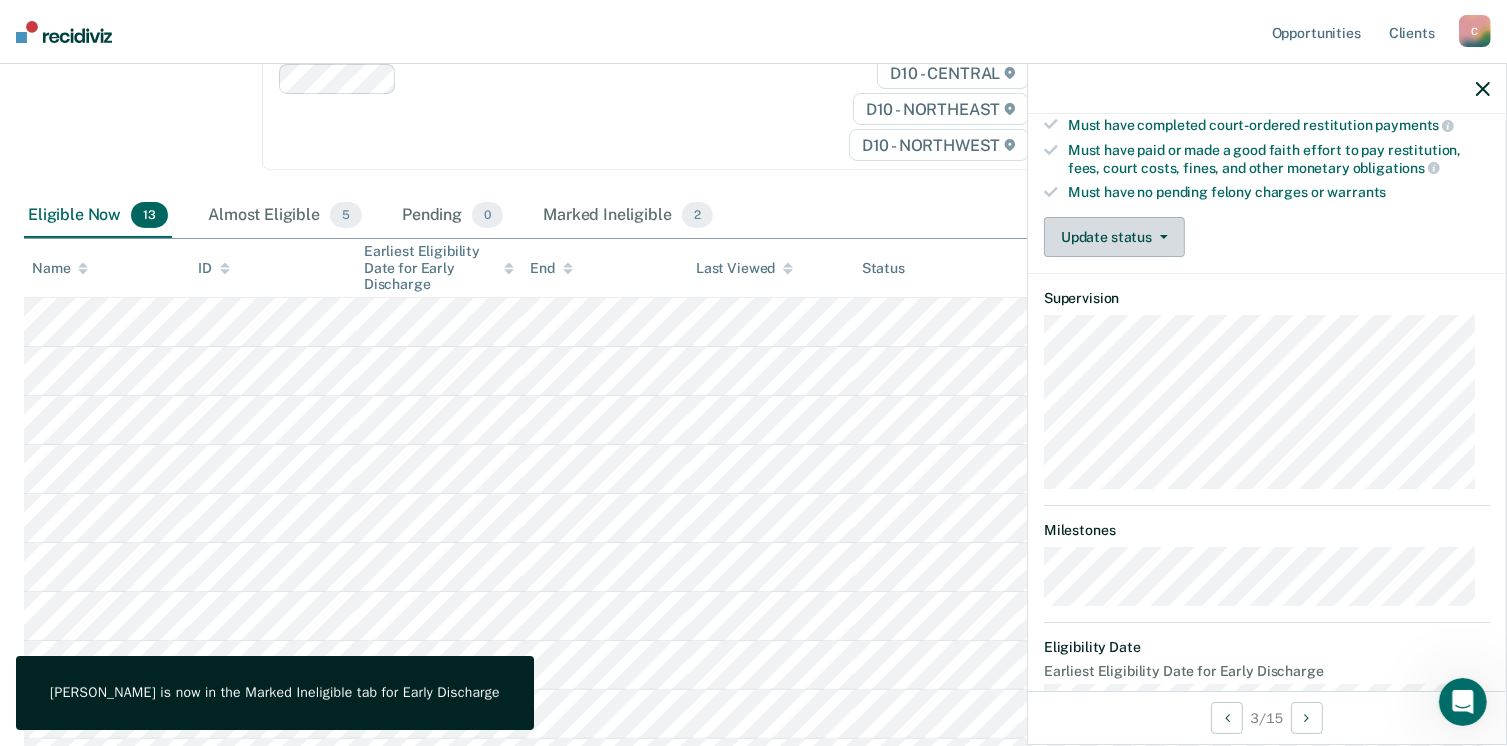 click on "Update status" at bounding box center (1114, 237) 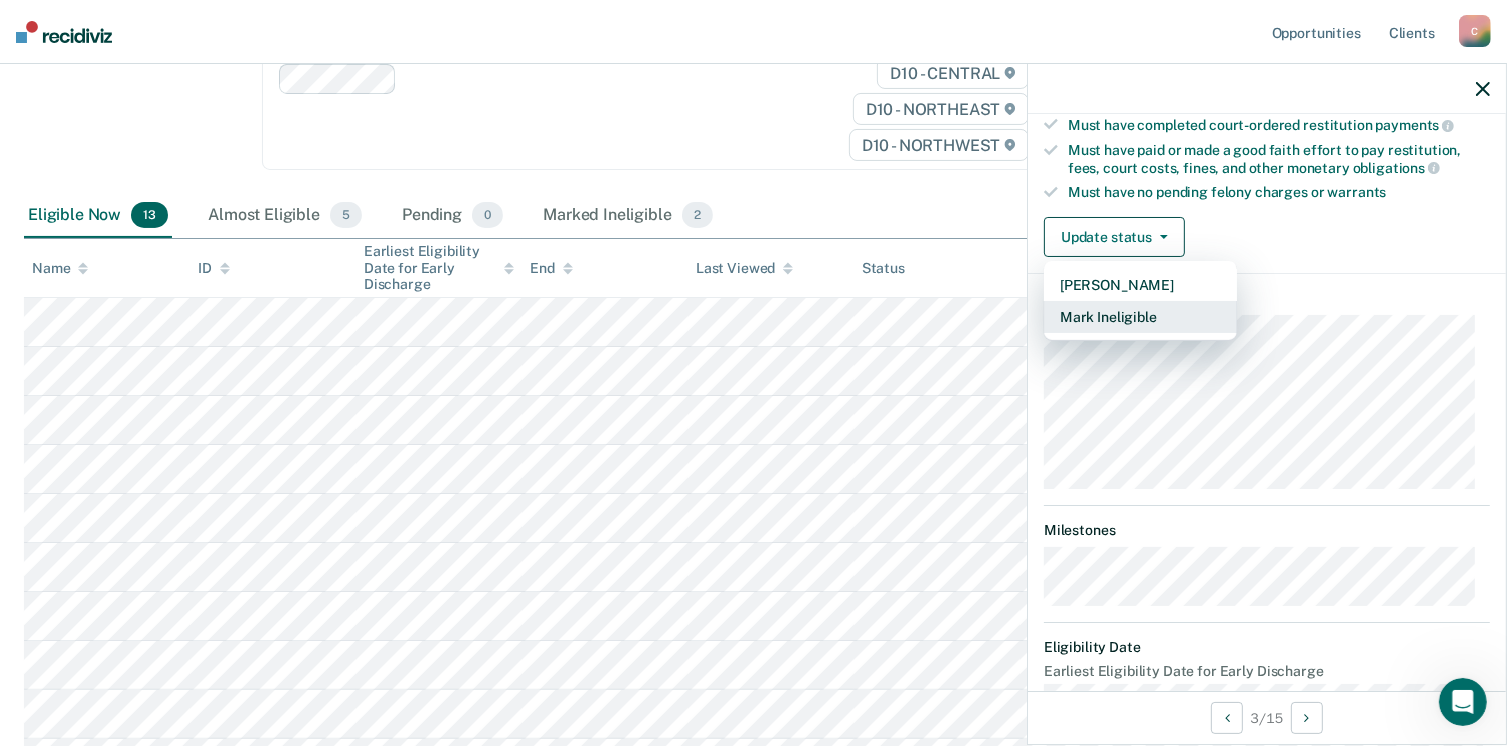 click on "Mark Ineligible" at bounding box center [1140, 317] 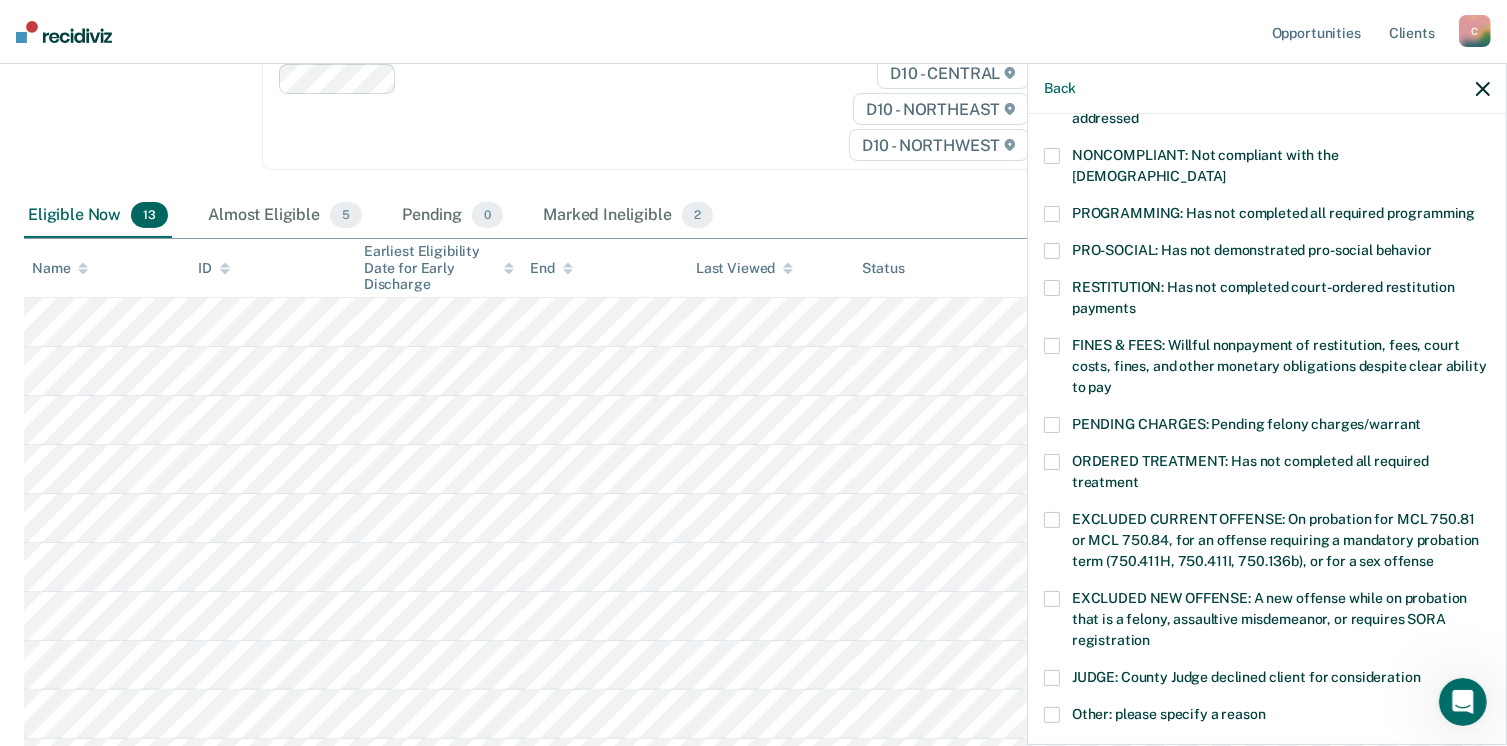 click at bounding box center [1052, 214] 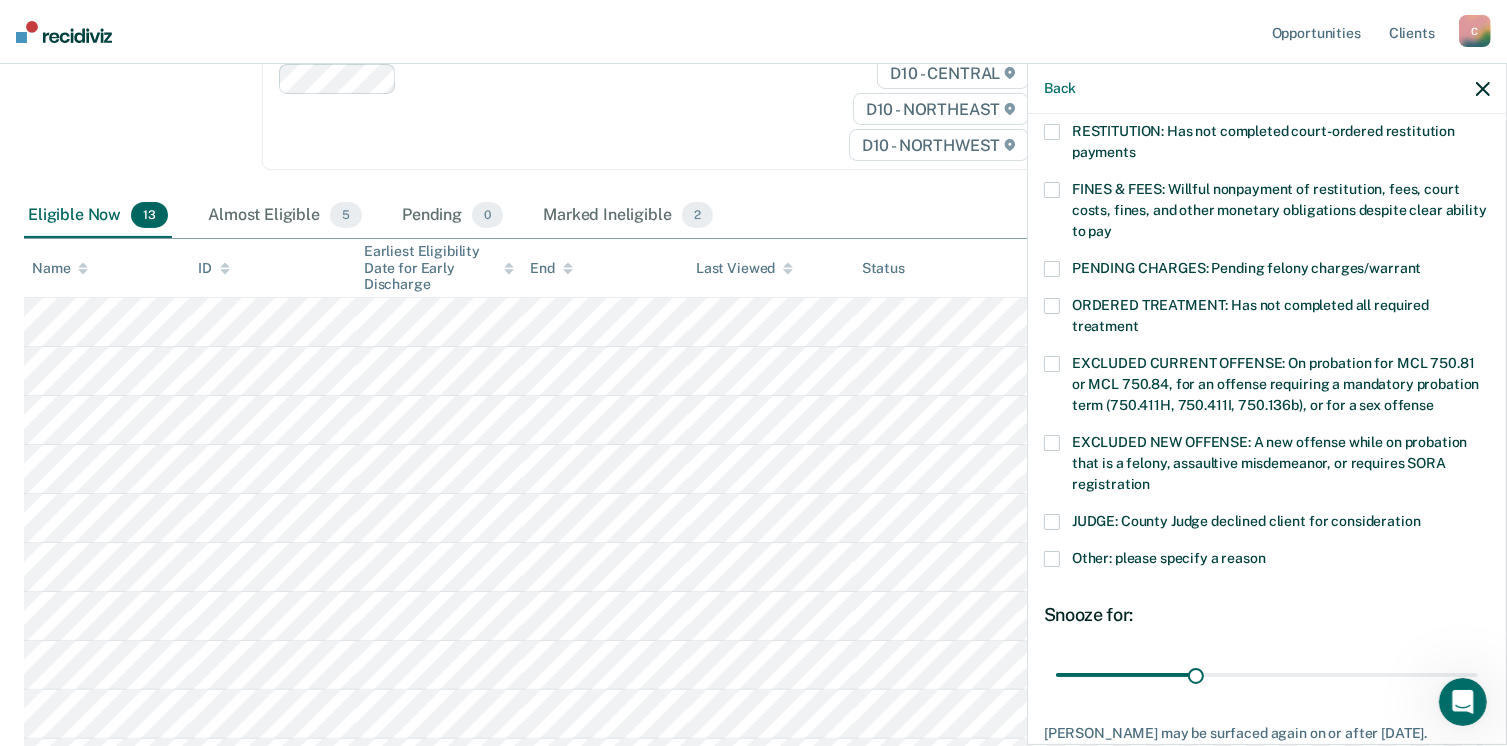 scroll, scrollTop: 647, scrollLeft: 0, axis: vertical 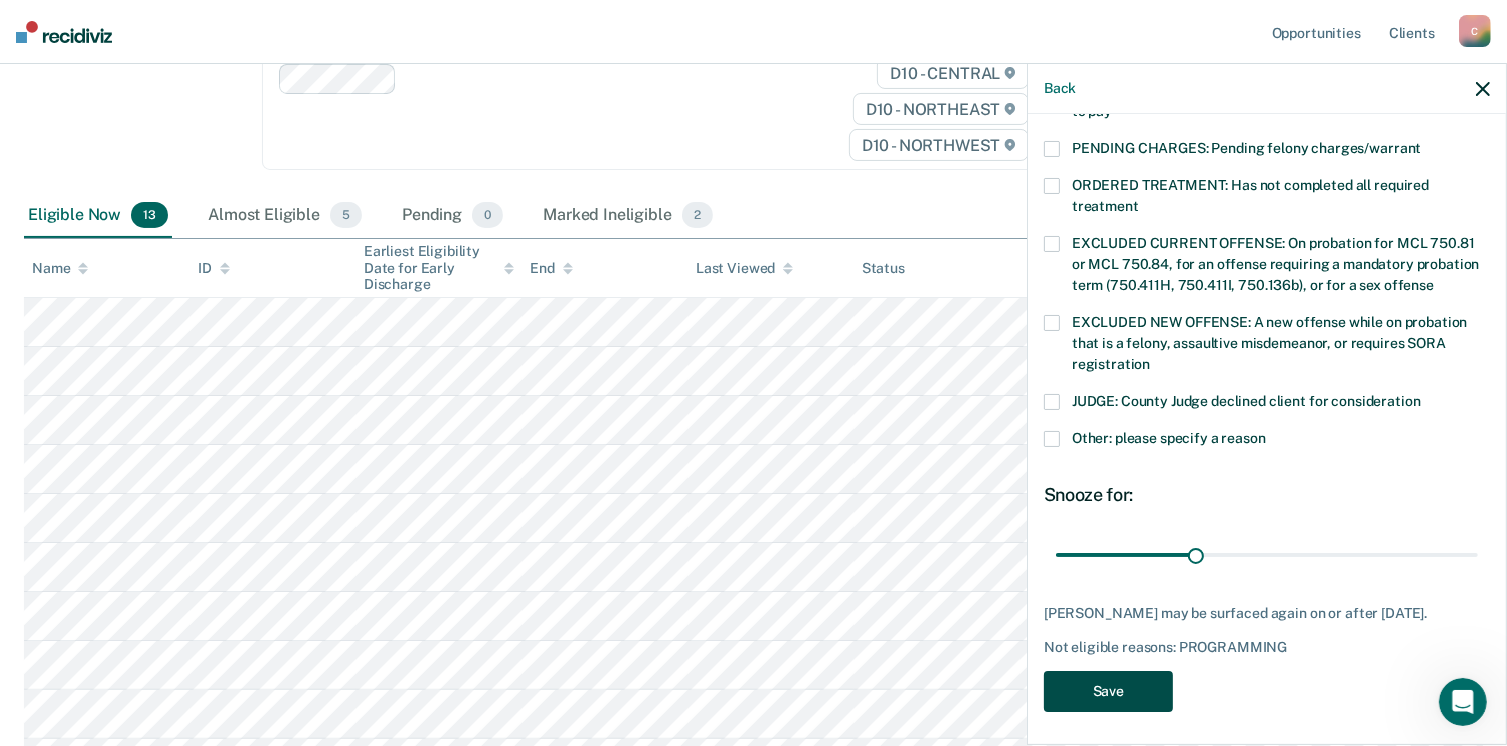 click on "Save" at bounding box center (1108, 691) 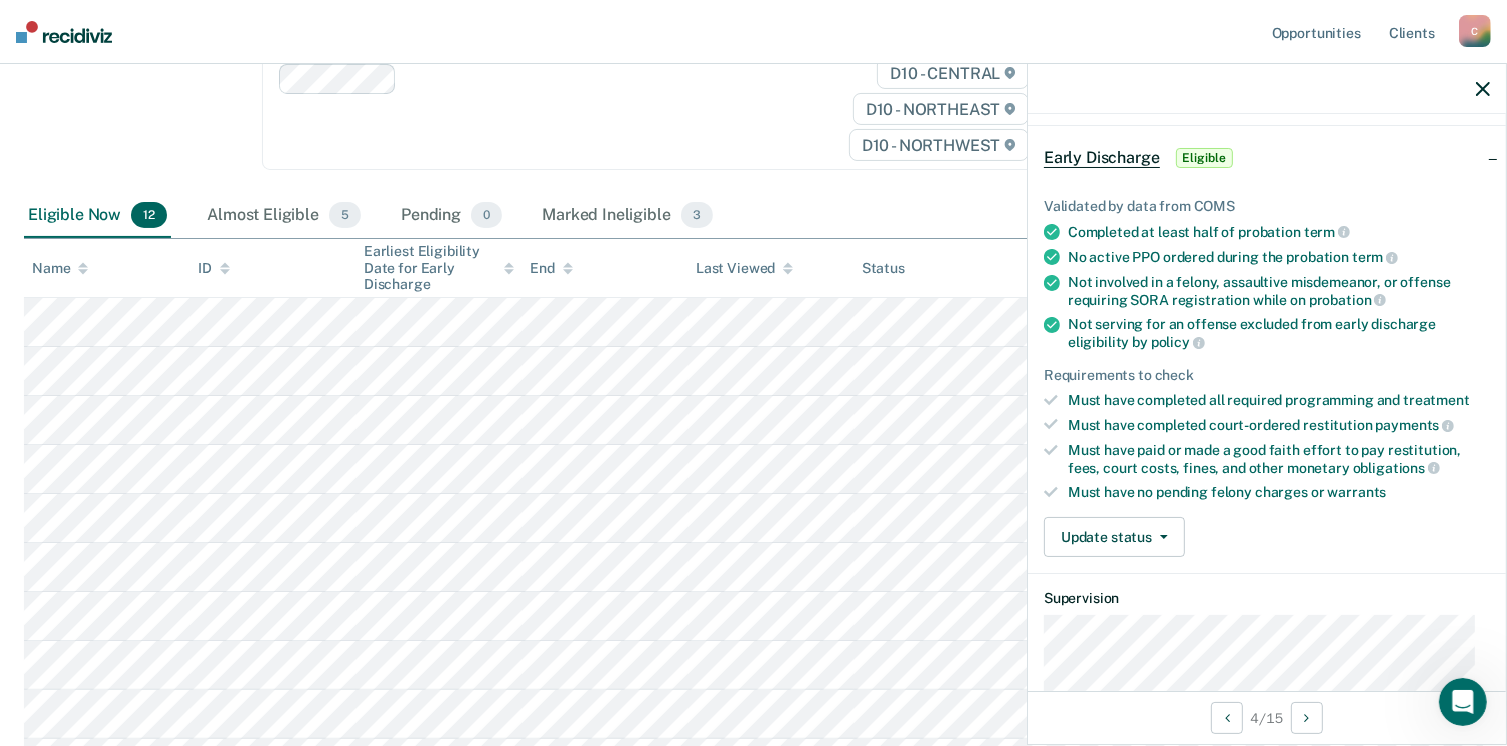 scroll, scrollTop: 171, scrollLeft: 0, axis: vertical 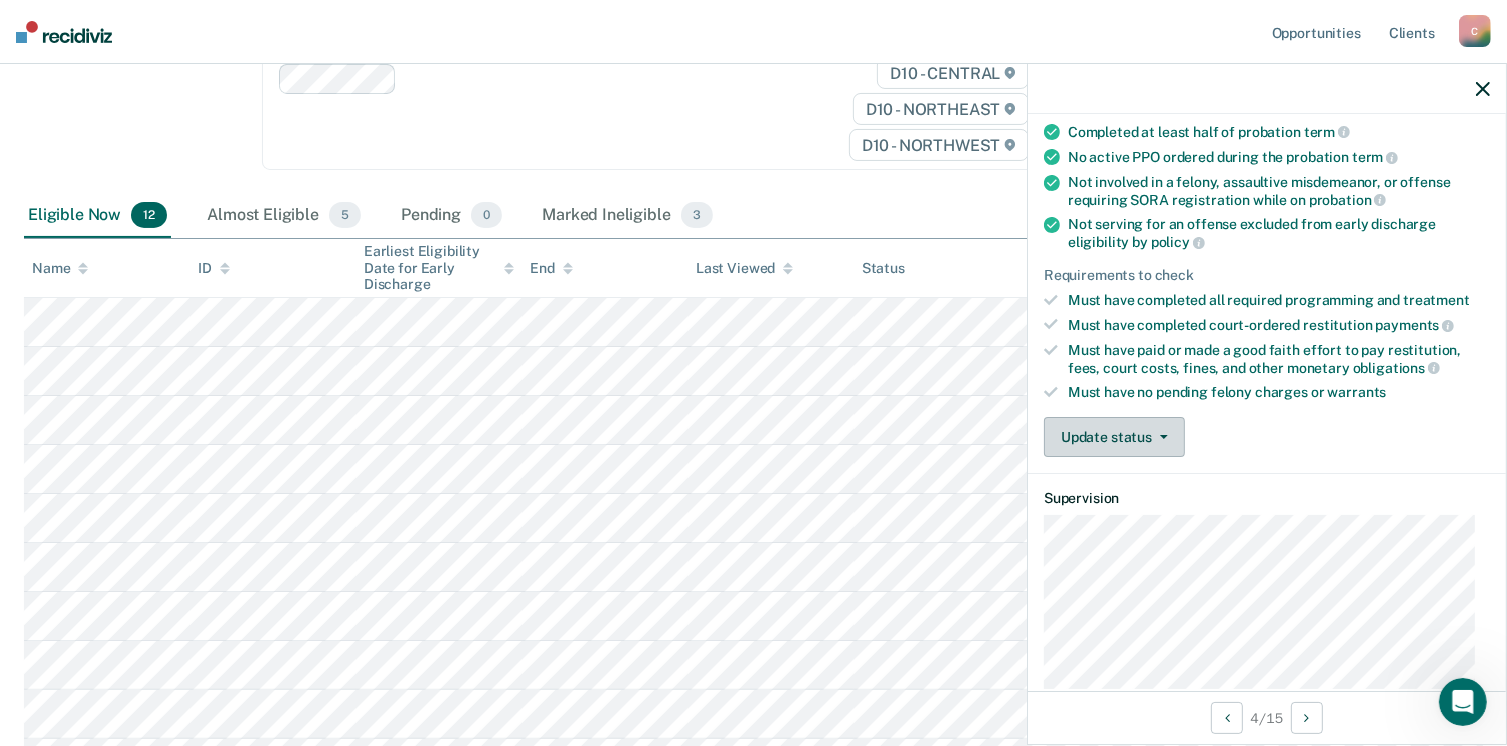click on "Update status" at bounding box center (1114, 437) 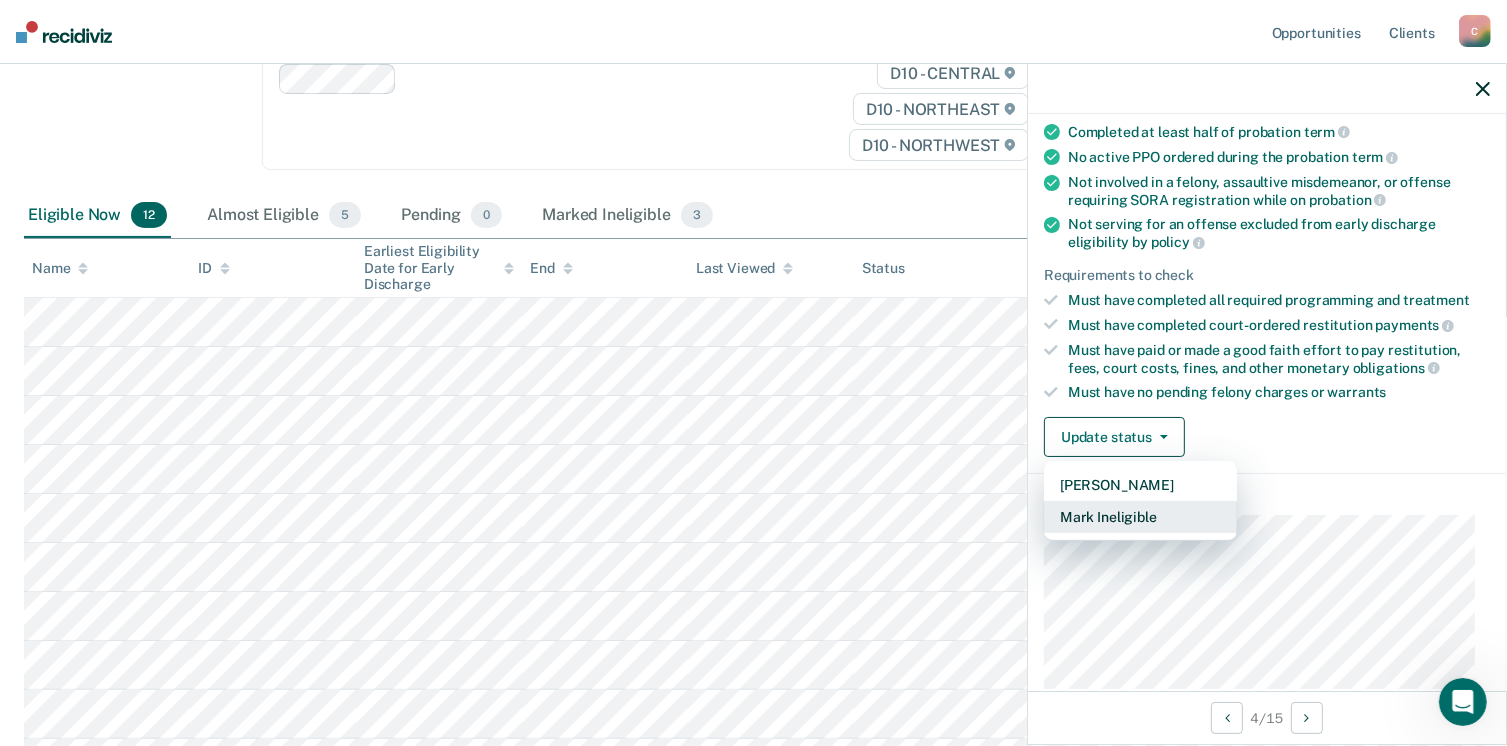 click on "Mark Ineligible" at bounding box center [1140, 517] 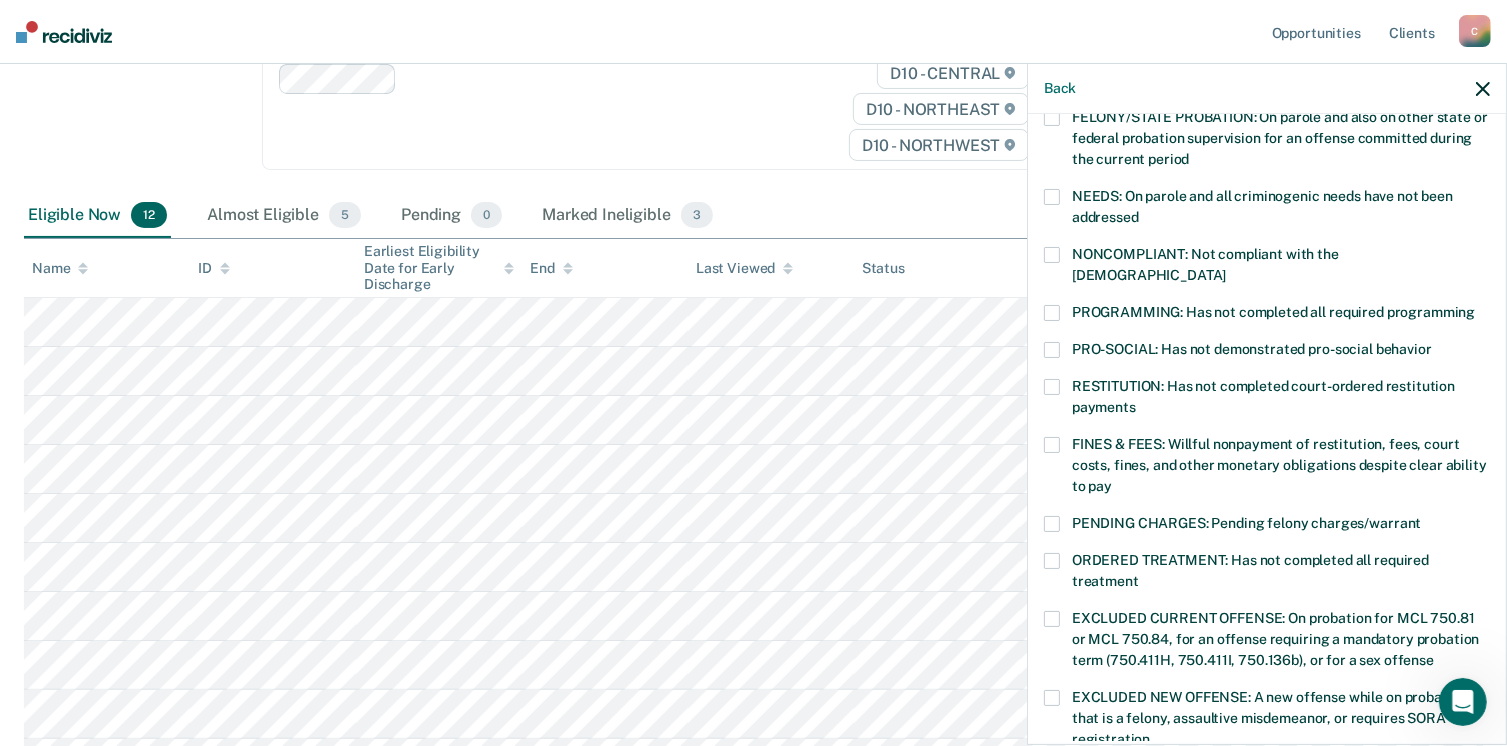 scroll, scrollTop: 371, scrollLeft: 0, axis: vertical 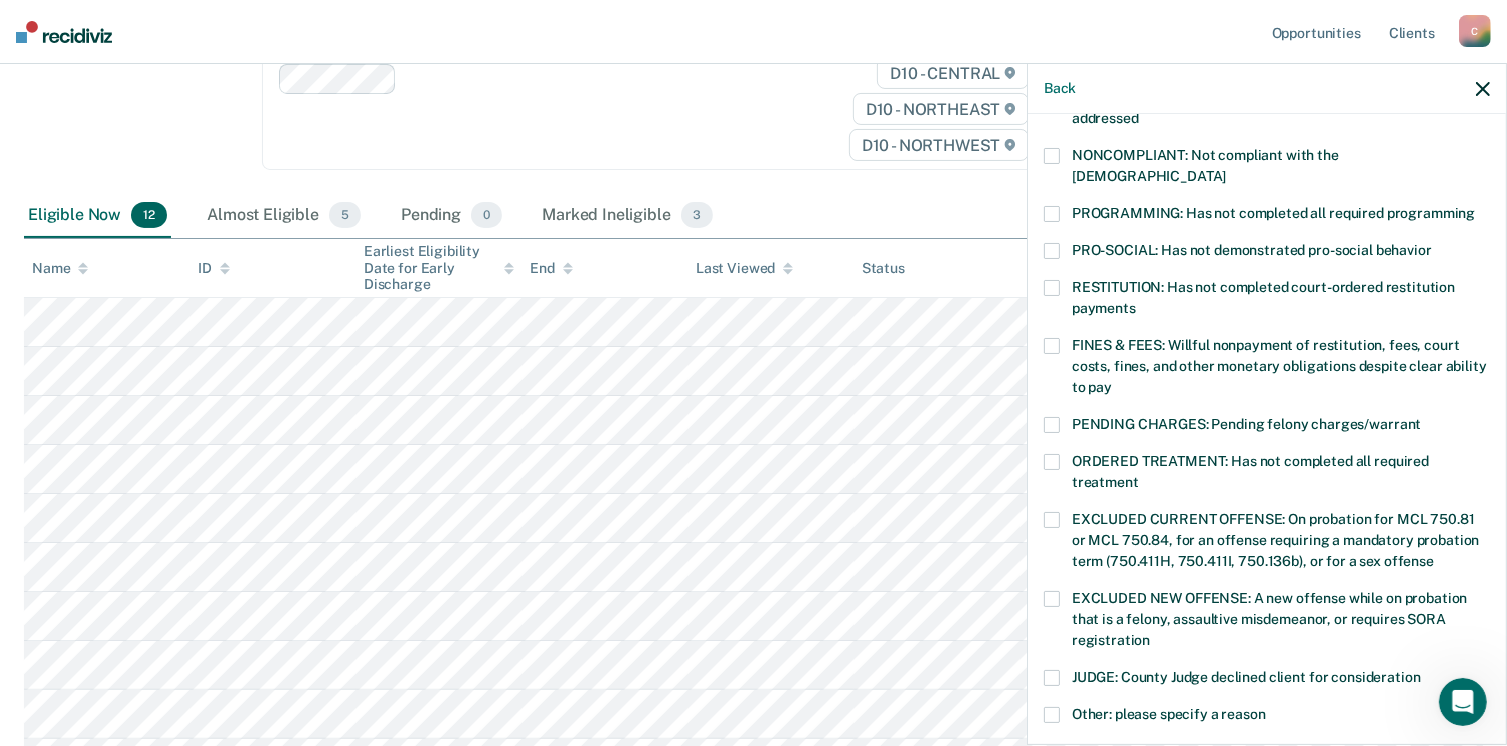 click at bounding box center [1052, 678] 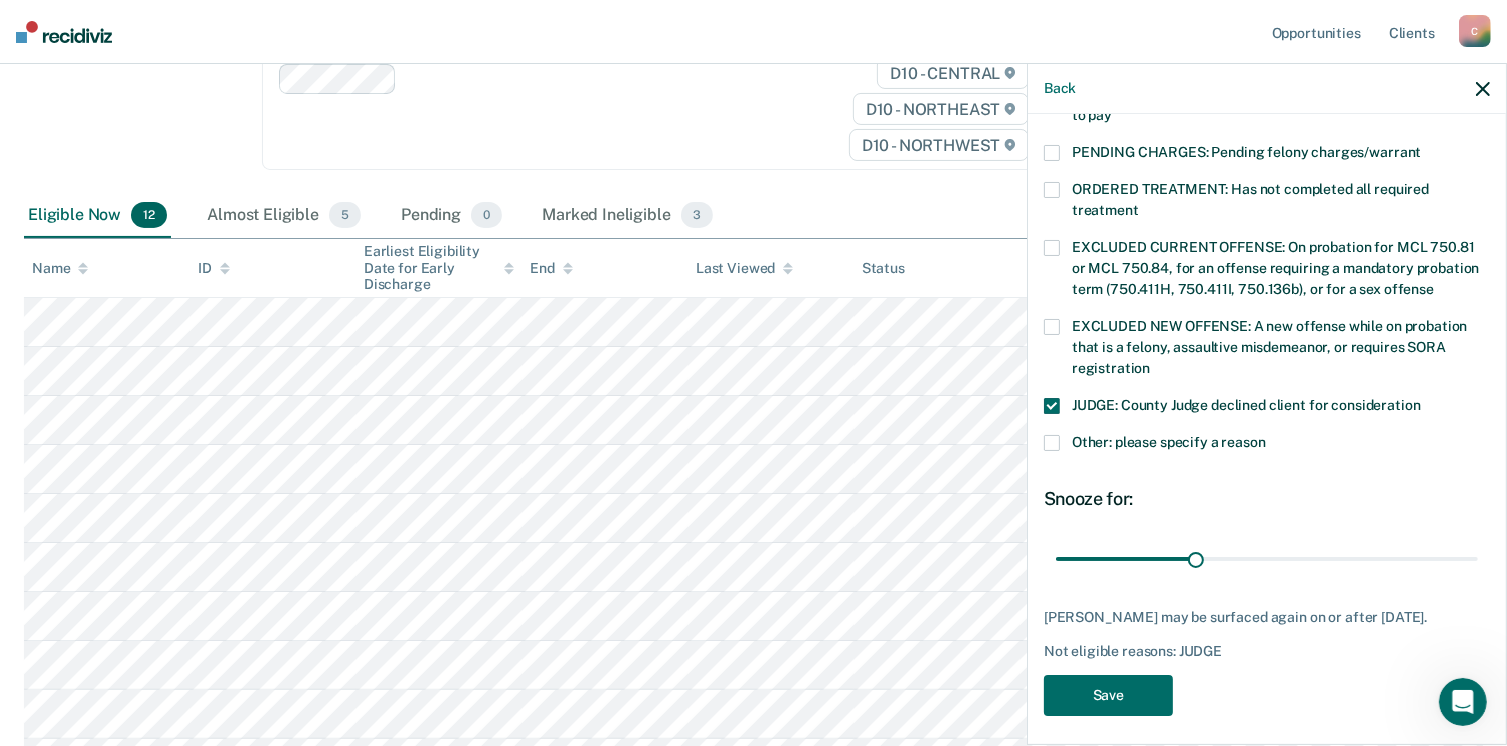 scroll, scrollTop: 647, scrollLeft: 0, axis: vertical 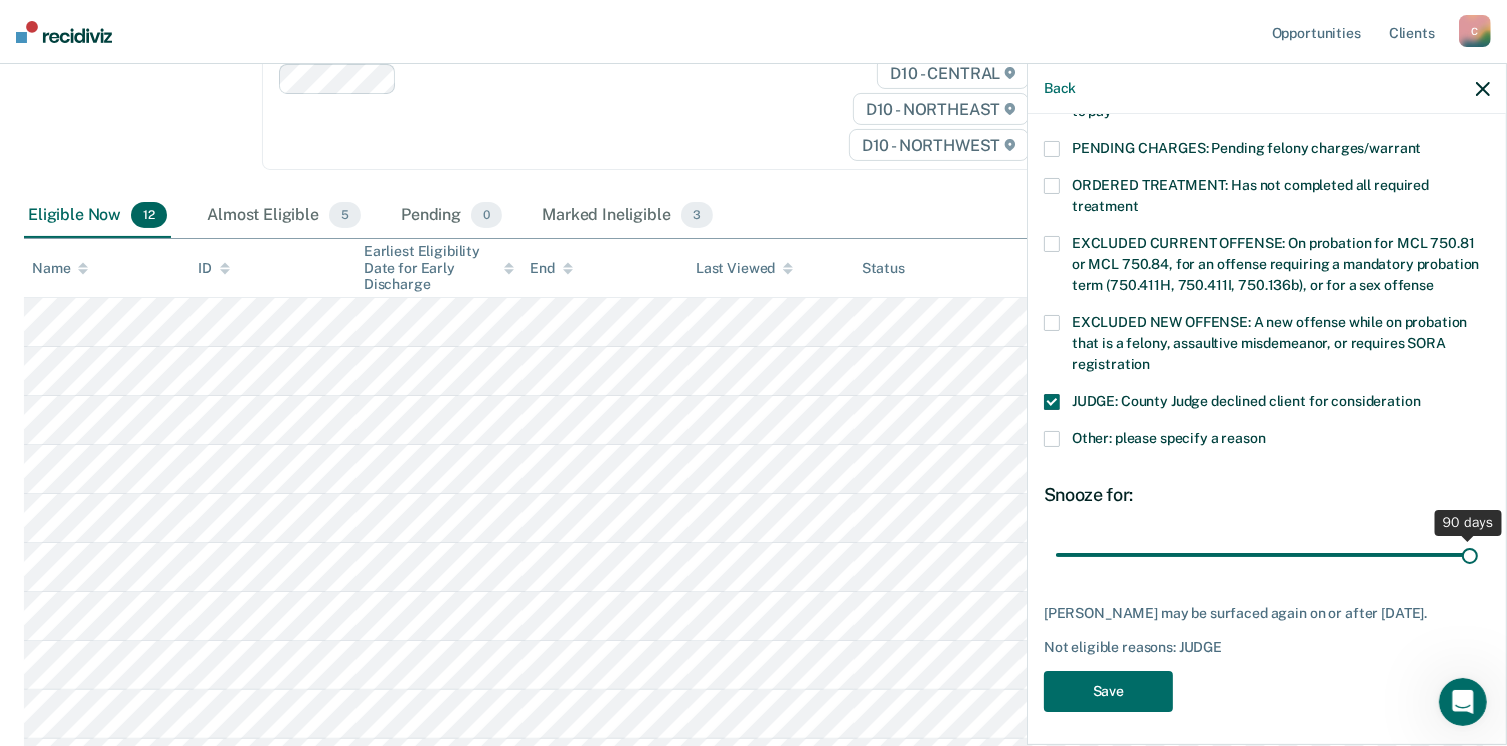 drag, startPoint x: 1187, startPoint y: 533, endPoint x: 1464, endPoint y: 532, distance: 277.0018 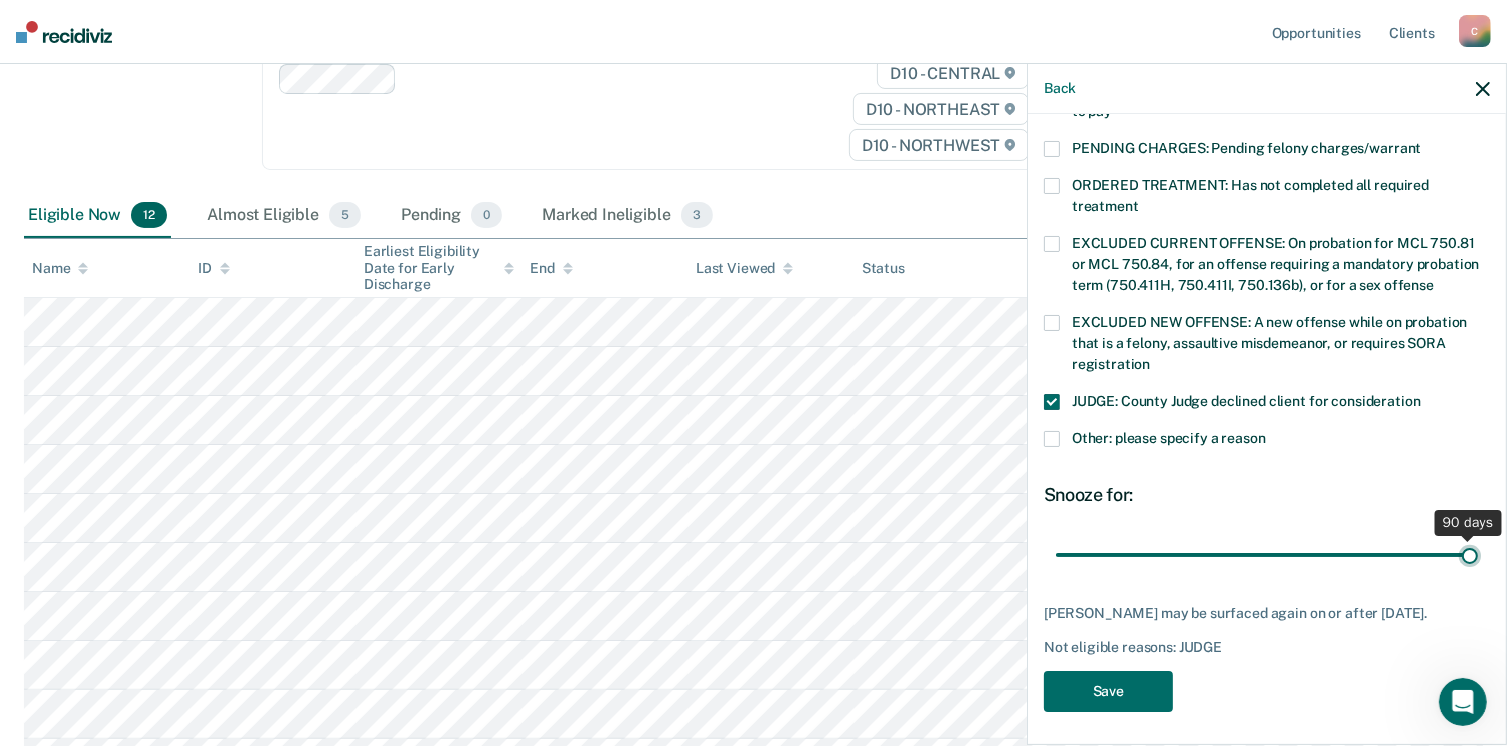type on "90" 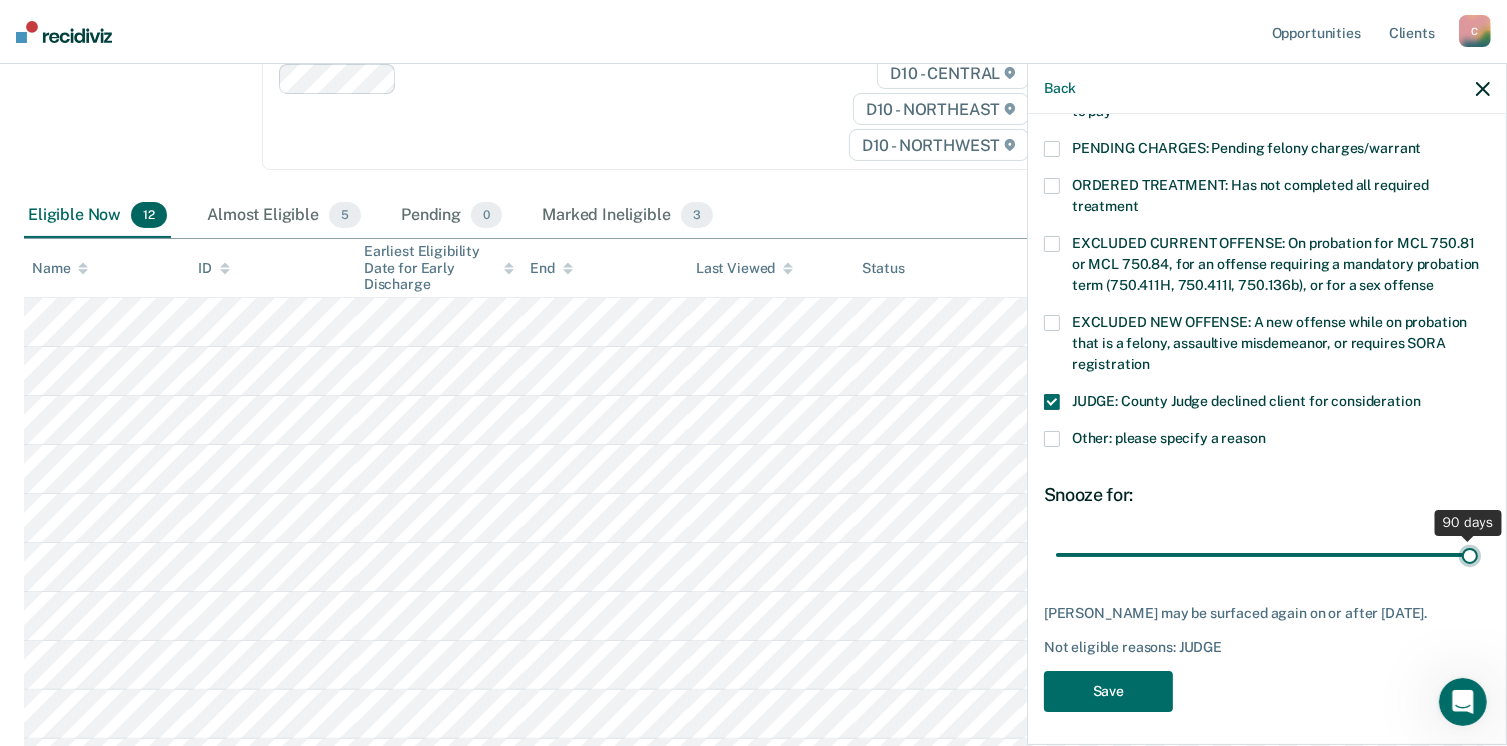 click at bounding box center [1267, 555] 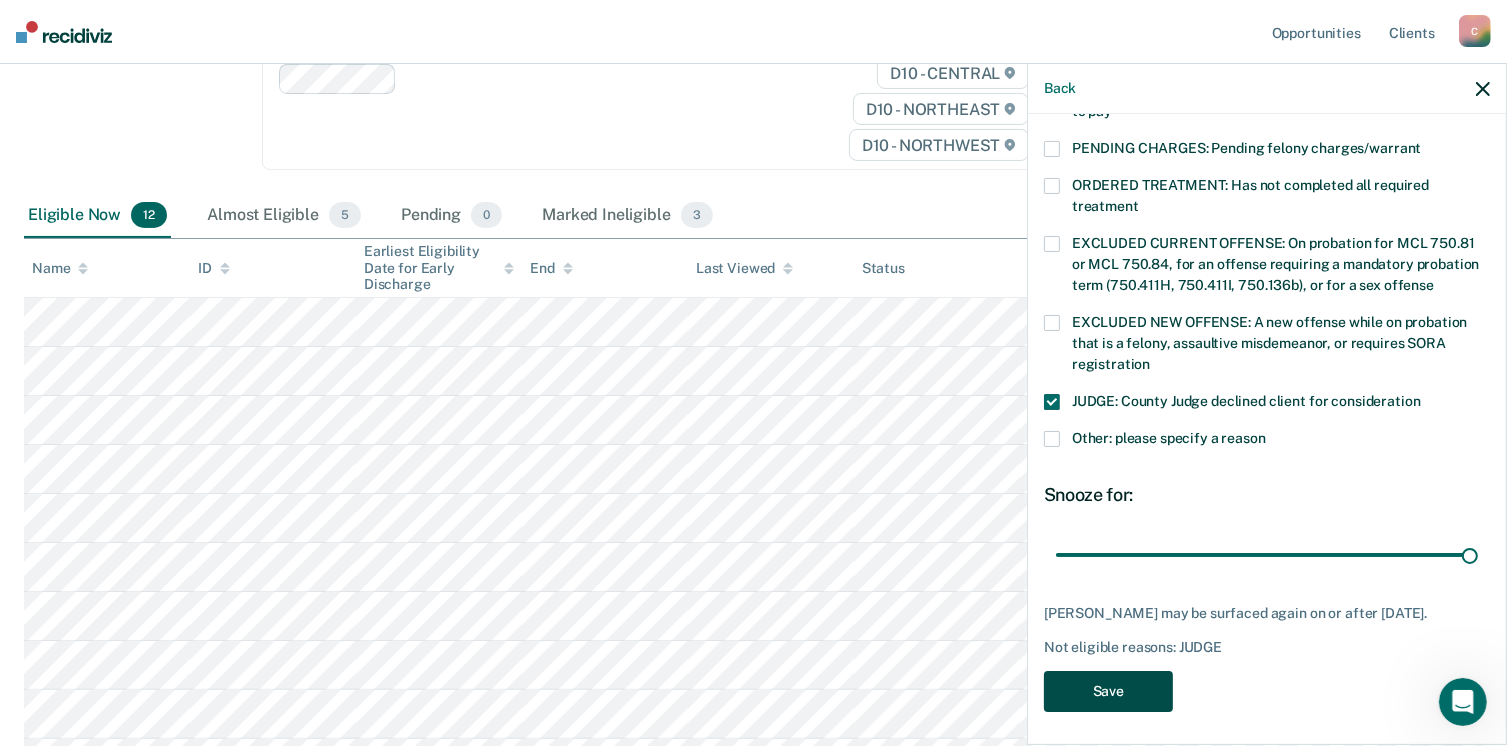 click on "Save" at bounding box center [1108, 691] 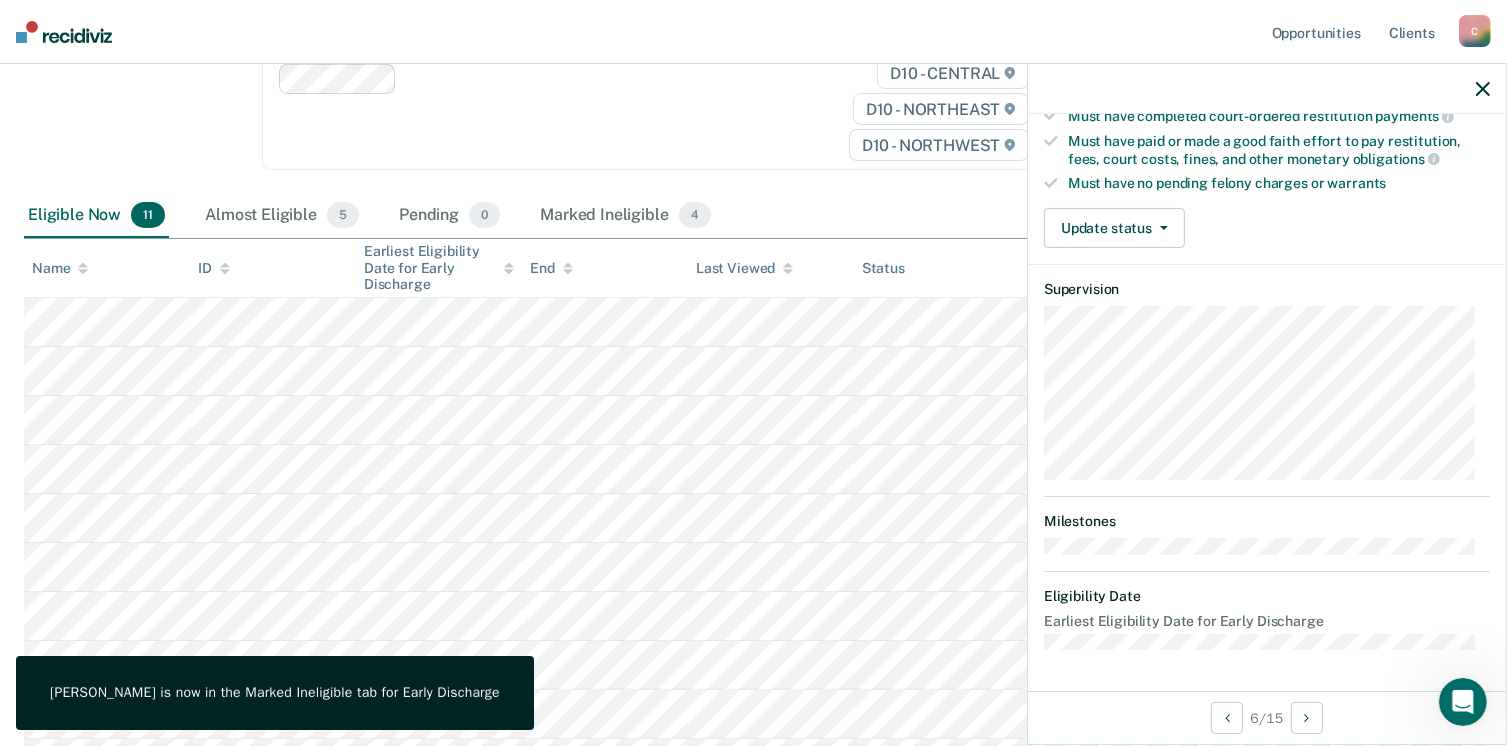 scroll, scrollTop: 371, scrollLeft: 0, axis: vertical 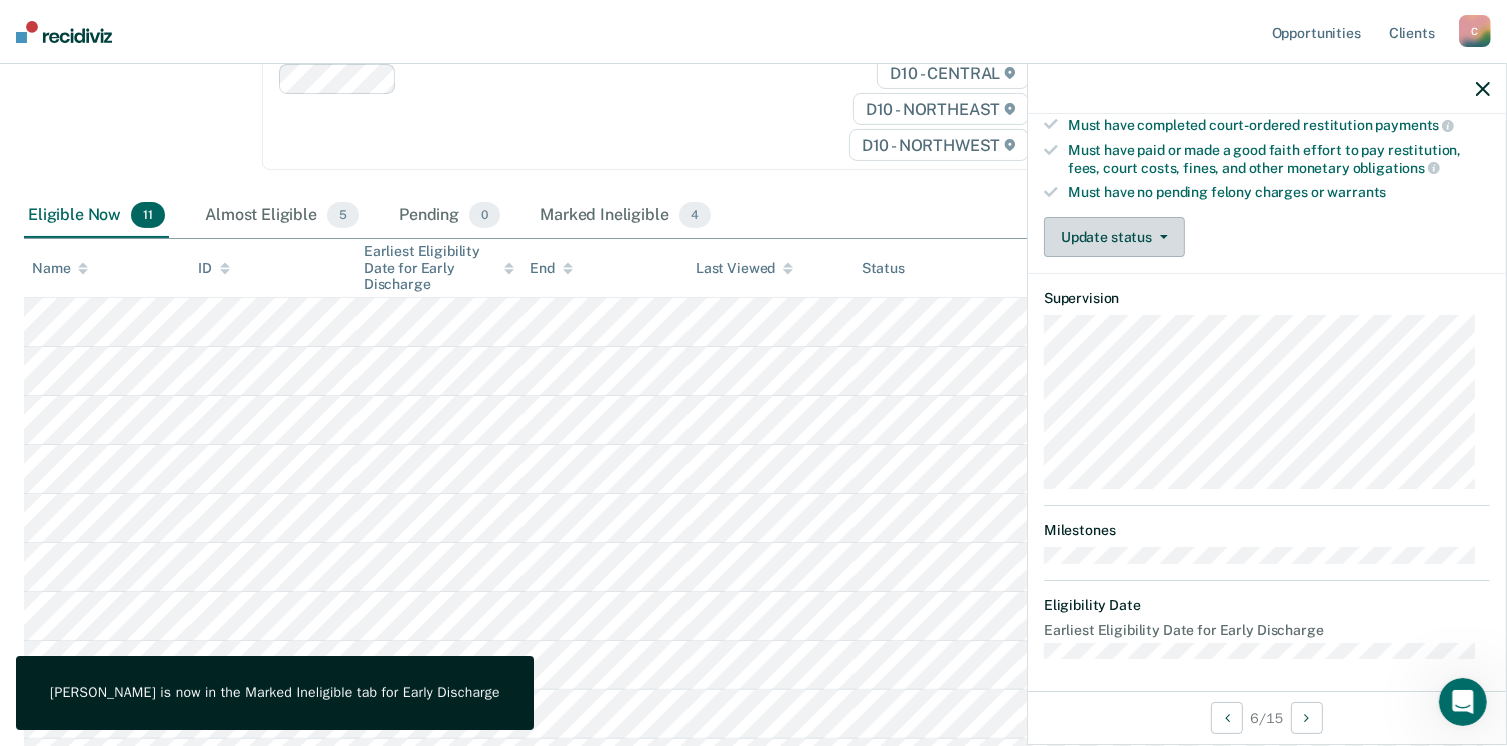click on "Update status" at bounding box center (1114, 237) 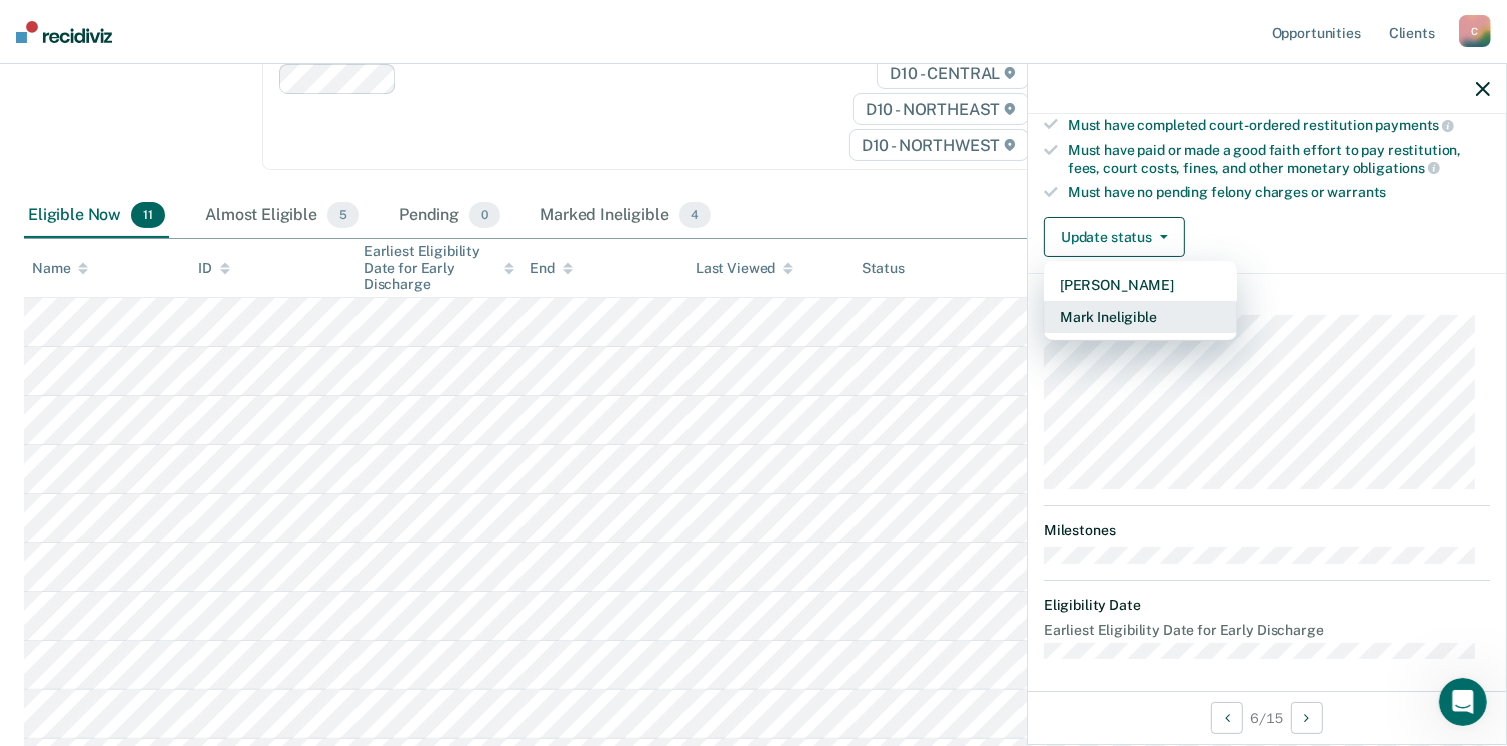 click on "Mark Ineligible" at bounding box center (1140, 317) 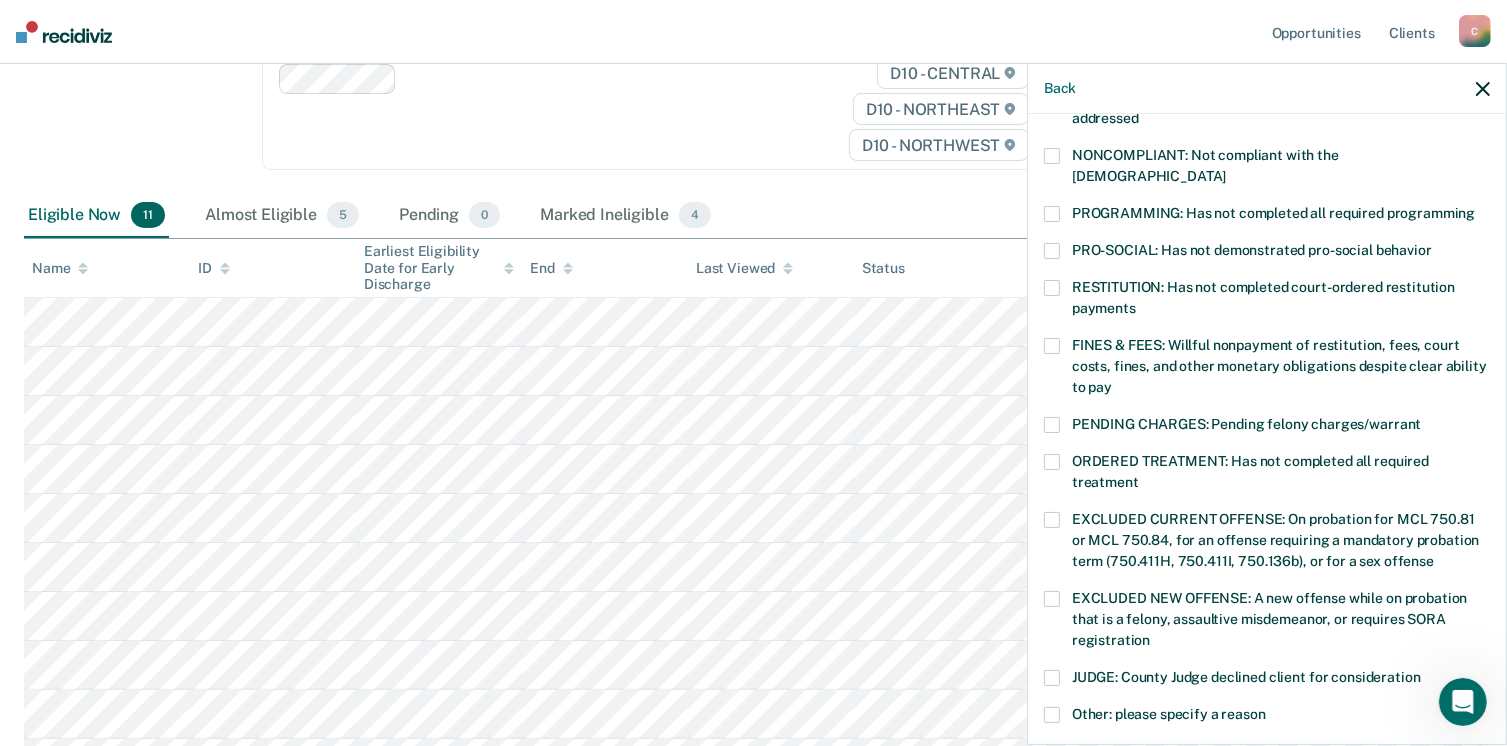 click at bounding box center [1052, 214] 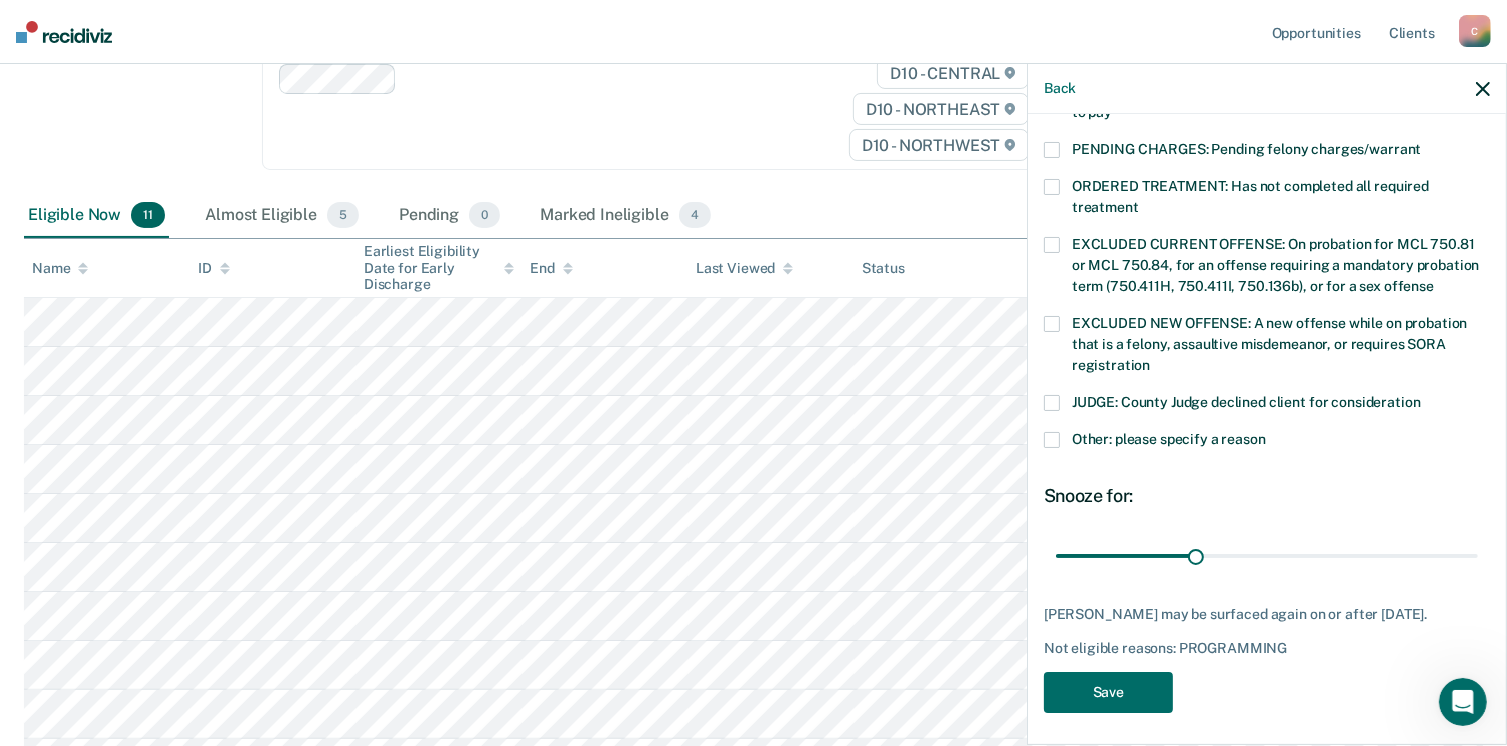 scroll, scrollTop: 647, scrollLeft: 0, axis: vertical 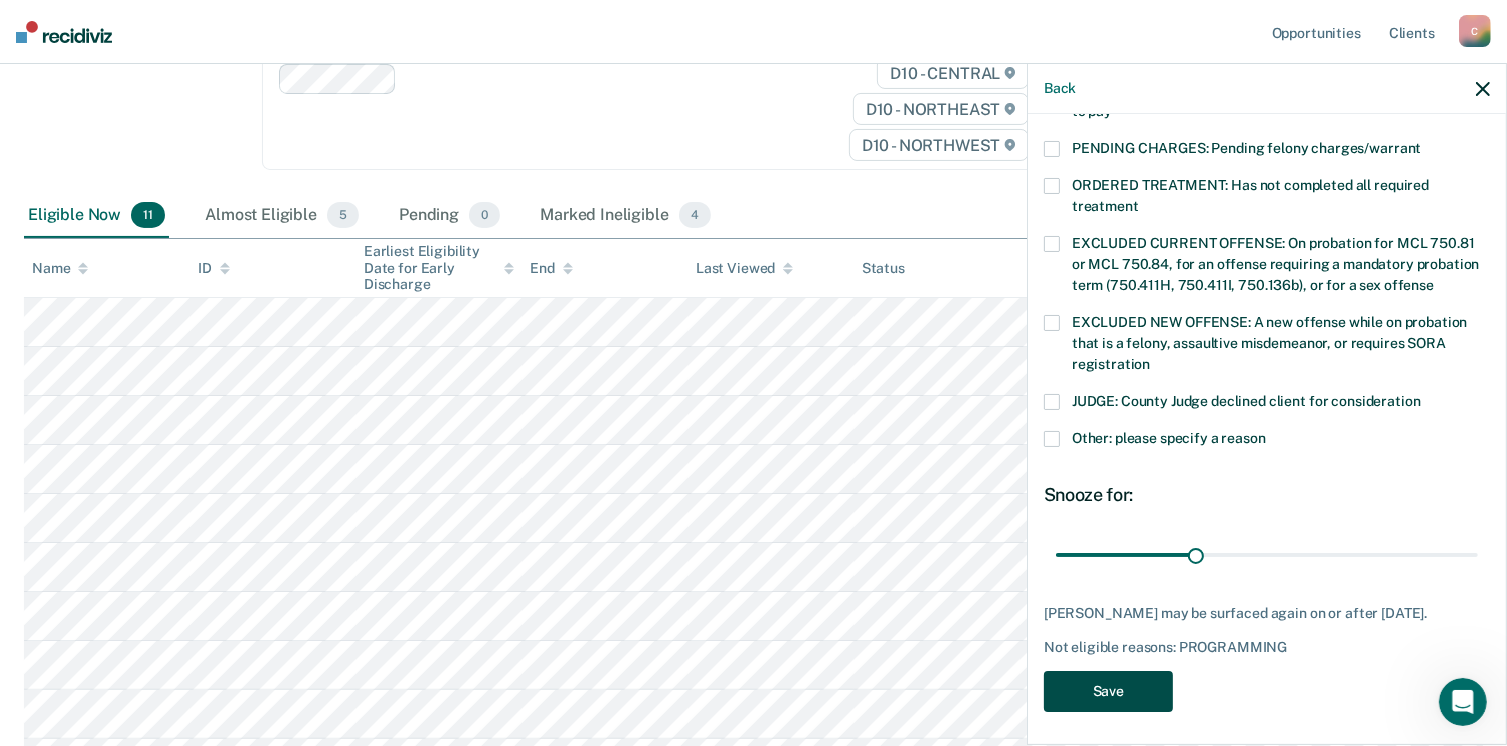 click on "Save" at bounding box center [1108, 691] 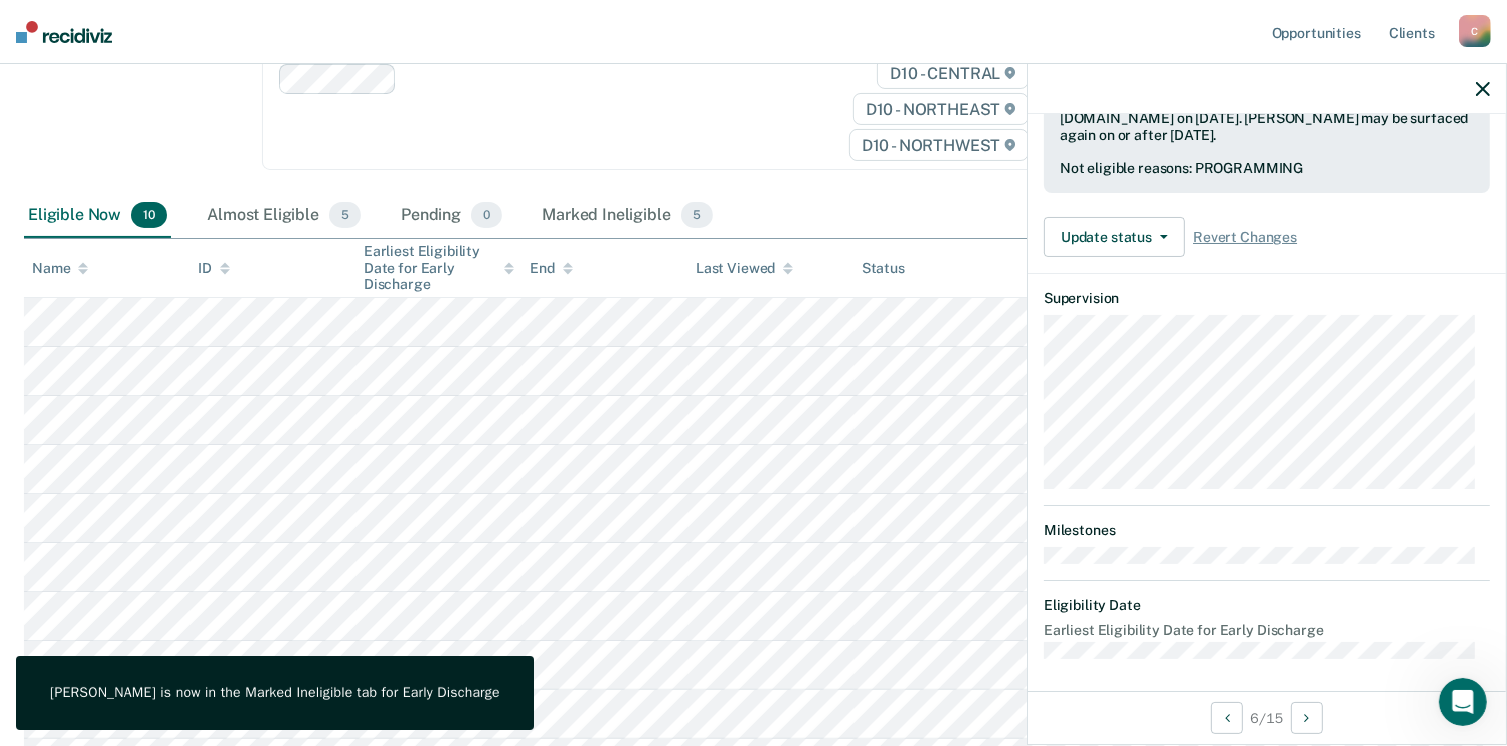 scroll, scrollTop: 371, scrollLeft: 0, axis: vertical 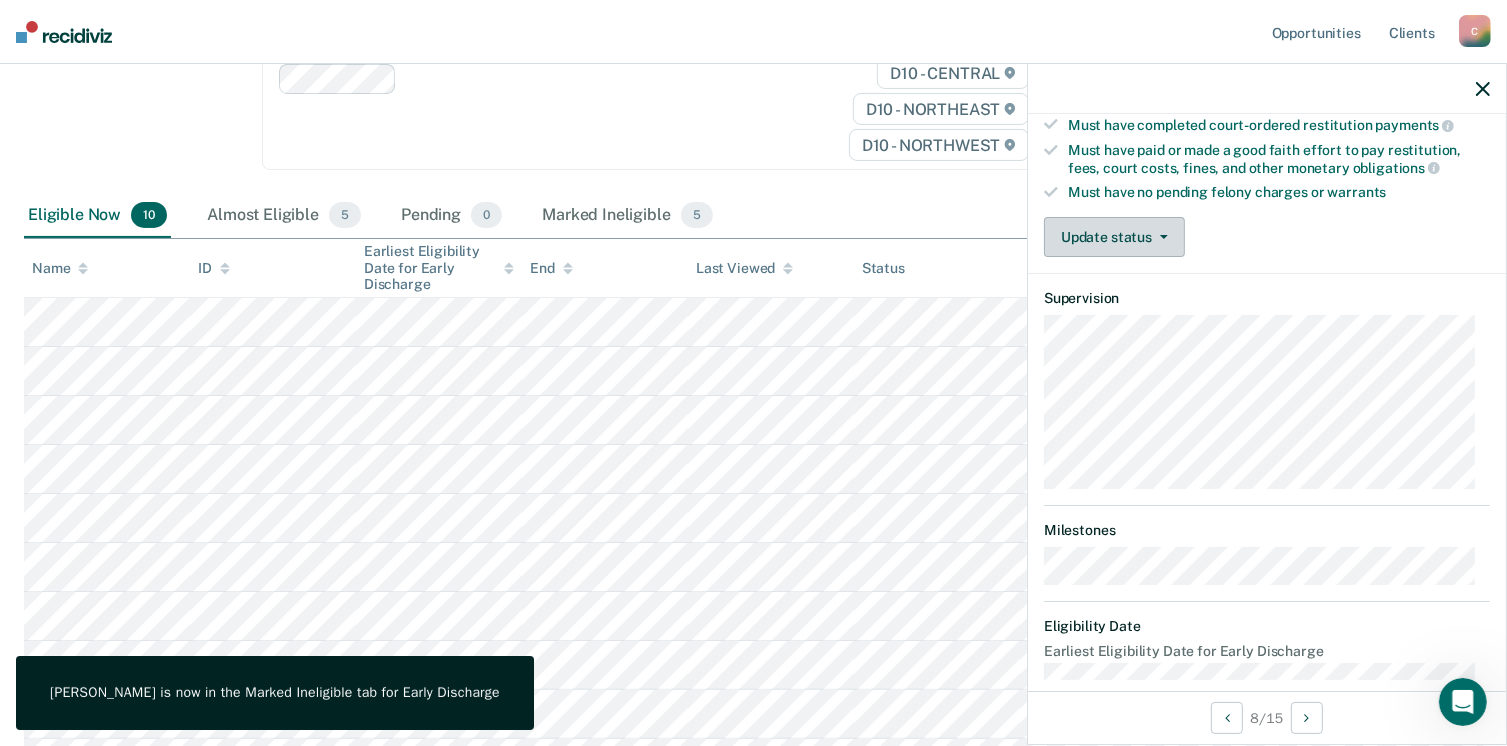 click on "Update status" at bounding box center (1114, 237) 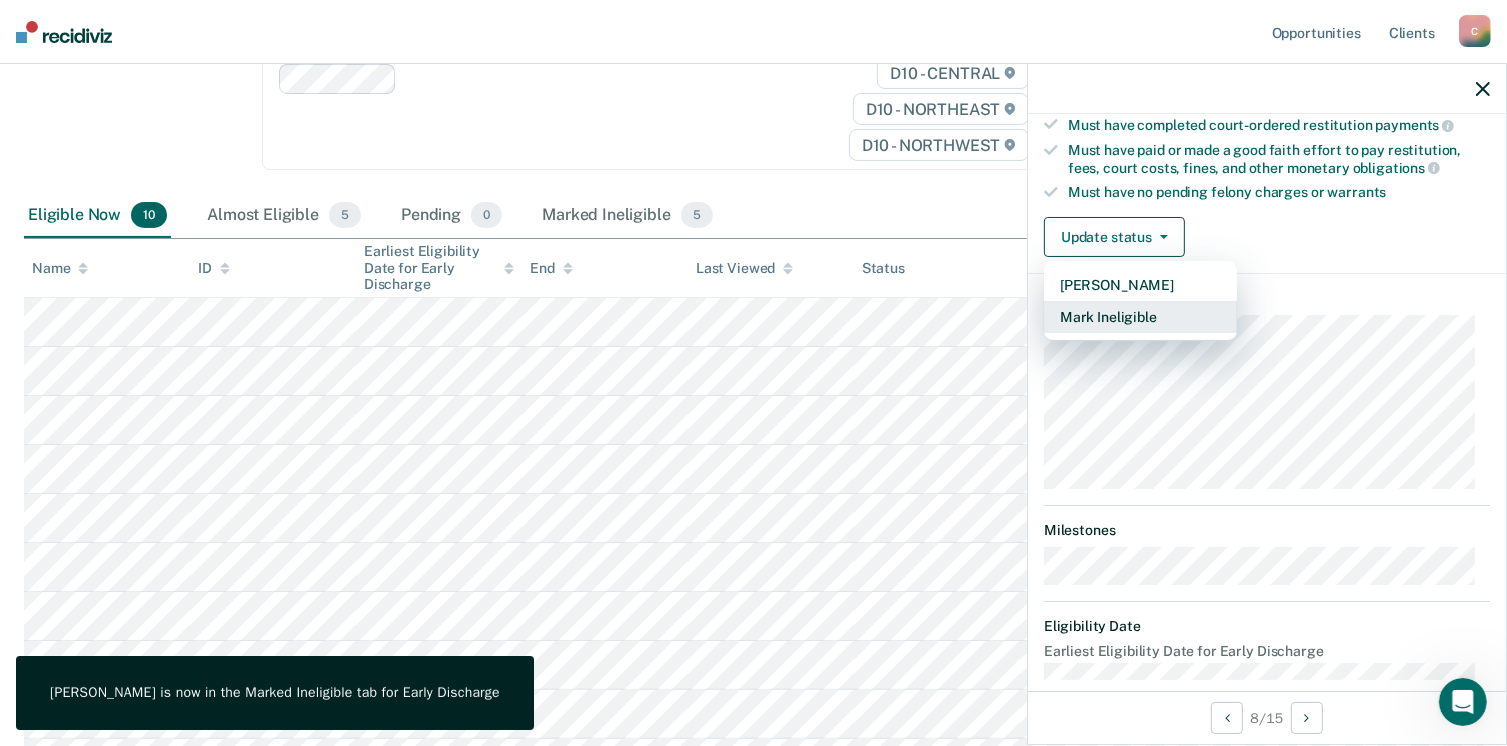 click on "Mark Ineligible" at bounding box center (1140, 317) 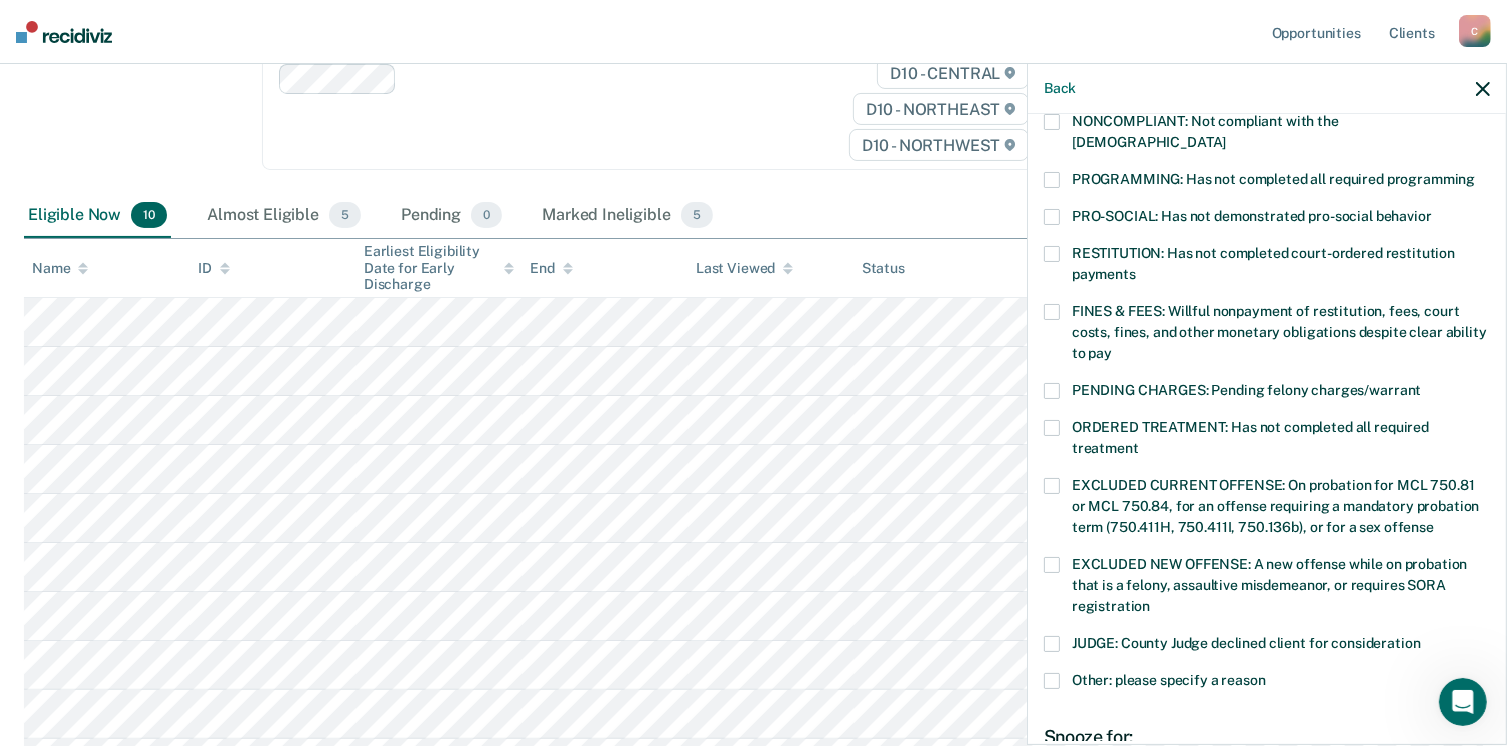 scroll, scrollTop: 371, scrollLeft: 0, axis: vertical 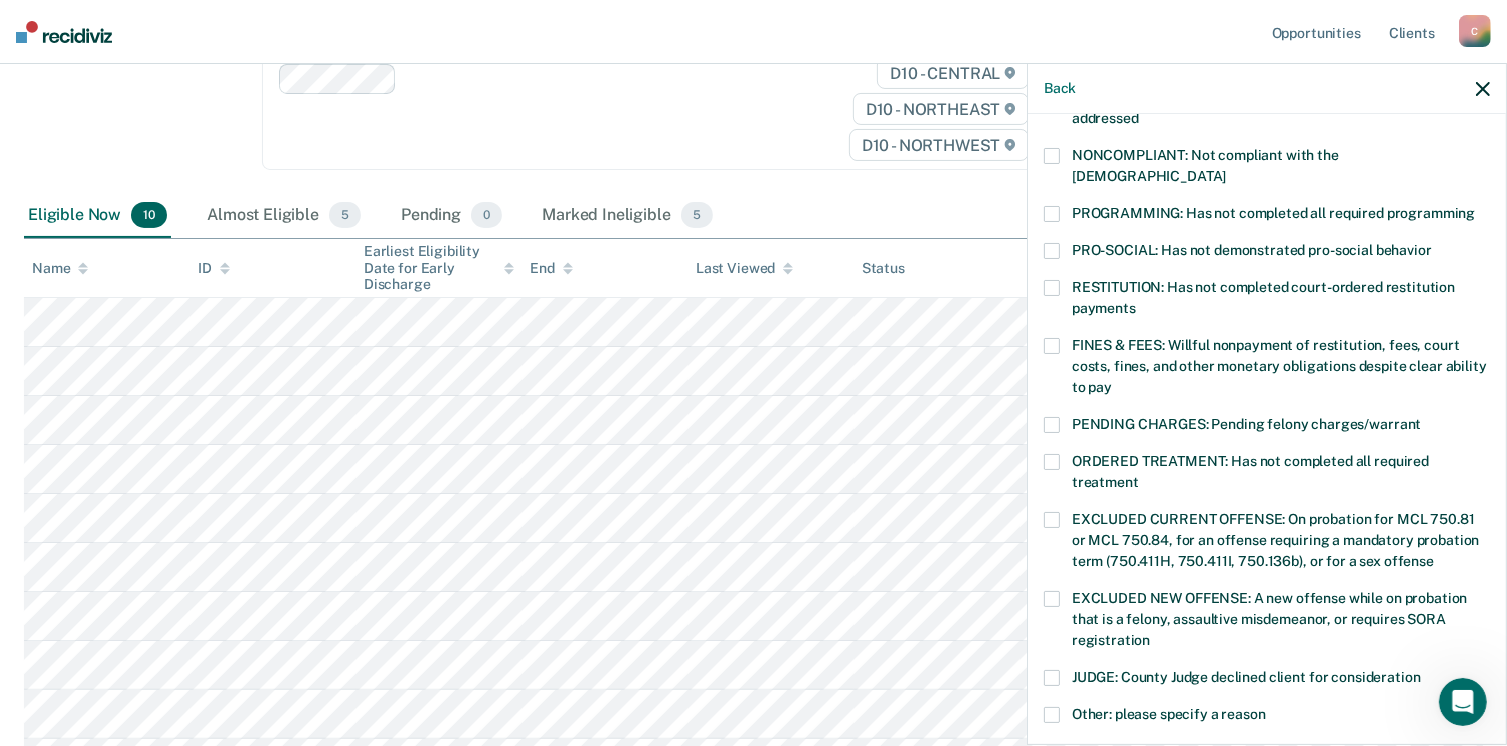 click at bounding box center (1052, 214) 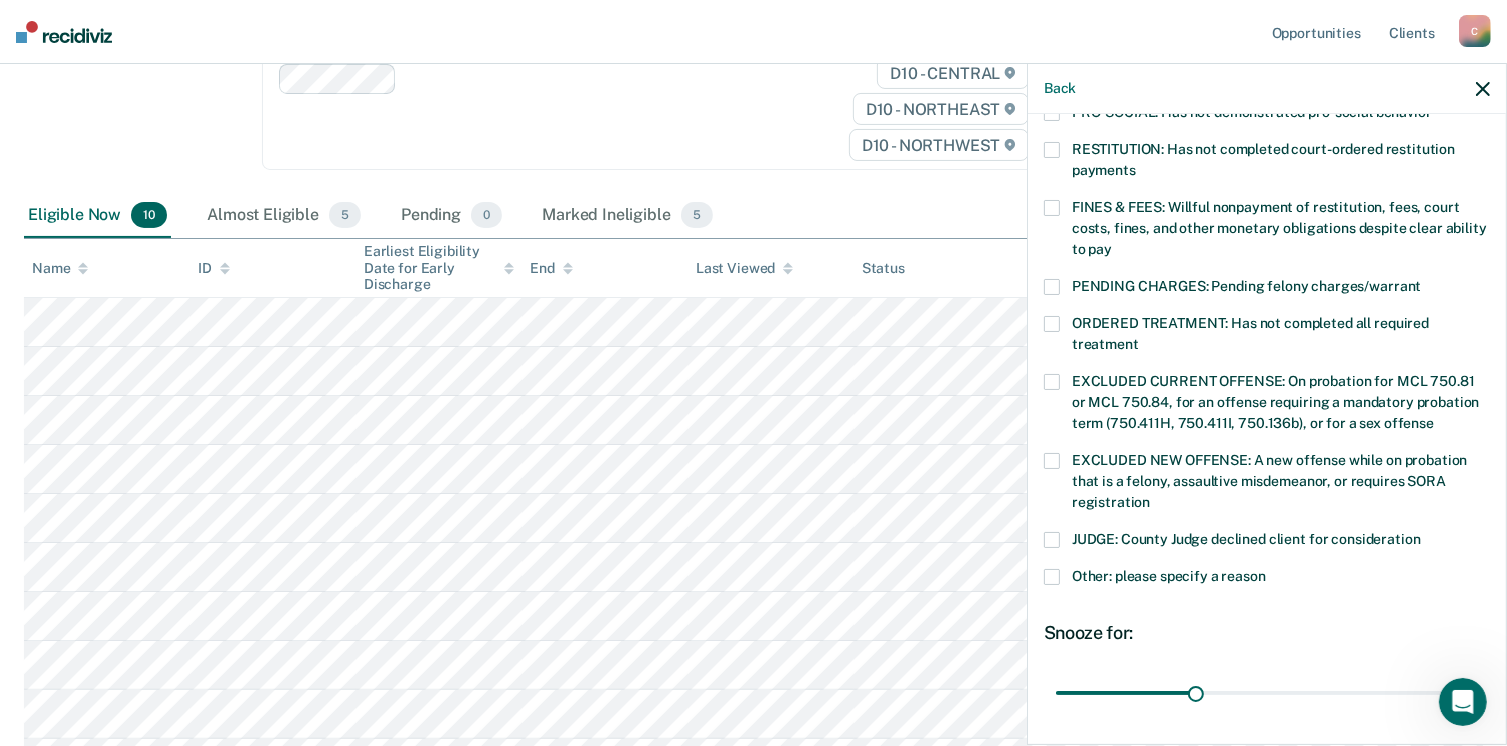 scroll, scrollTop: 630, scrollLeft: 0, axis: vertical 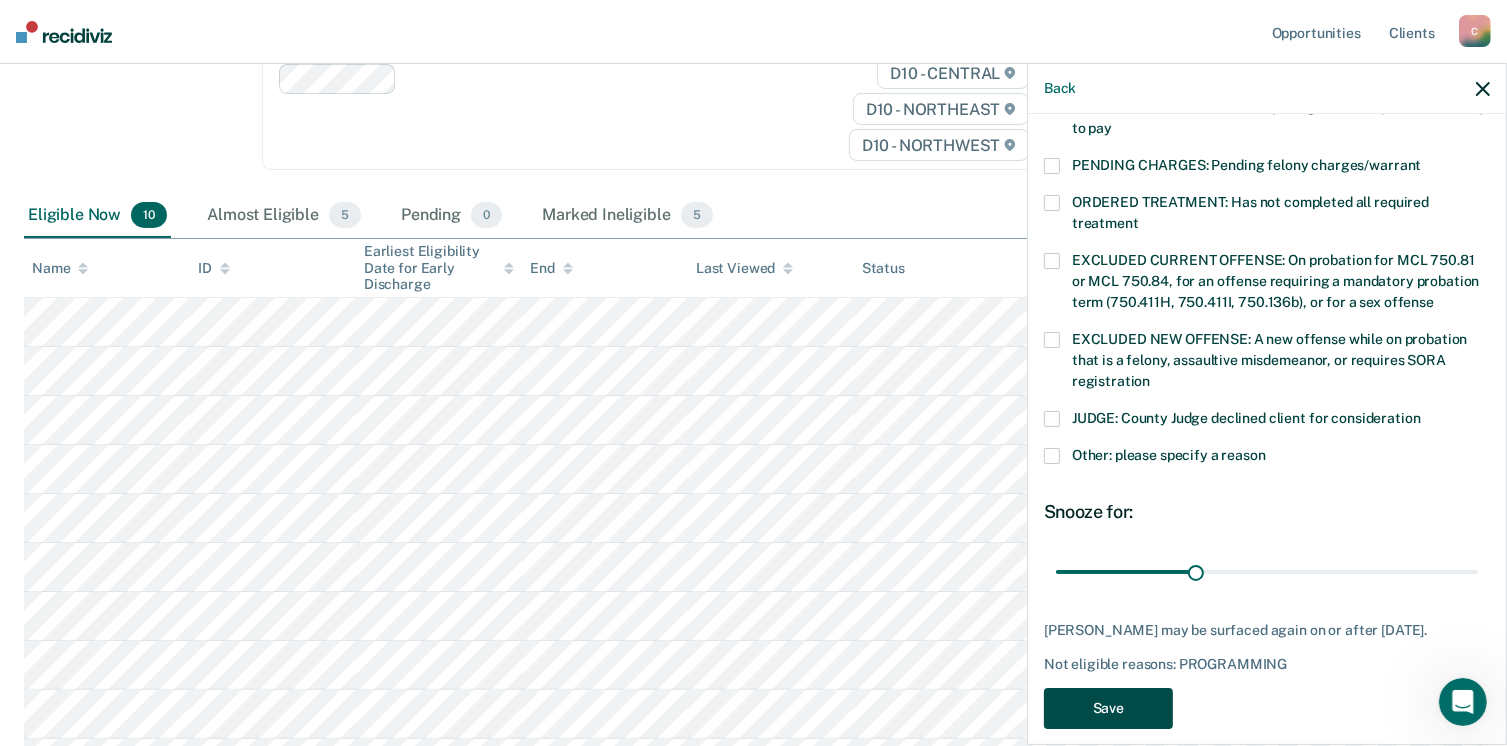 click on "Save" at bounding box center [1108, 708] 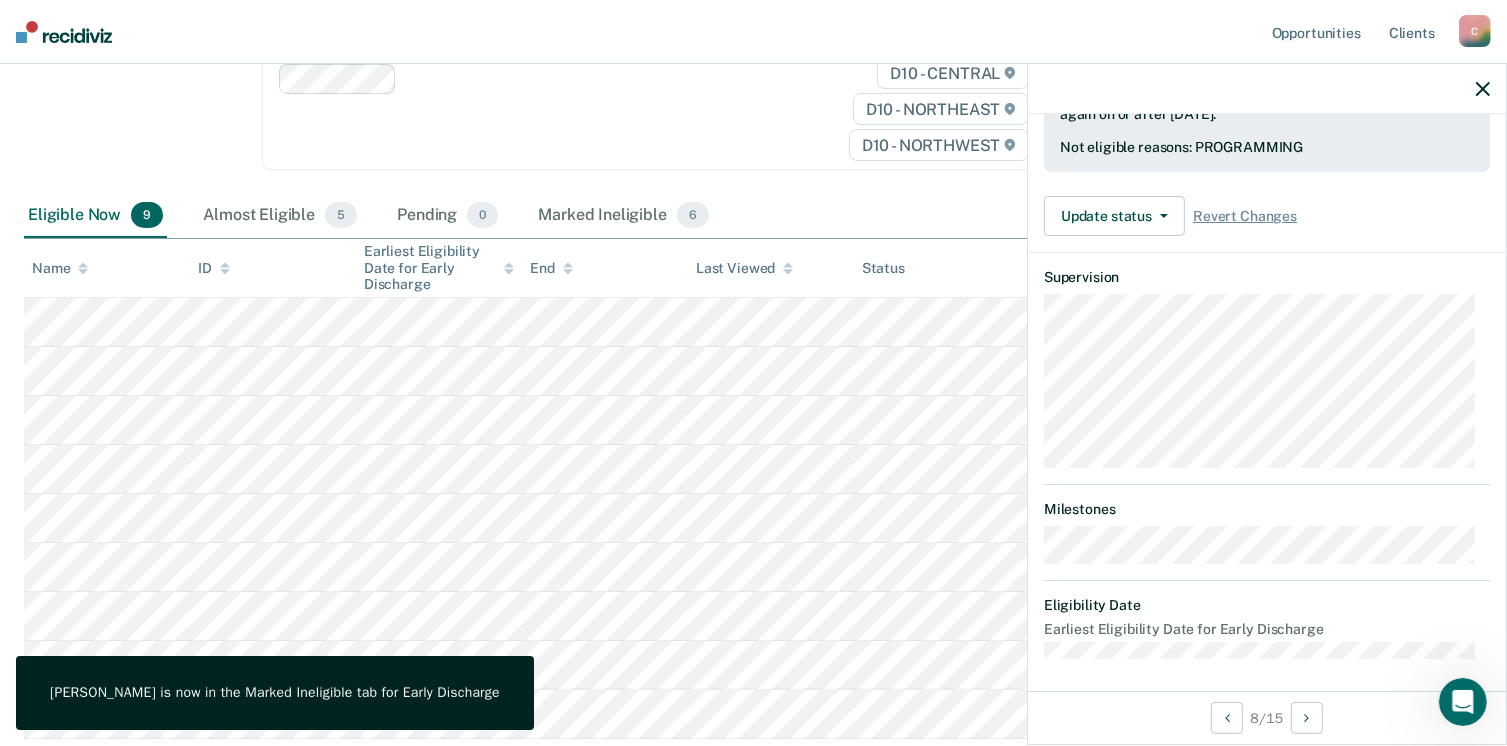 scroll, scrollTop: 371, scrollLeft: 0, axis: vertical 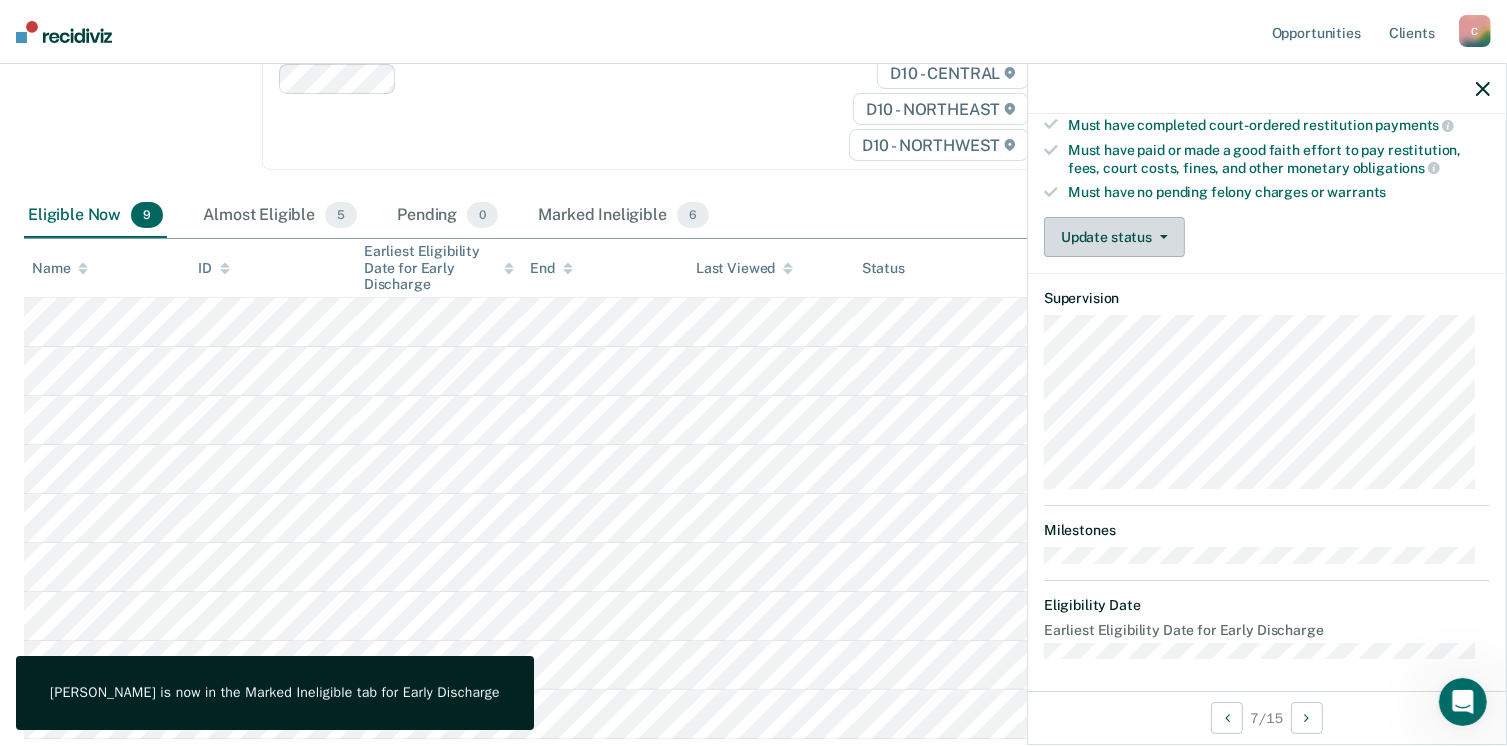 click on "Update status" at bounding box center (1114, 237) 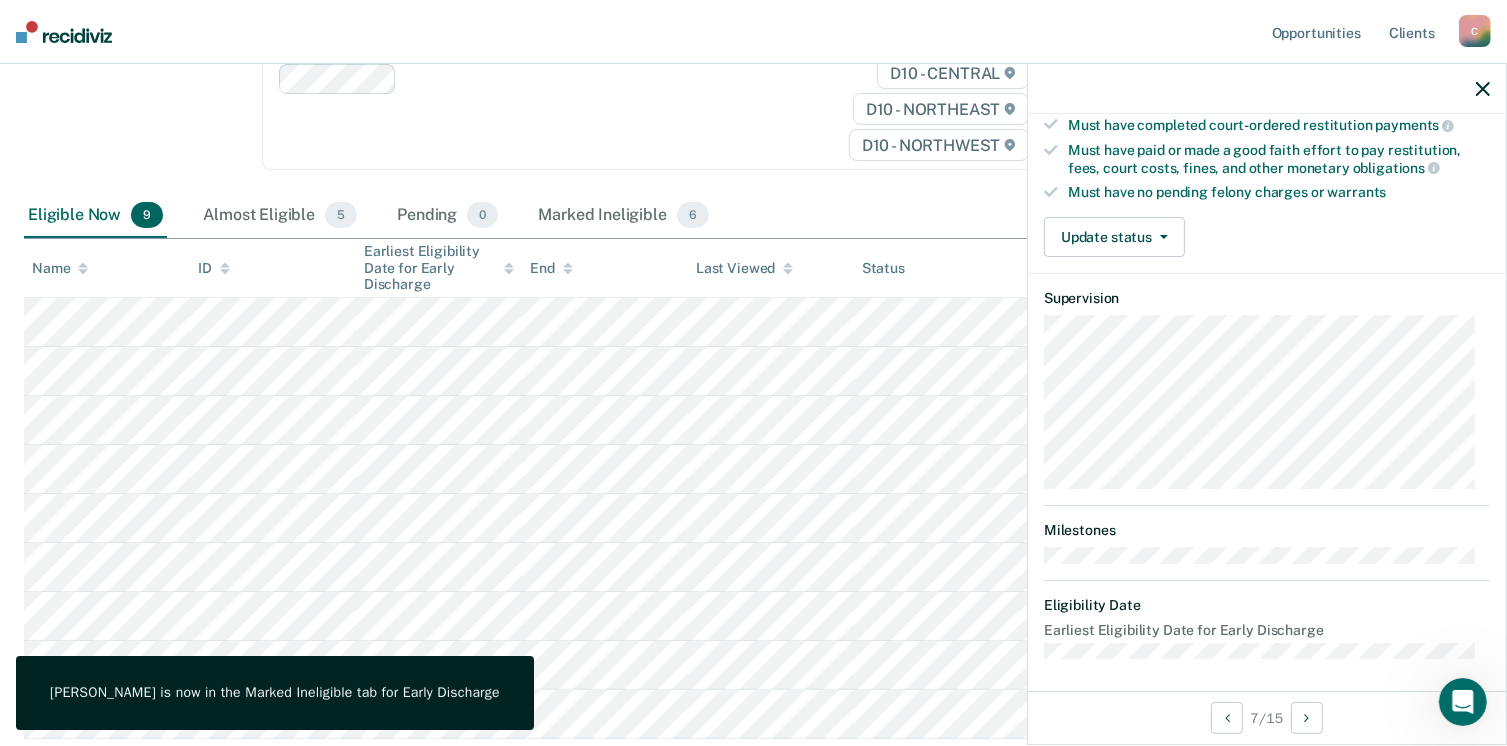 click on "KM   Early Discharge Eligible Validated by data from COMS Completed at least half of probation   term   No active PPO ordered during the probation   term   Not involved in a felony, assaultive misdemeanor, or offense requiring SORA registration while on   probation   Not serving for an offense excluded from early discharge eligibility by   policy   Requirements to check Must have completed all required programming and   treatment Must have completed court-ordered restitution   payments   Must have paid or made a good faith effort to pay restitution, fees, court costs, fines, and other monetary   obligations   Must have no pending felony charges or   warrants Update status Mark Pending Mark Ineligible Supervision Milestones Eligibility Date Earliest Eligibility Date for Early Discharge" at bounding box center (1267, 213) 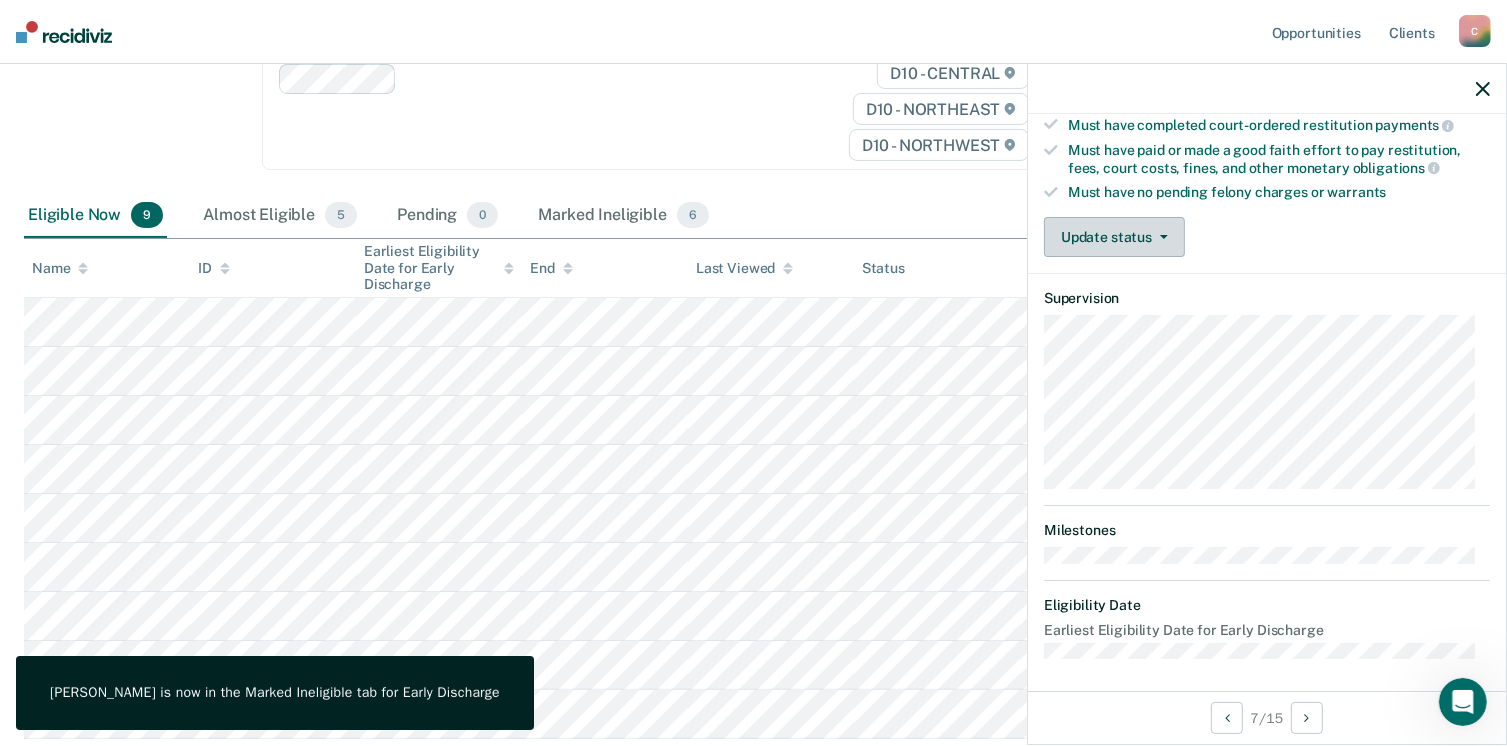 click on "Update status" at bounding box center [1114, 237] 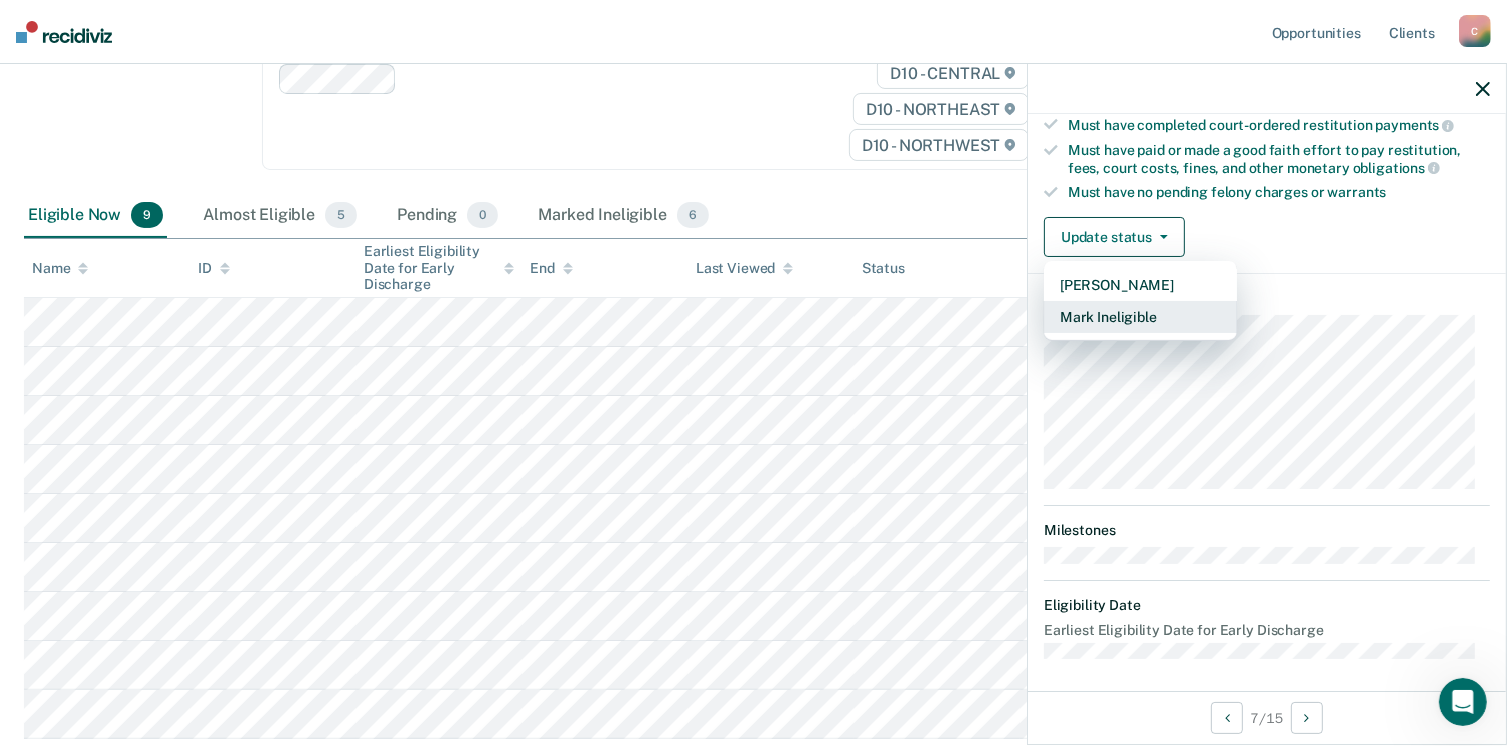 click on "Mark Ineligible" at bounding box center (1140, 317) 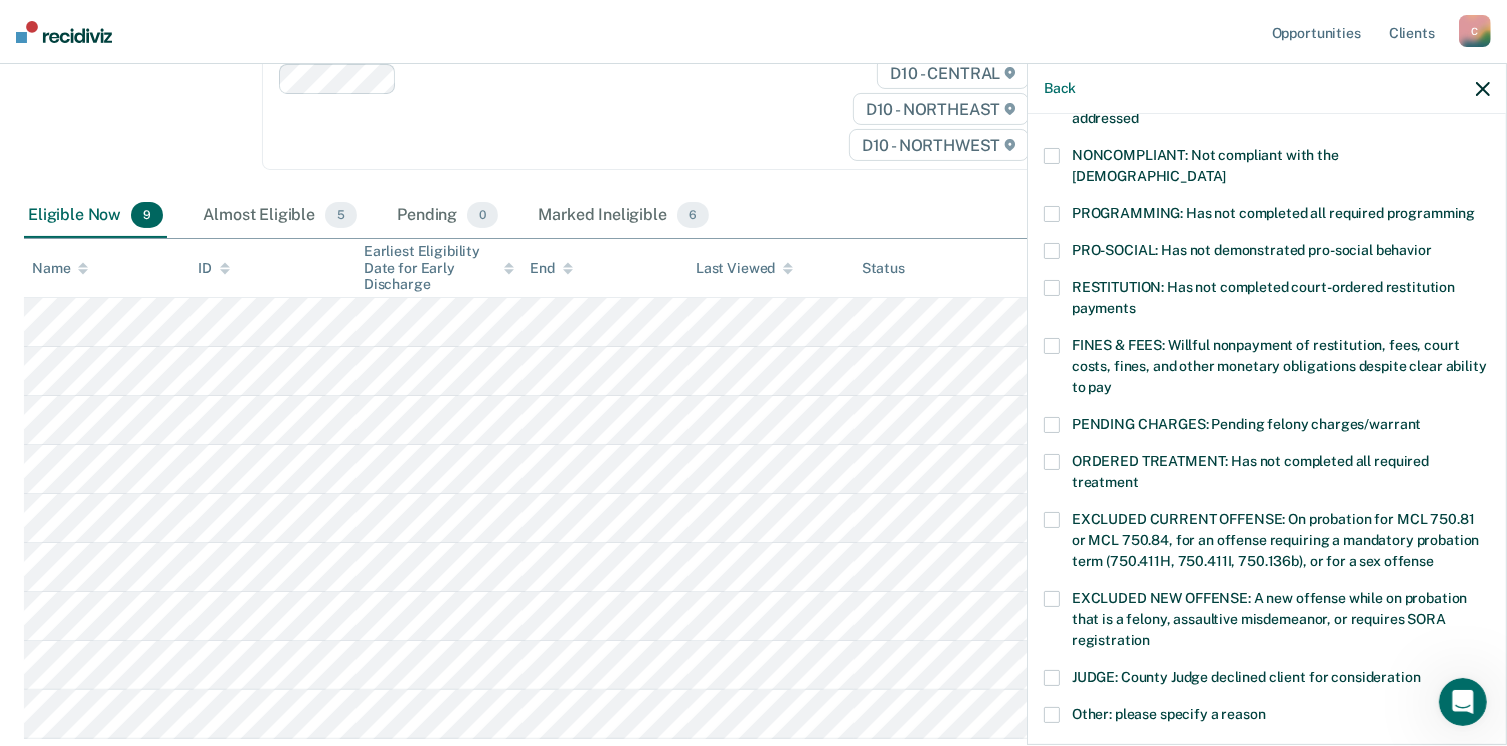 click at bounding box center (1052, 214) 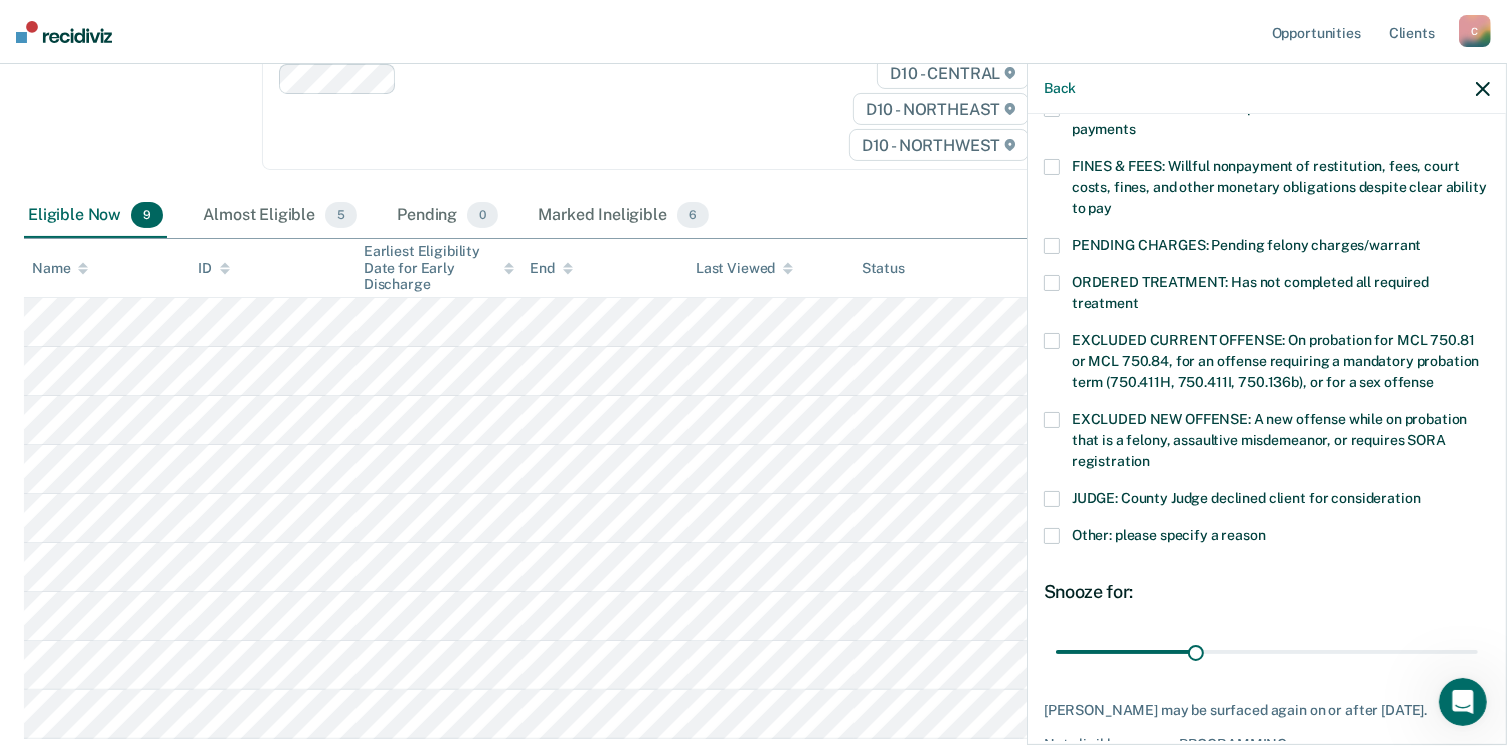 scroll, scrollTop: 630, scrollLeft: 0, axis: vertical 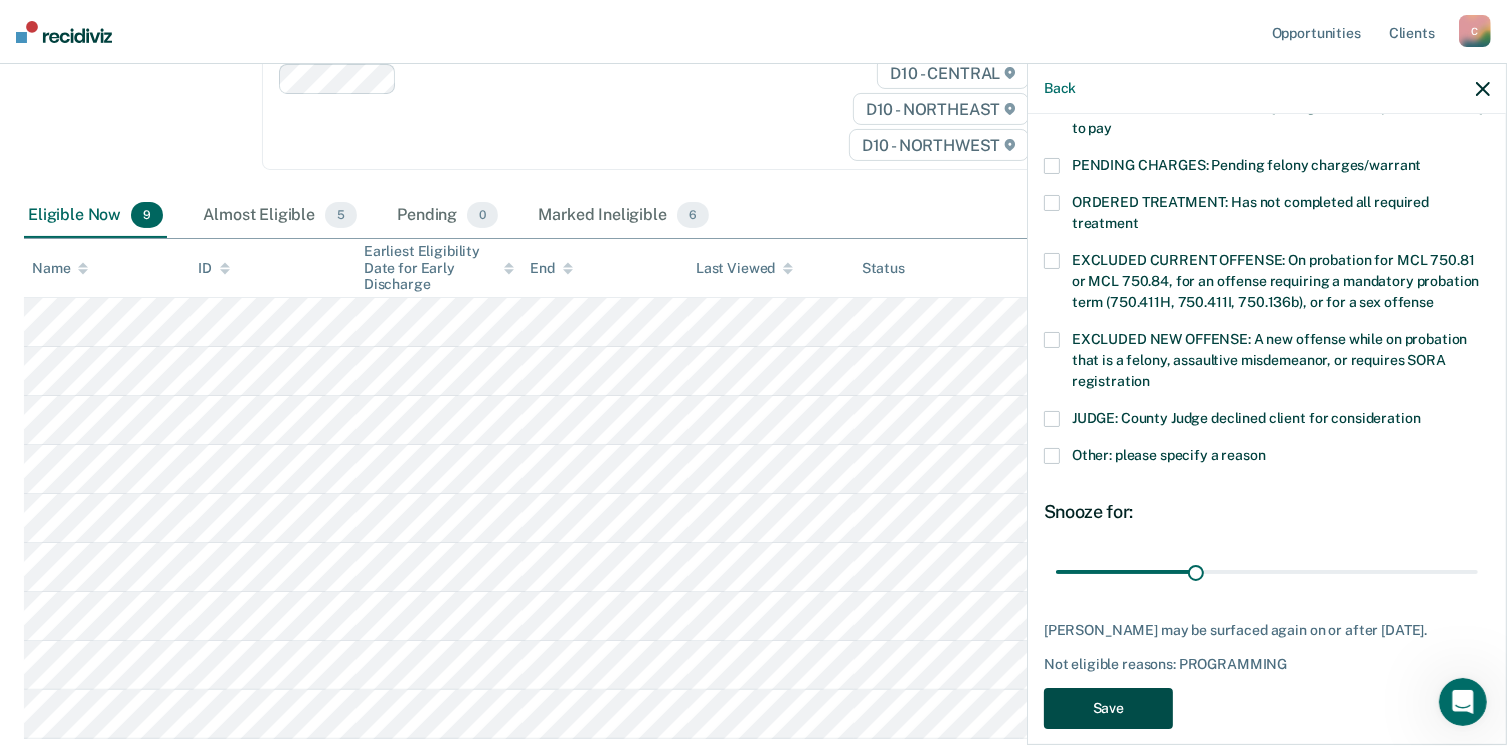 click on "Save" at bounding box center [1108, 708] 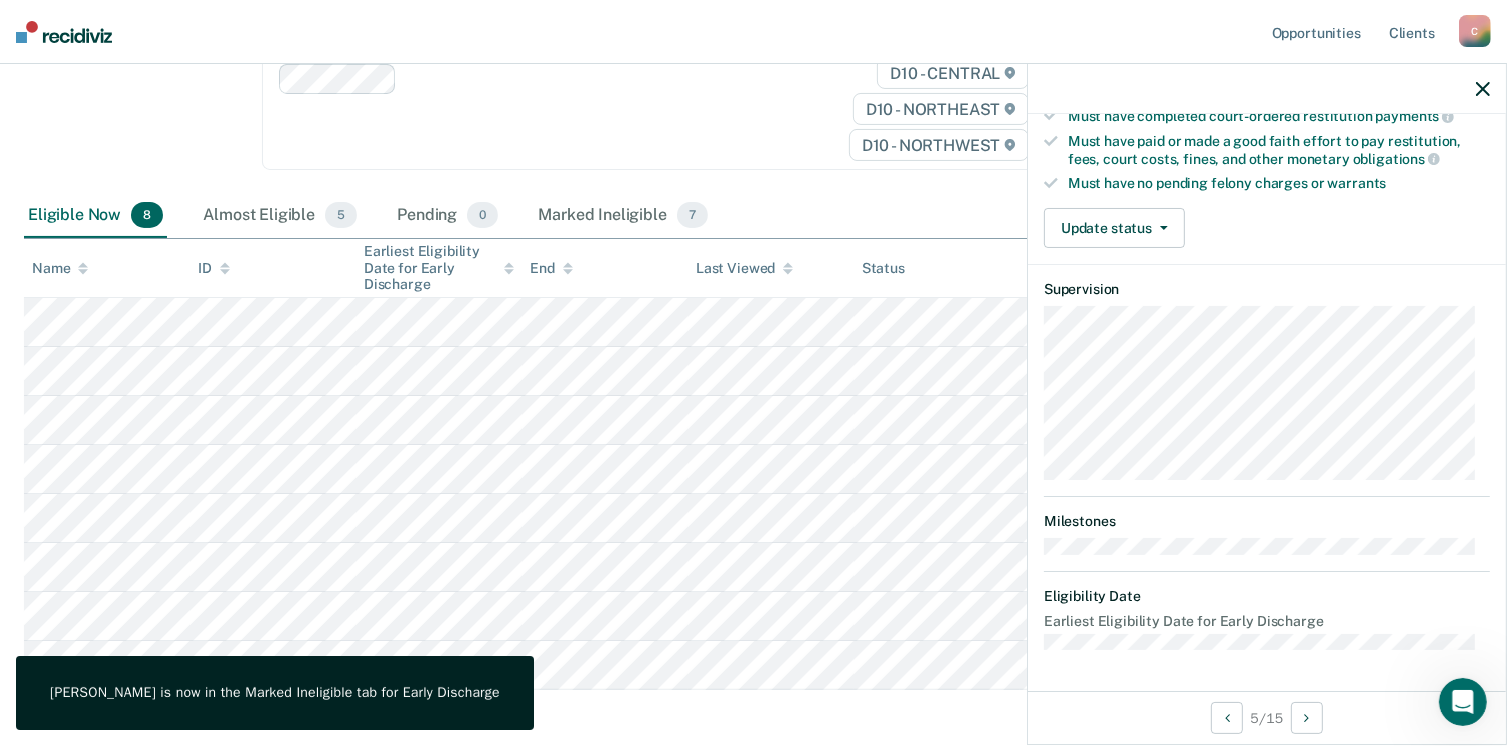 scroll, scrollTop: 371, scrollLeft: 0, axis: vertical 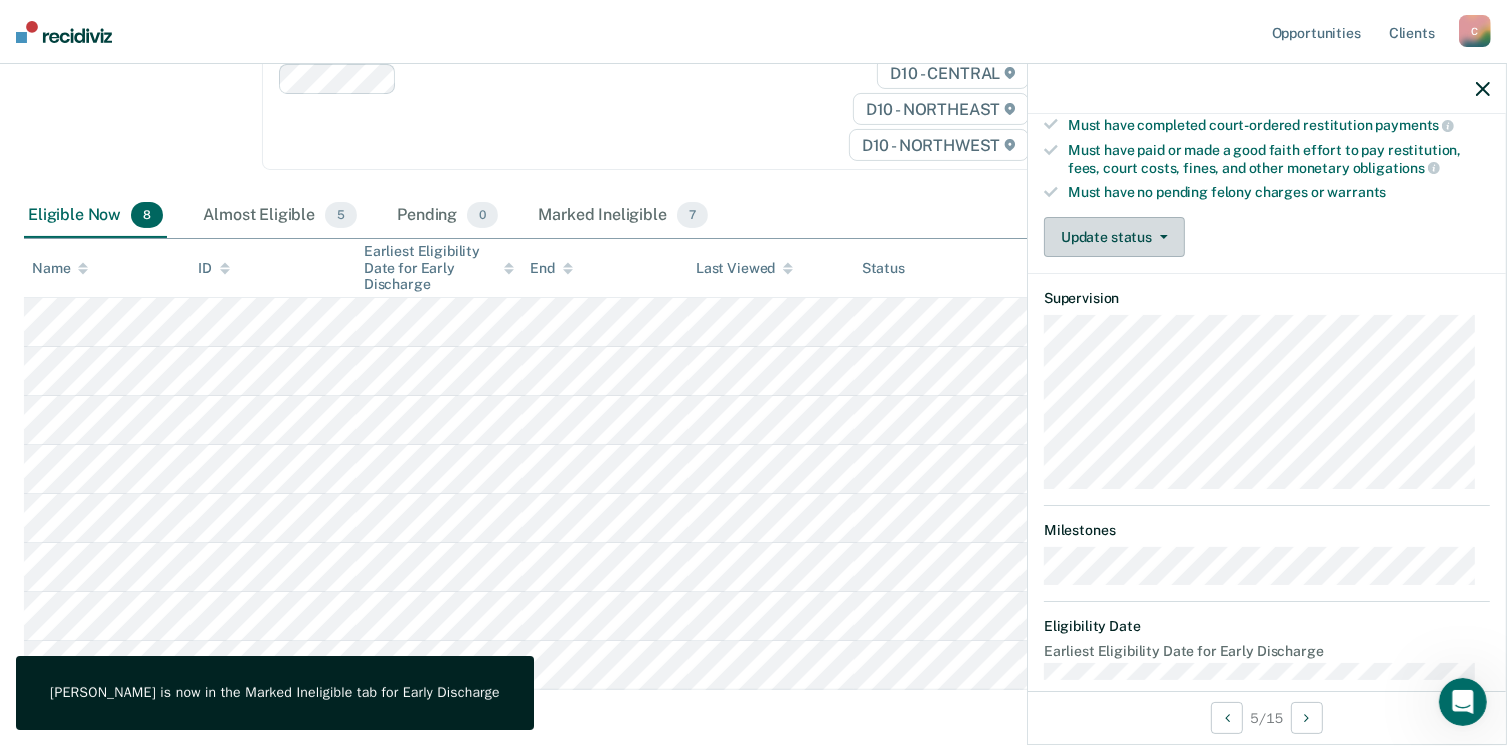 click on "Update status" at bounding box center (1114, 237) 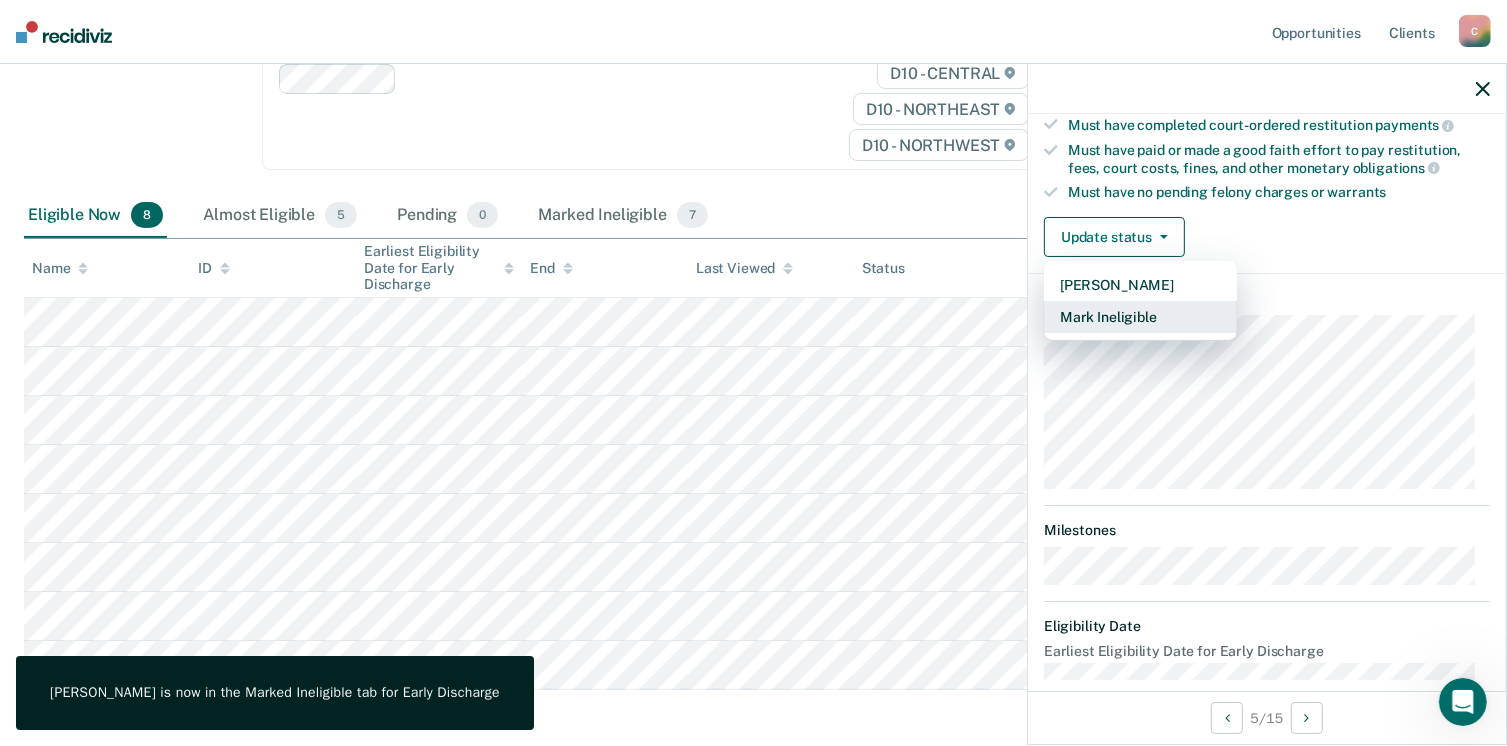 click on "Mark Ineligible" at bounding box center (1140, 317) 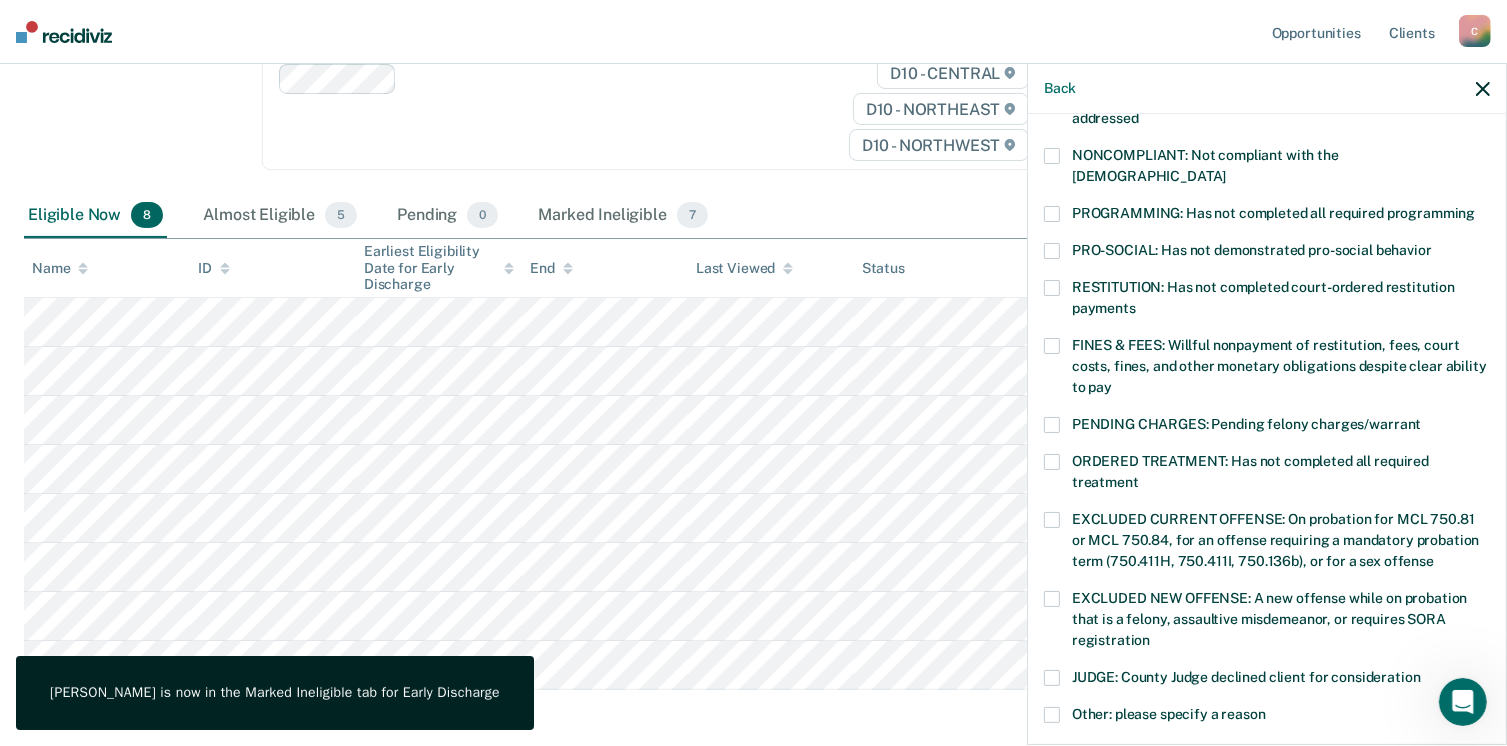 click at bounding box center [1052, 214] 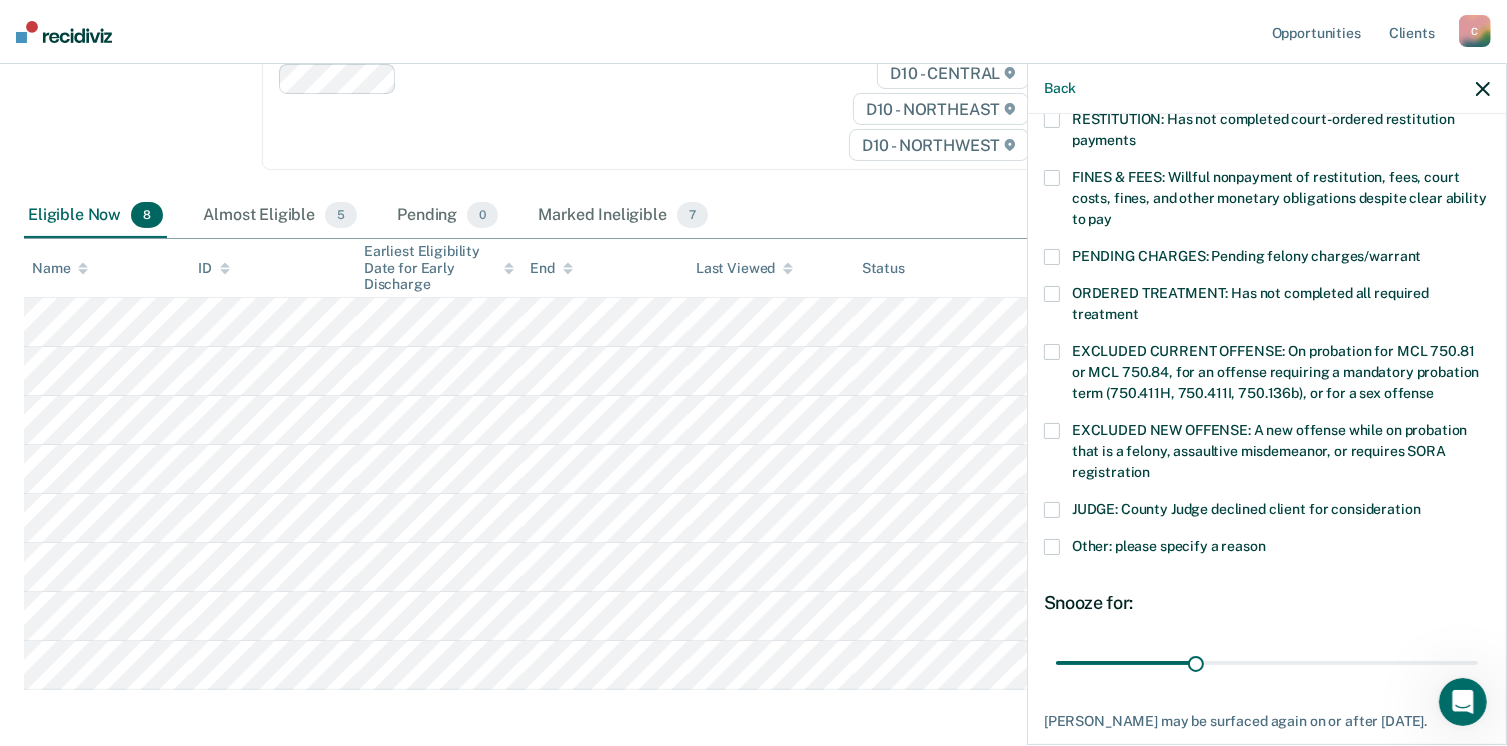 scroll, scrollTop: 647, scrollLeft: 0, axis: vertical 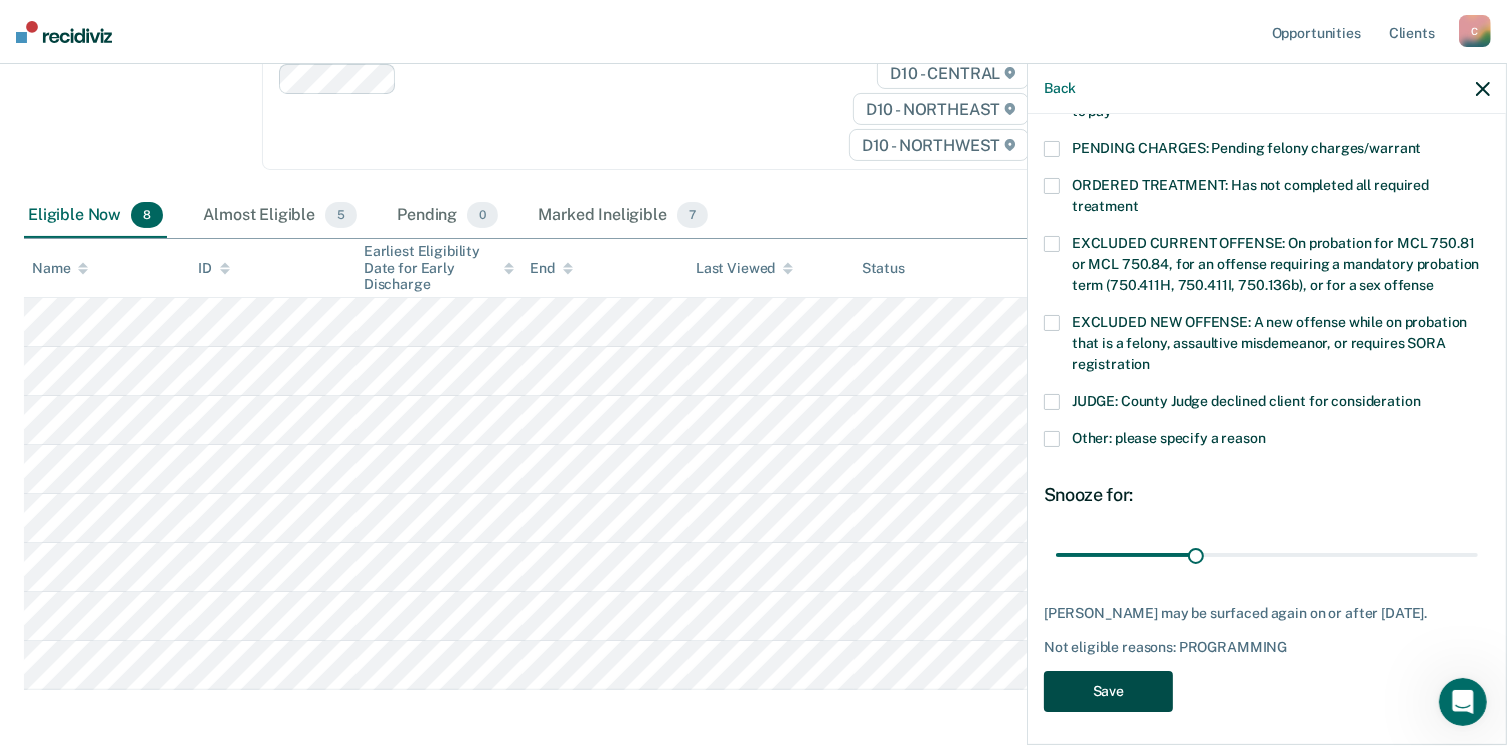 click on "Save" at bounding box center (1108, 691) 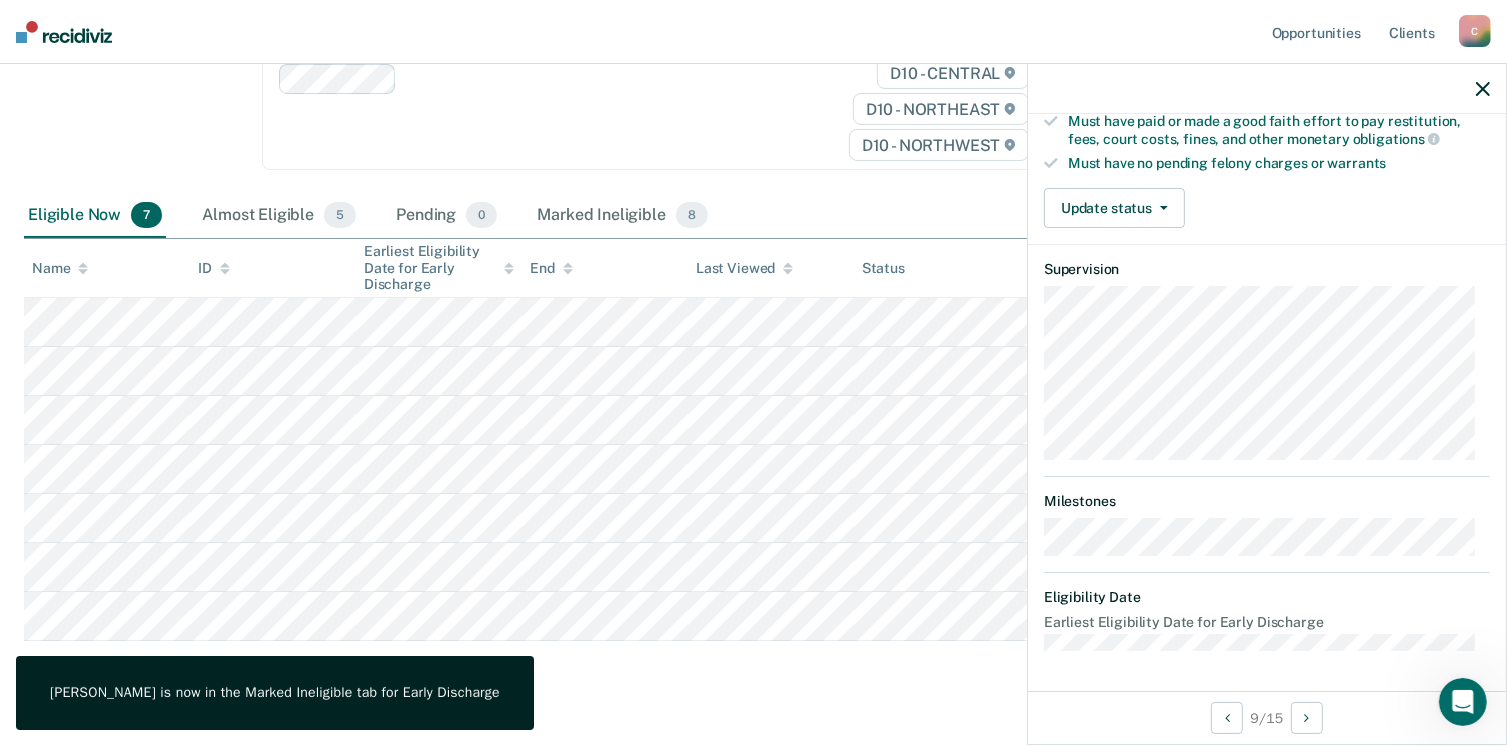 scroll, scrollTop: 392, scrollLeft: 0, axis: vertical 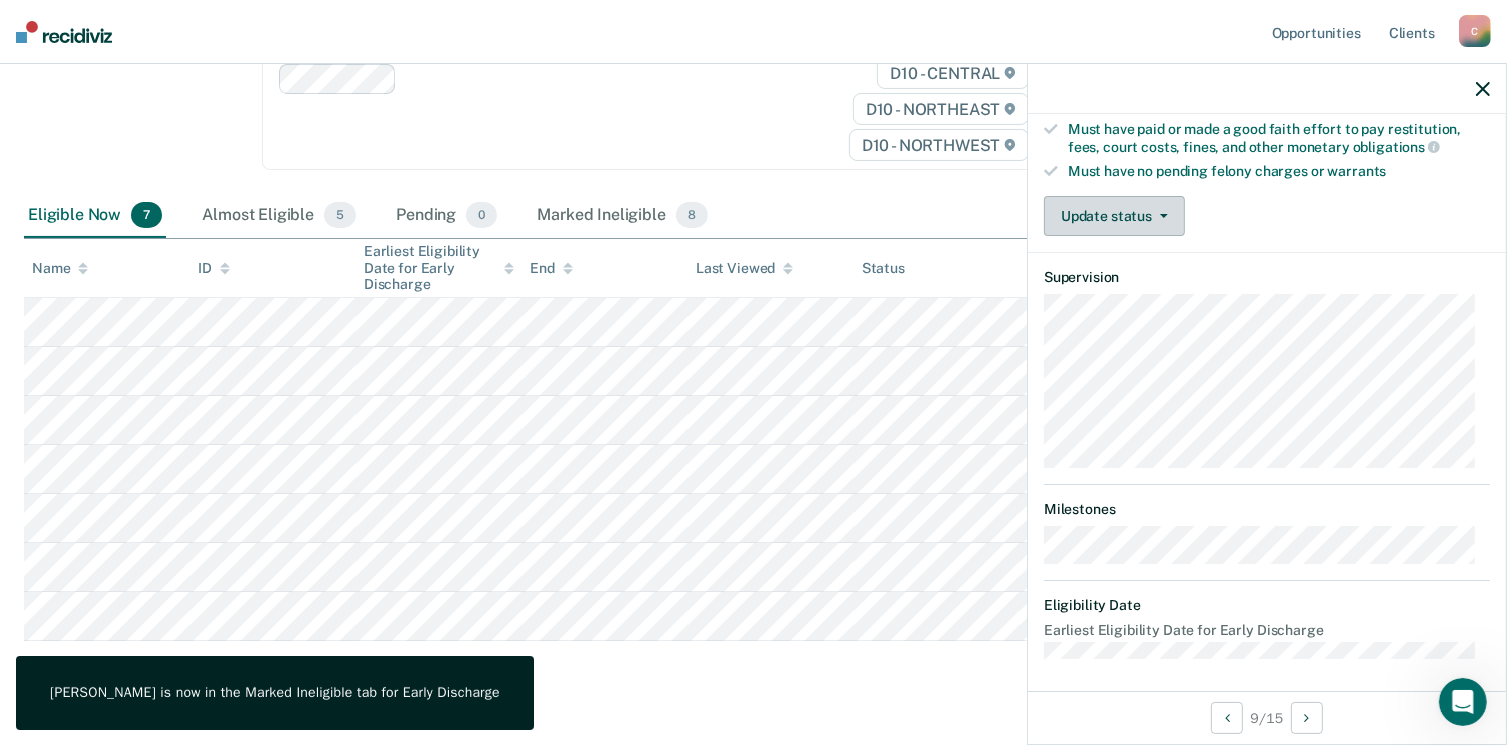 click on "Update status" at bounding box center [1114, 216] 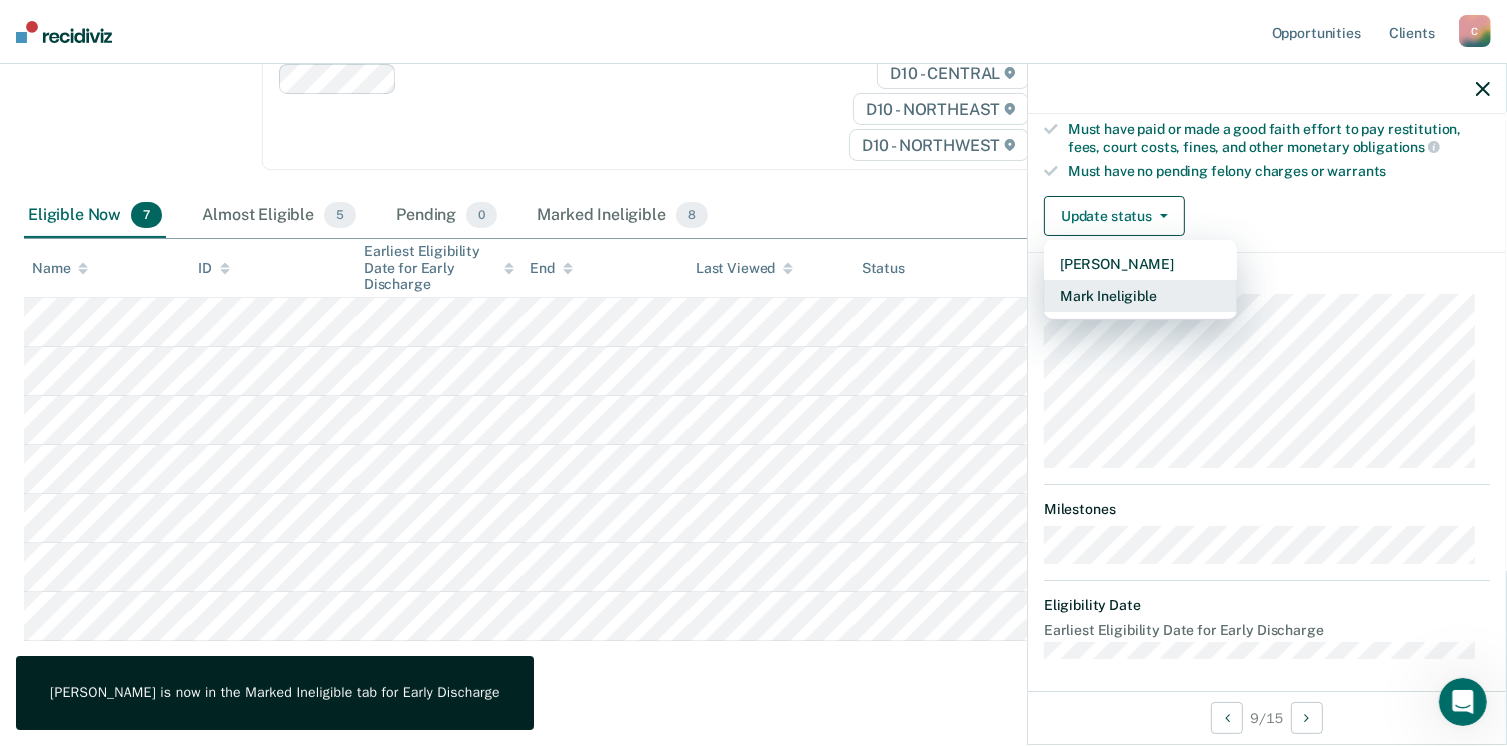 click on "Mark Ineligible" at bounding box center (1140, 296) 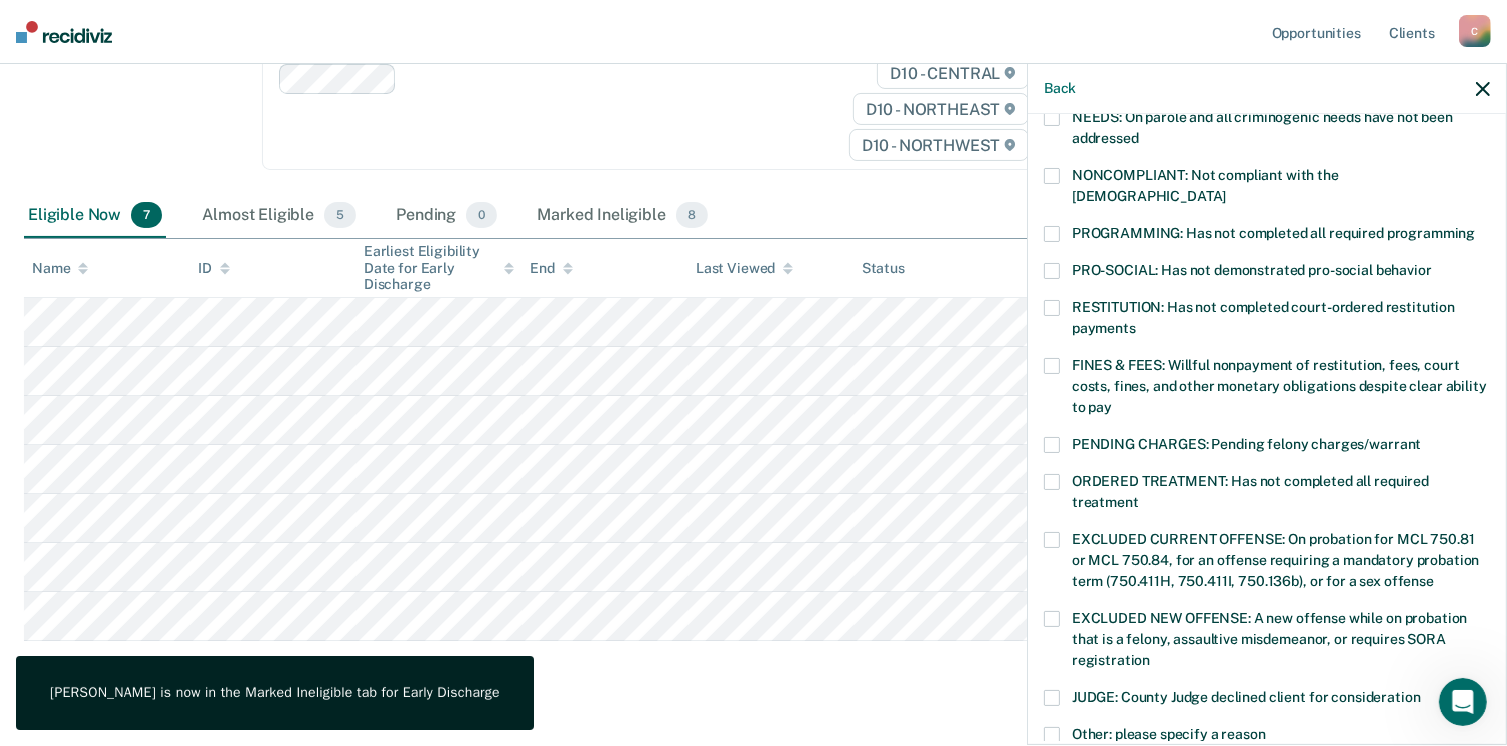 scroll, scrollTop: 292, scrollLeft: 0, axis: vertical 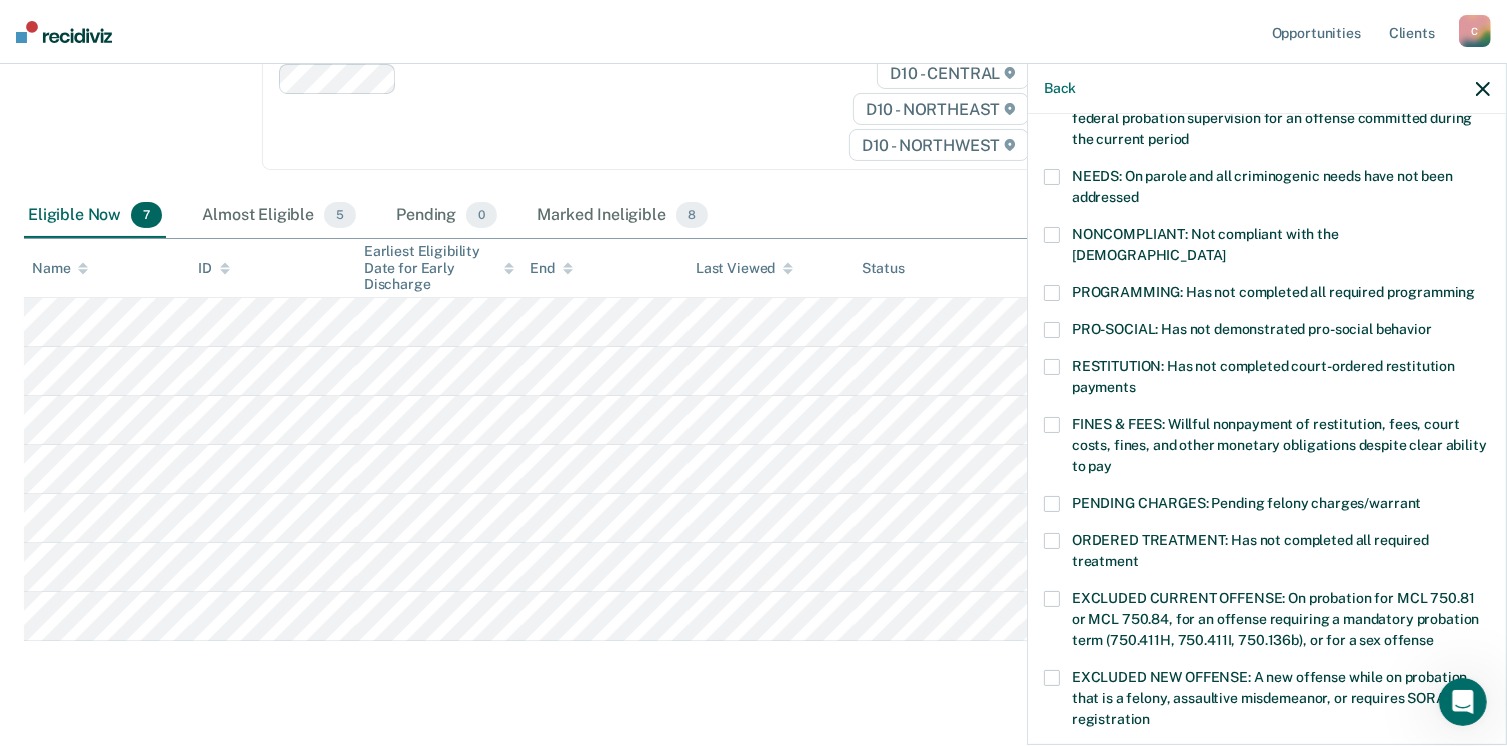 click at bounding box center [1052, 293] 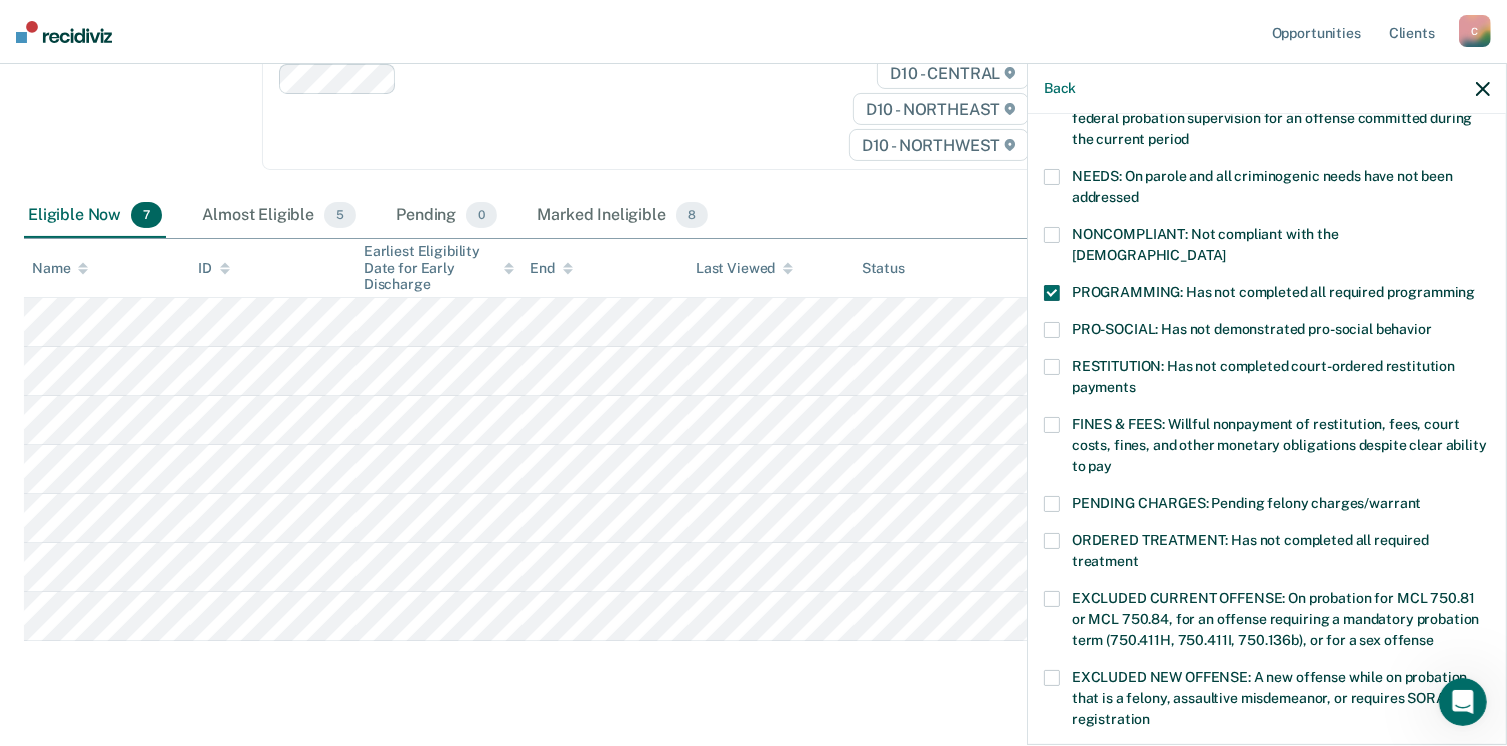 scroll, scrollTop: 630, scrollLeft: 0, axis: vertical 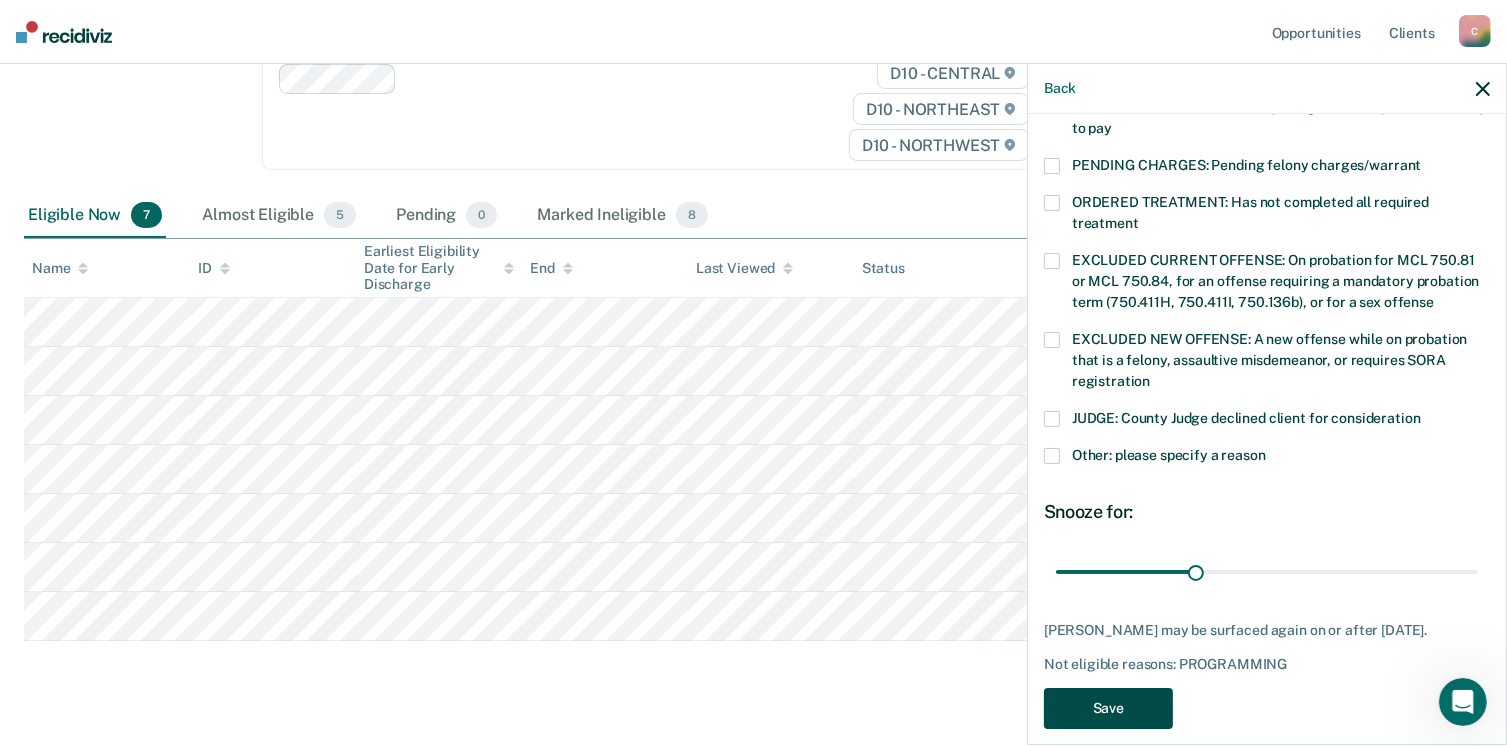 drag, startPoint x: 1103, startPoint y: 675, endPoint x: 1103, endPoint y: 664, distance: 11 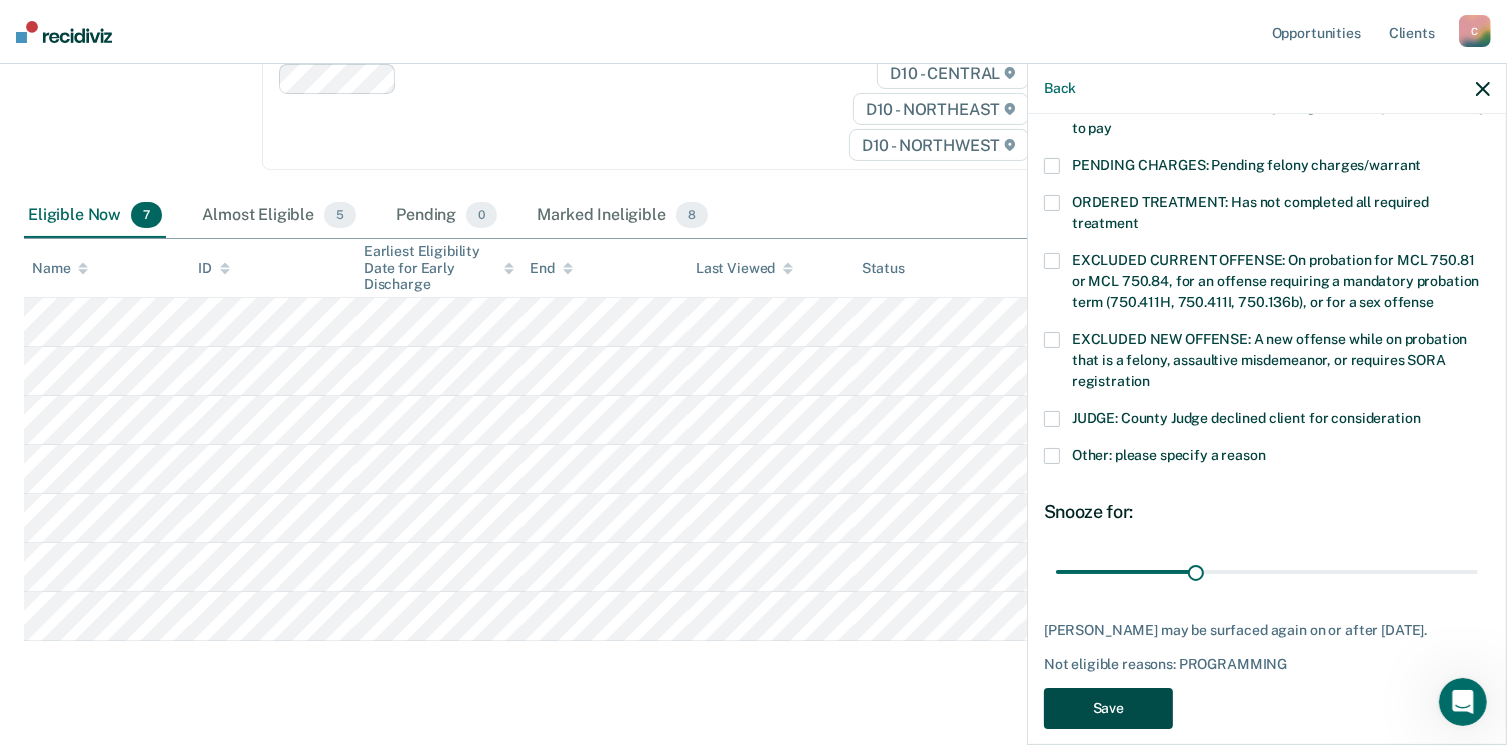 click on "Save" at bounding box center [1108, 708] 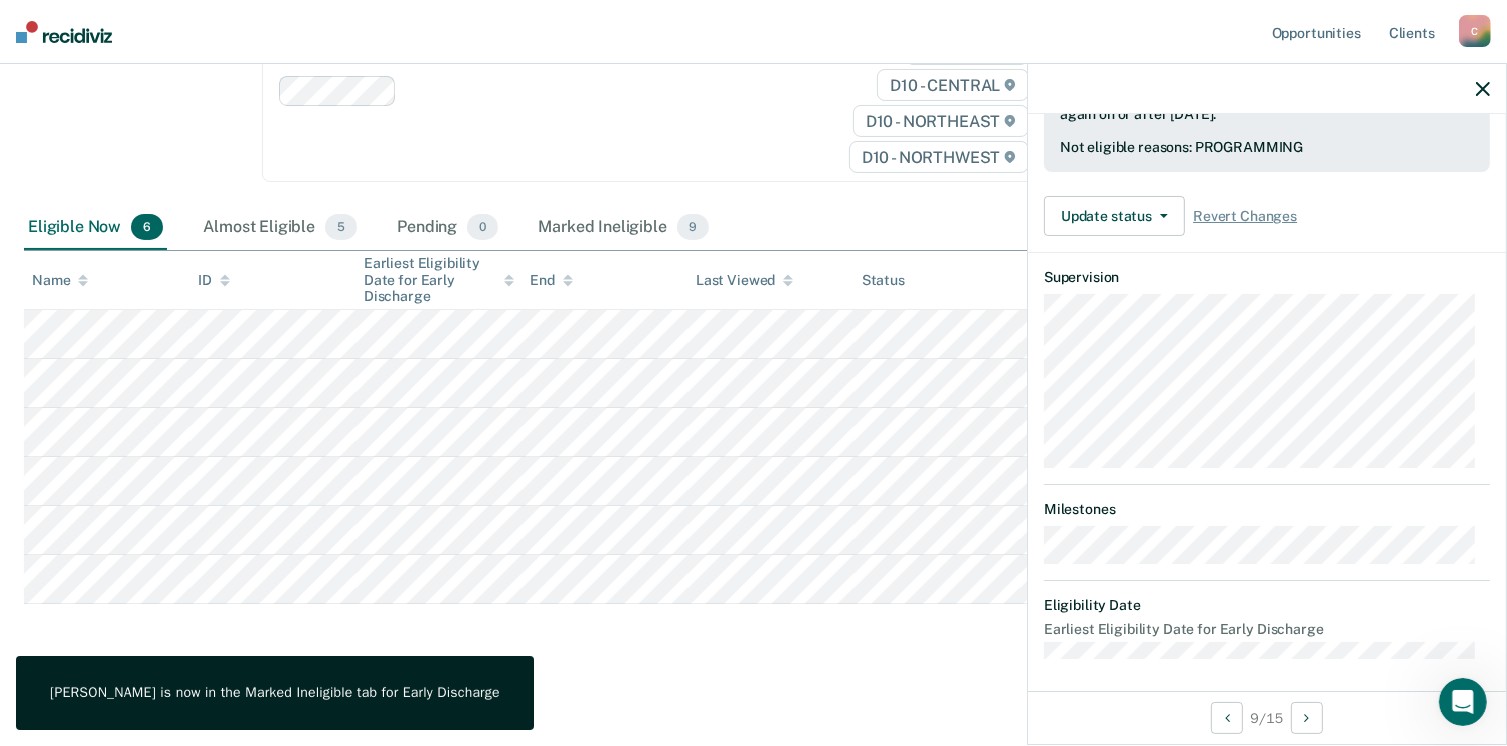 scroll, scrollTop: 392, scrollLeft: 0, axis: vertical 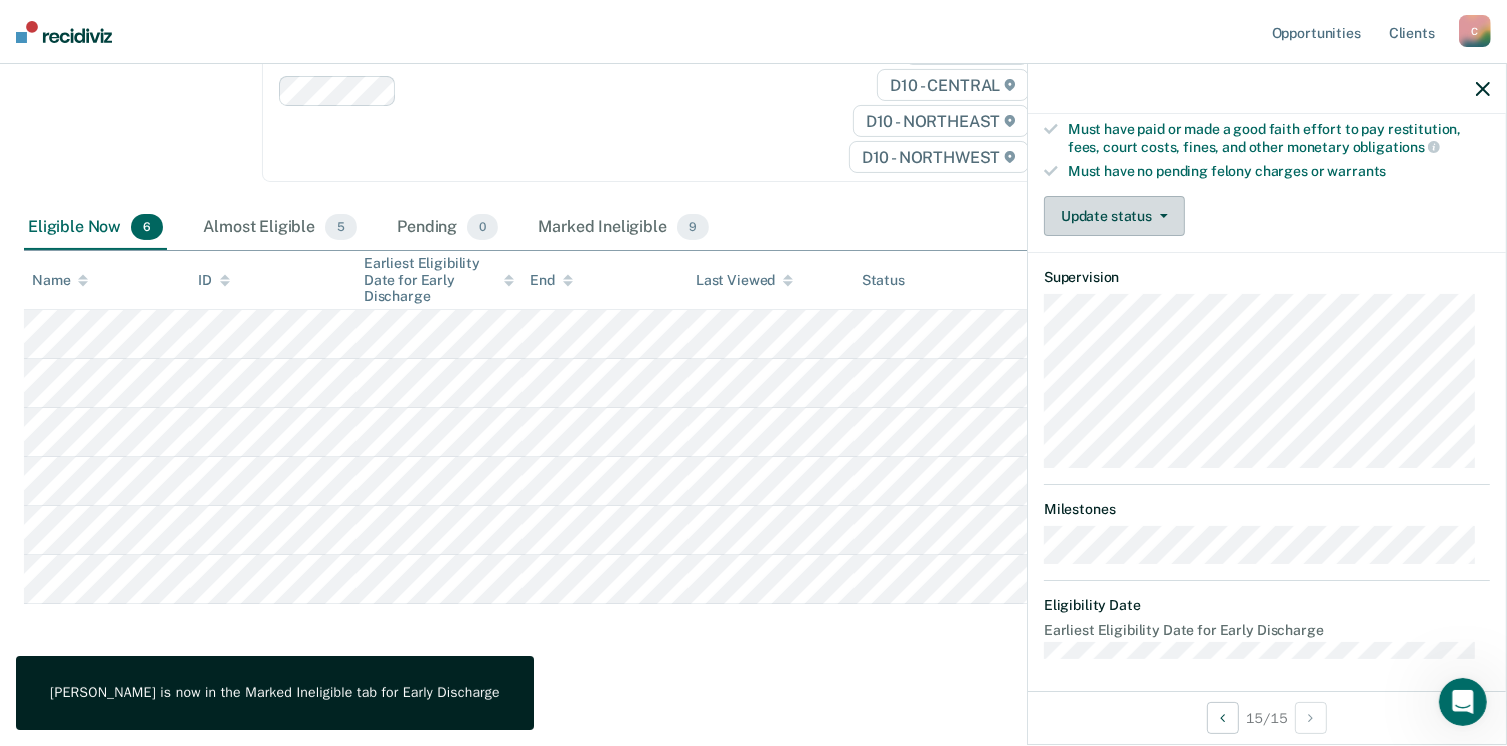 click on "Update status" at bounding box center (1114, 216) 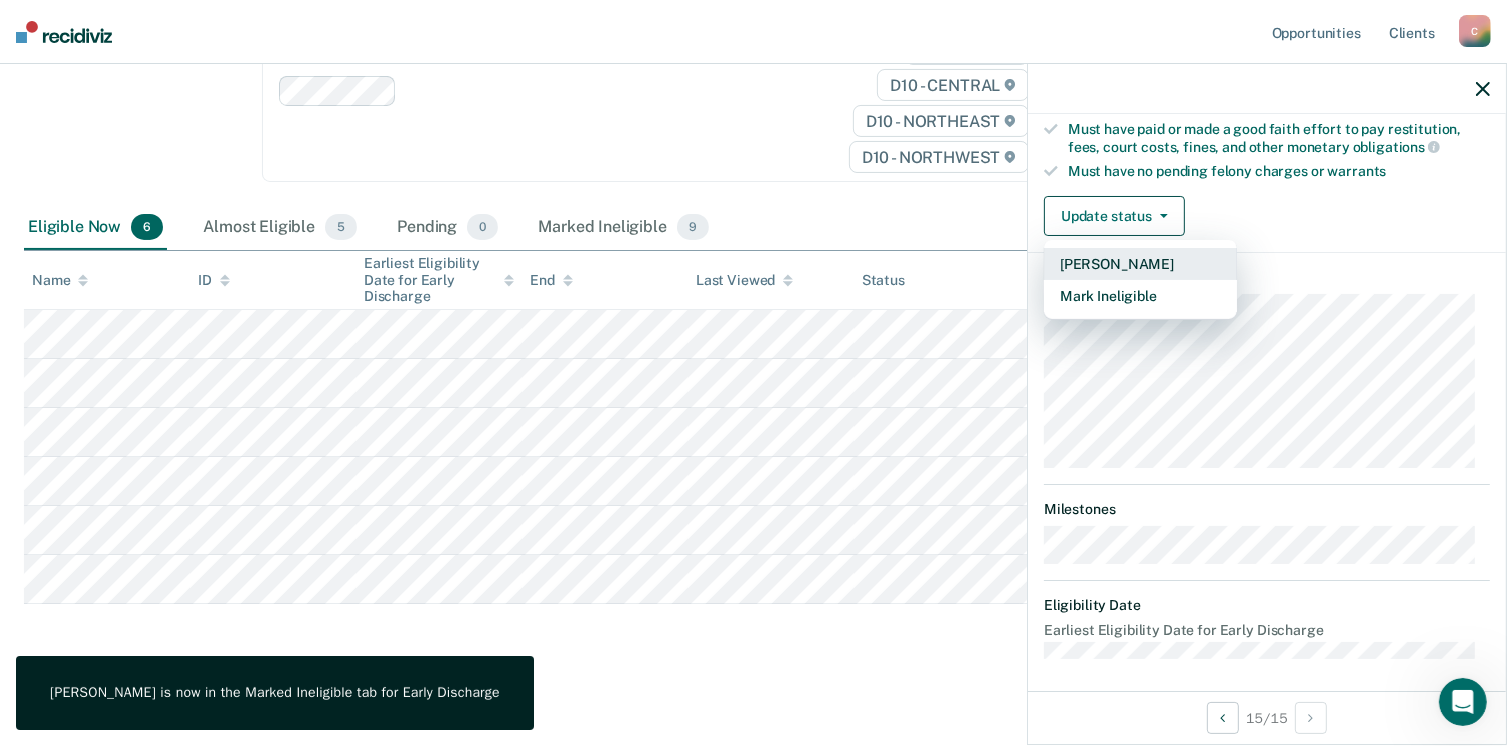 click on "[PERSON_NAME]" at bounding box center [1140, 264] 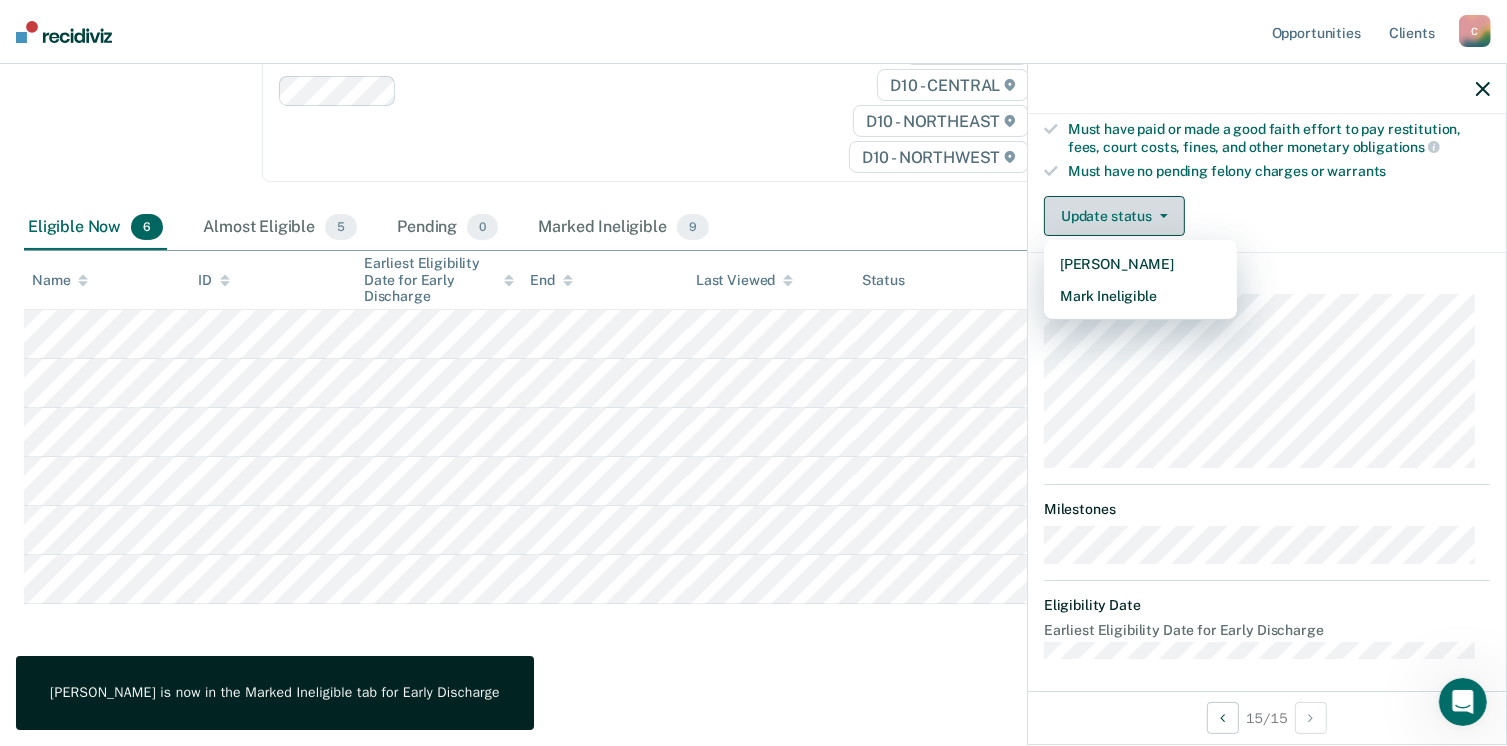 scroll, scrollTop: 238, scrollLeft: 0, axis: vertical 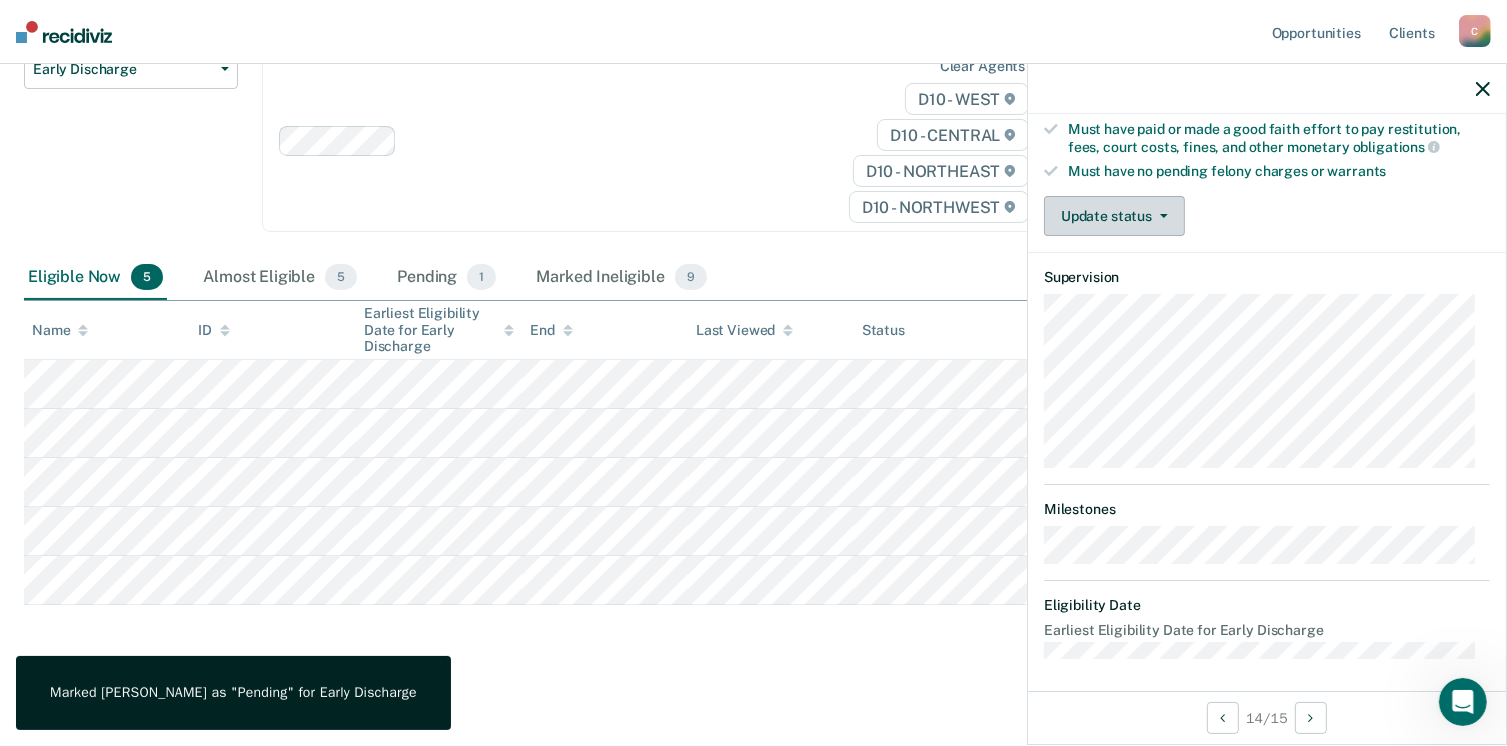 click on "Update status" at bounding box center [1114, 216] 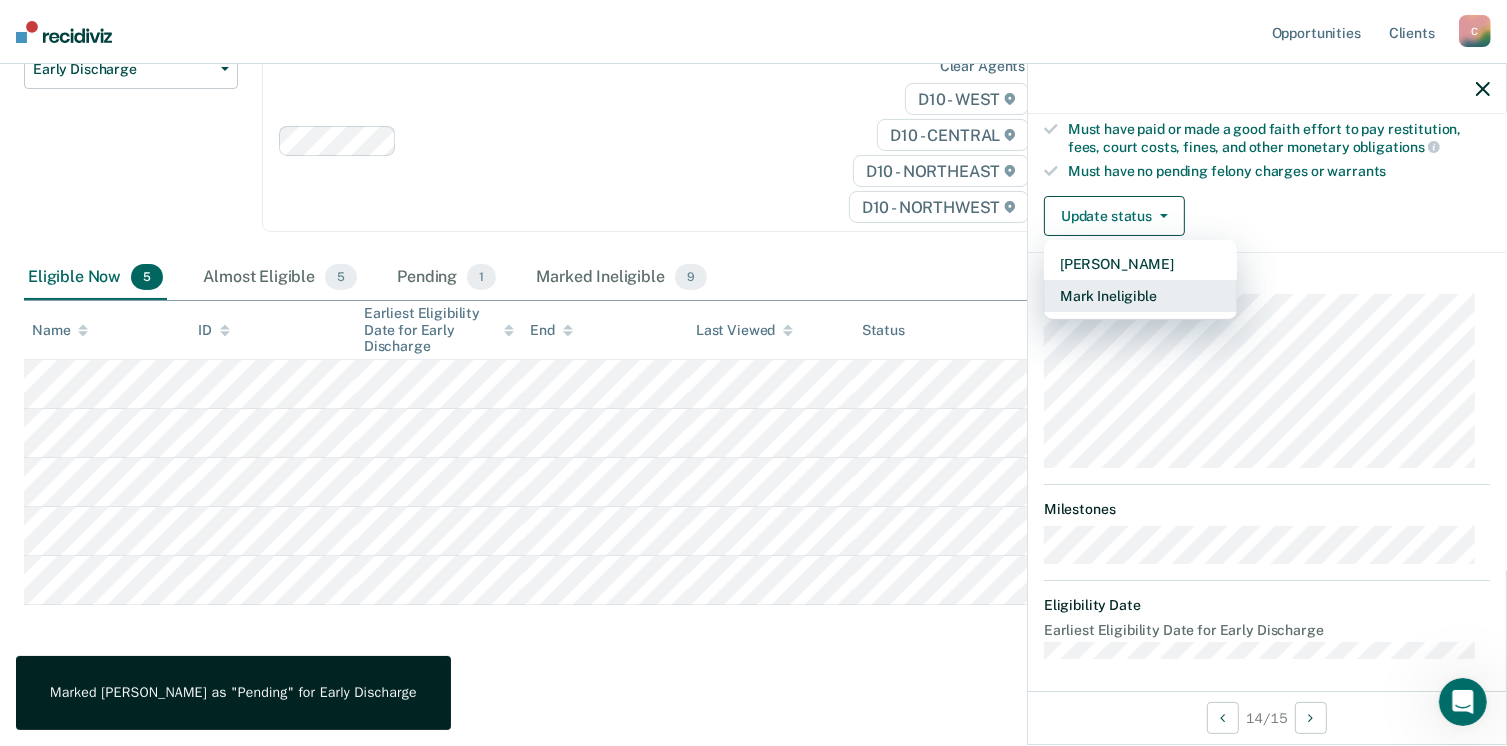 click on "Mark Ineligible" at bounding box center (1140, 296) 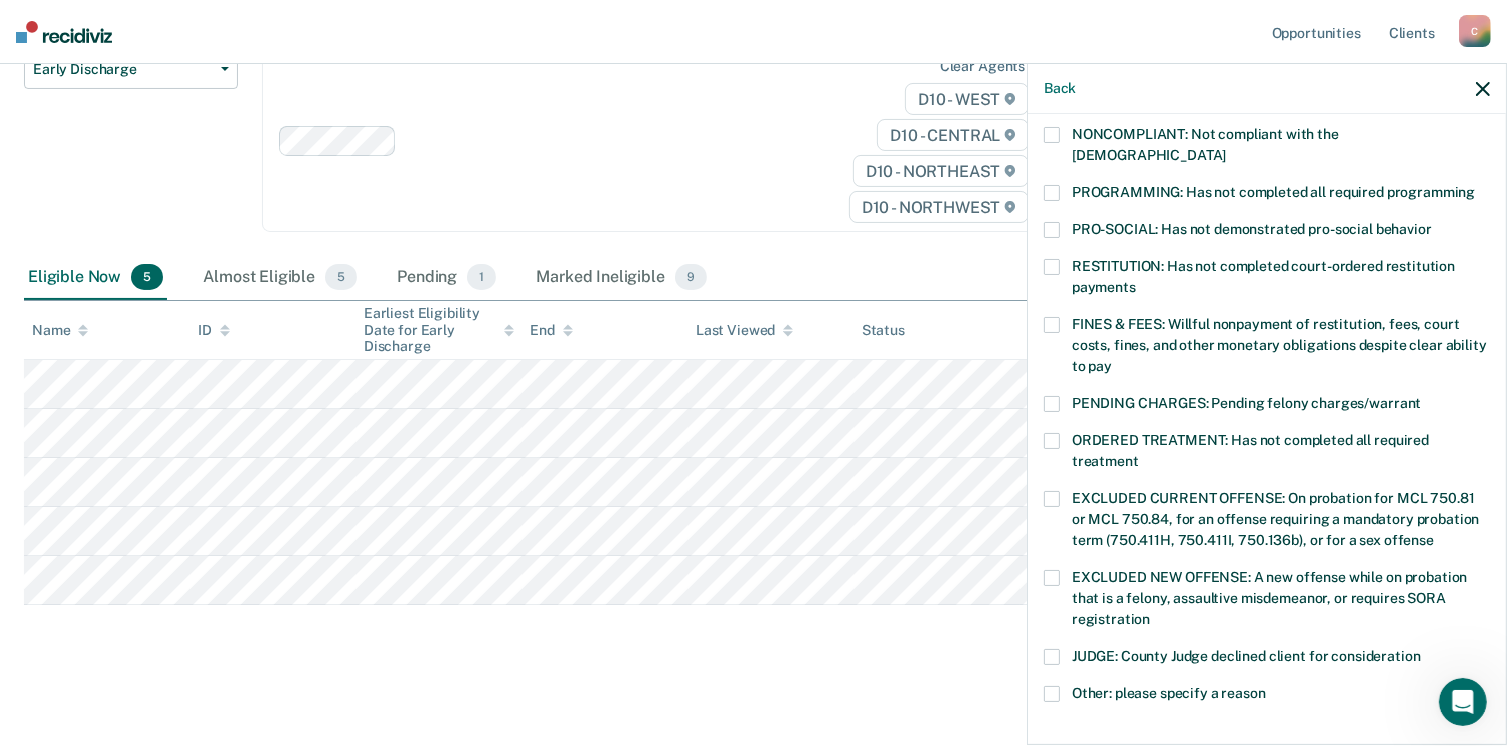 click at bounding box center (1052, 694) 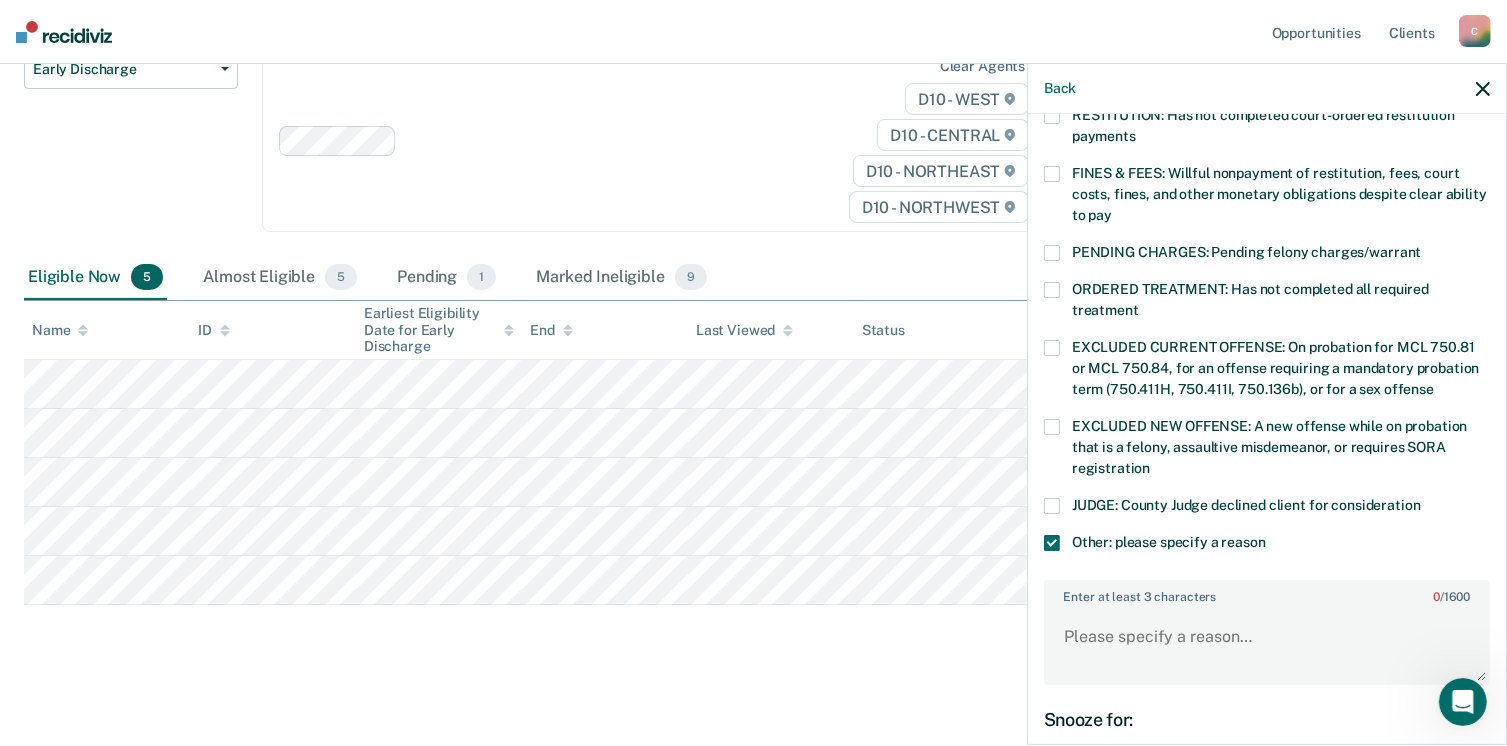 scroll, scrollTop: 692, scrollLeft: 0, axis: vertical 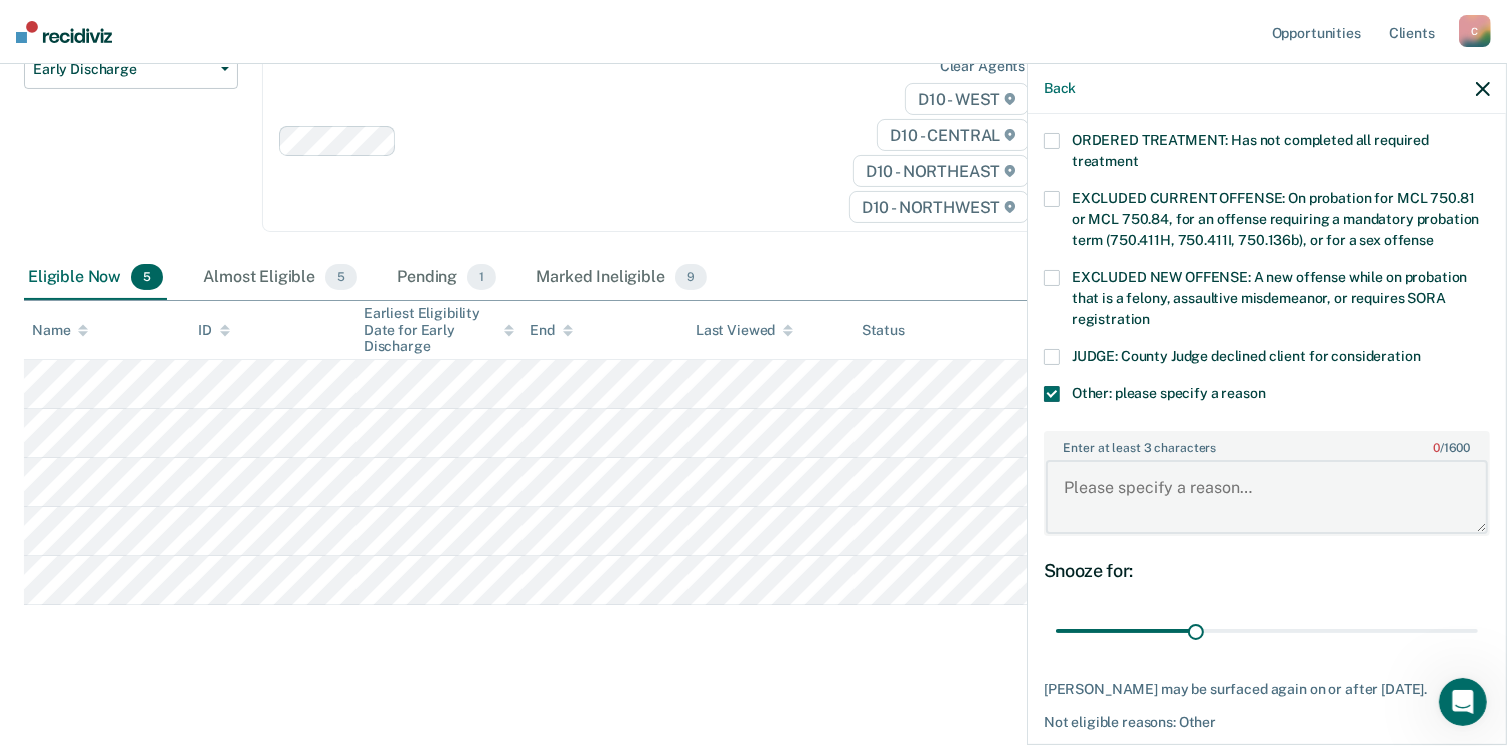 click on "Enter at least 3 characters 0  /  1600" at bounding box center (1267, 497) 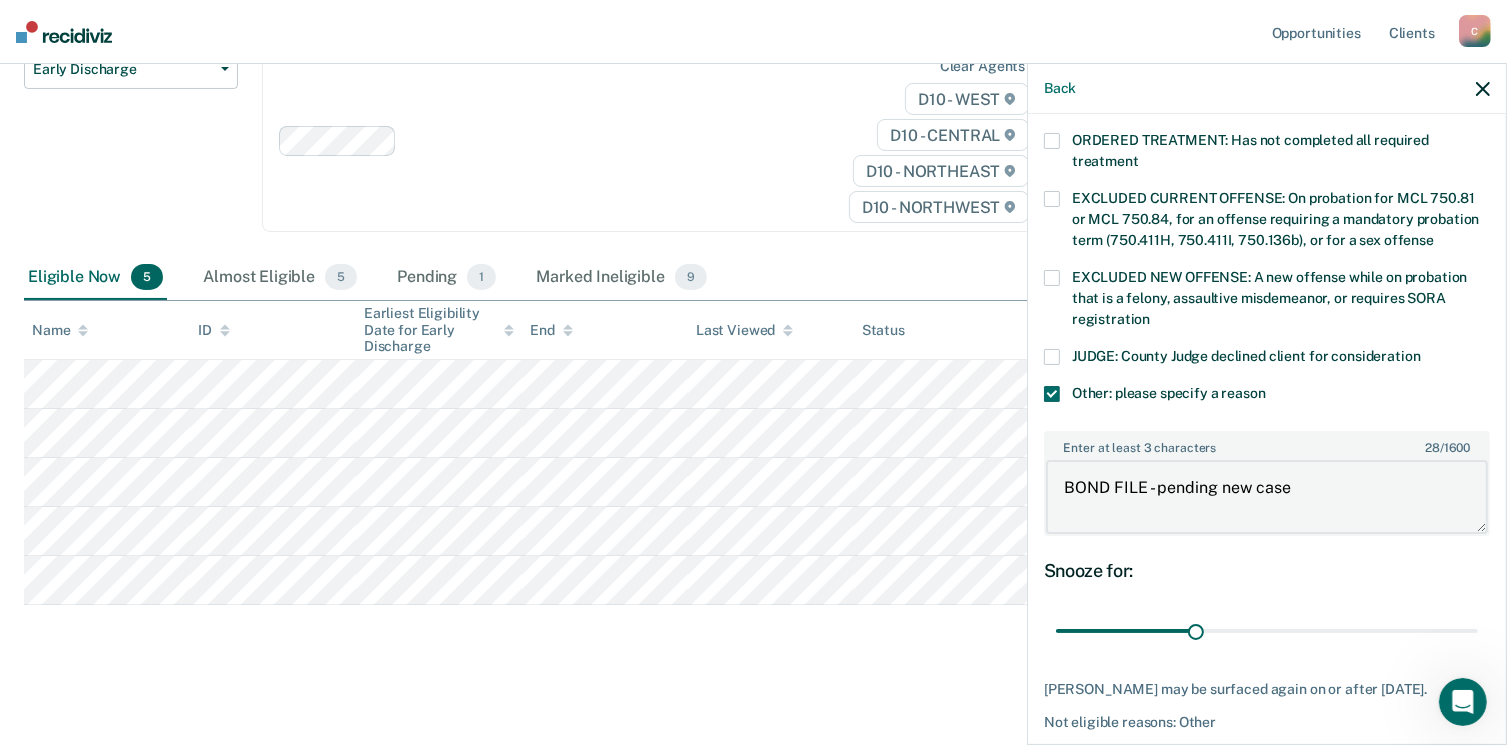 scroll, scrollTop: 766, scrollLeft: 0, axis: vertical 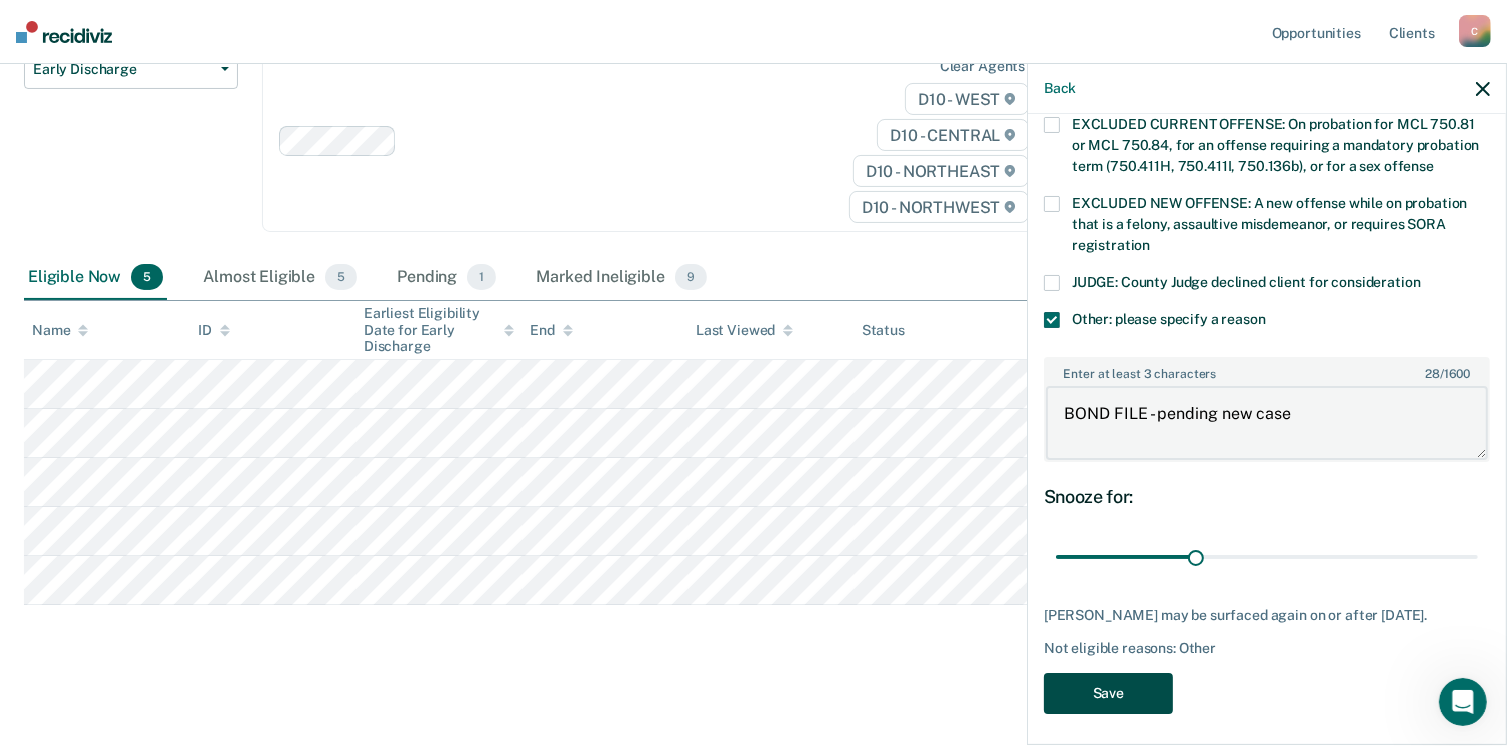 type on "BOND FILE - pending new case" 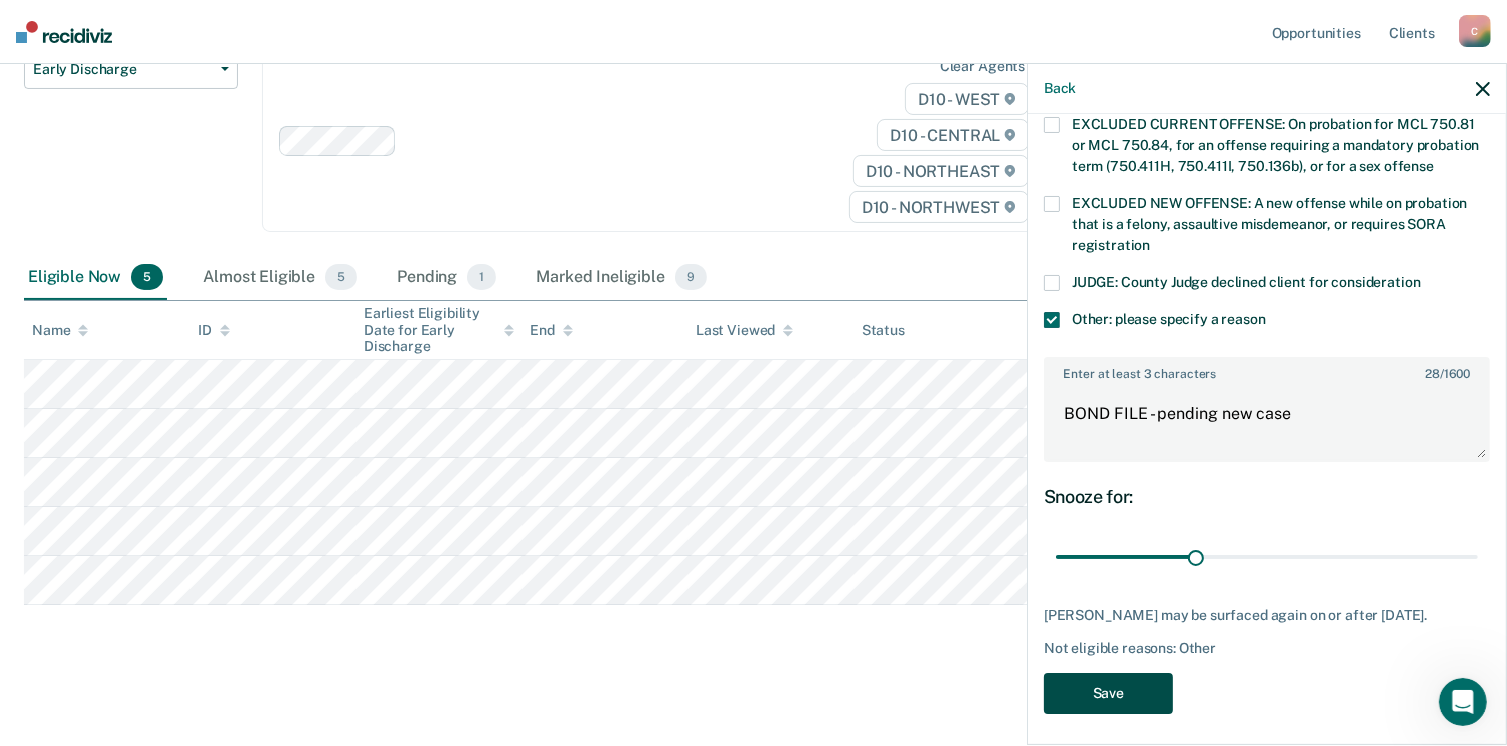 click on "Save" at bounding box center [1108, 693] 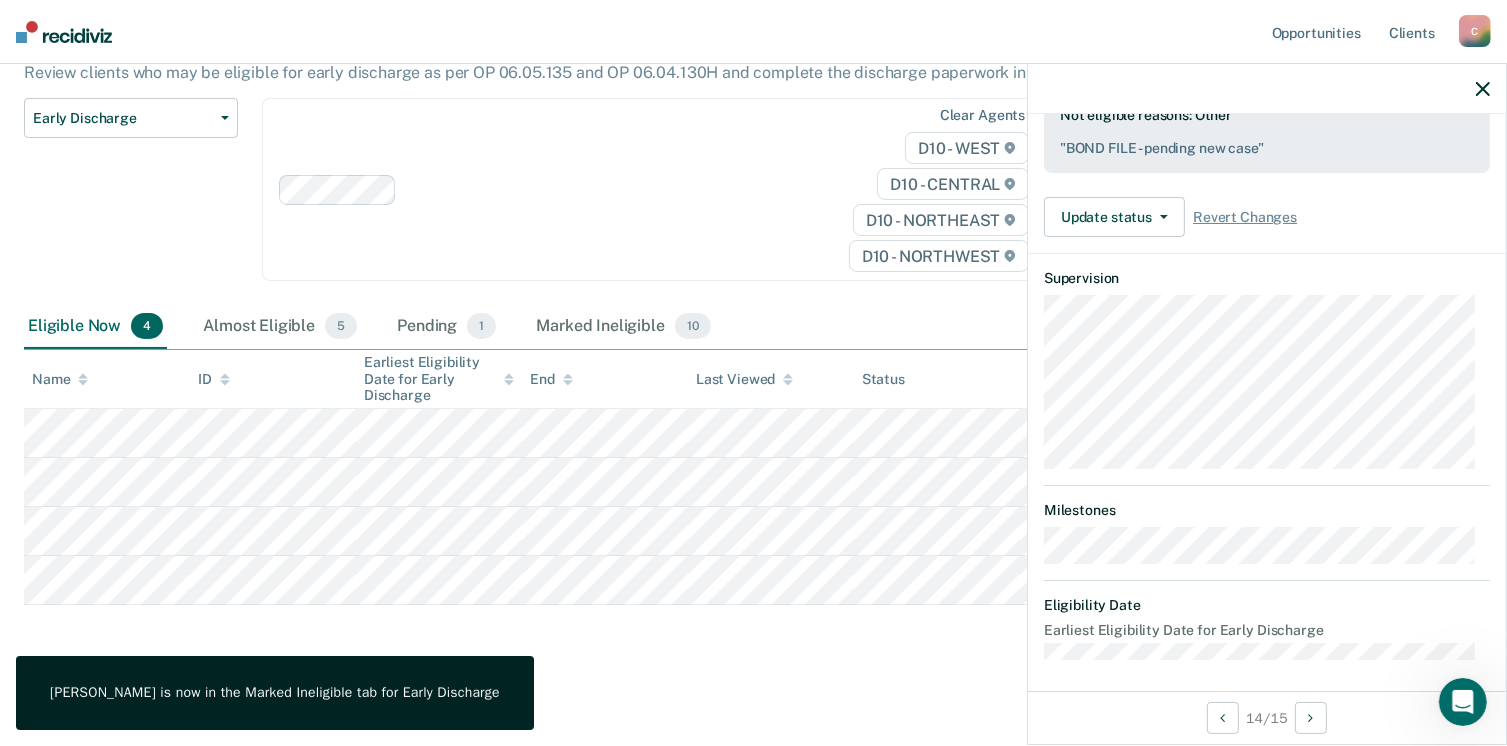 scroll, scrollTop: 392, scrollLeft: 0, axis: vertical 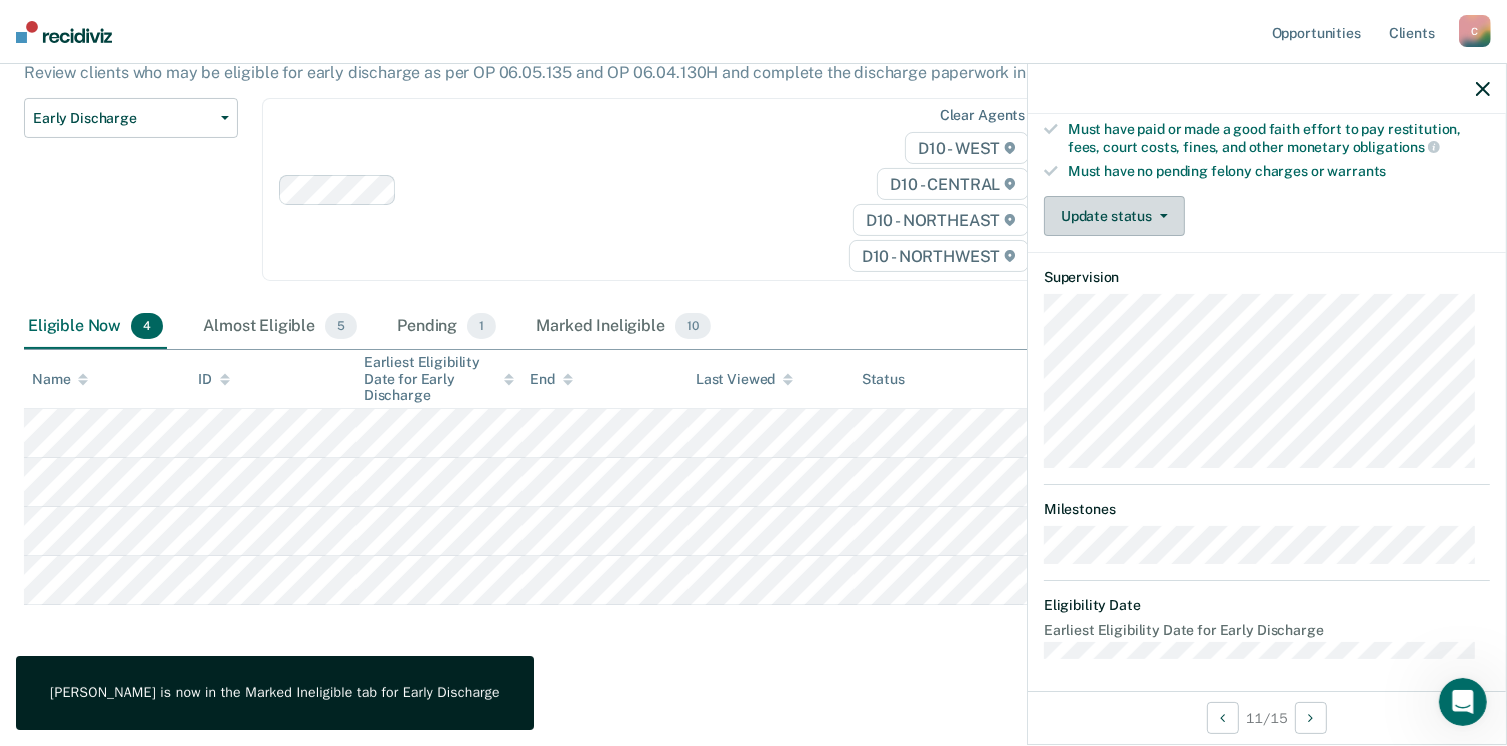 click on "Update status" at bounding box center [1114, 216] 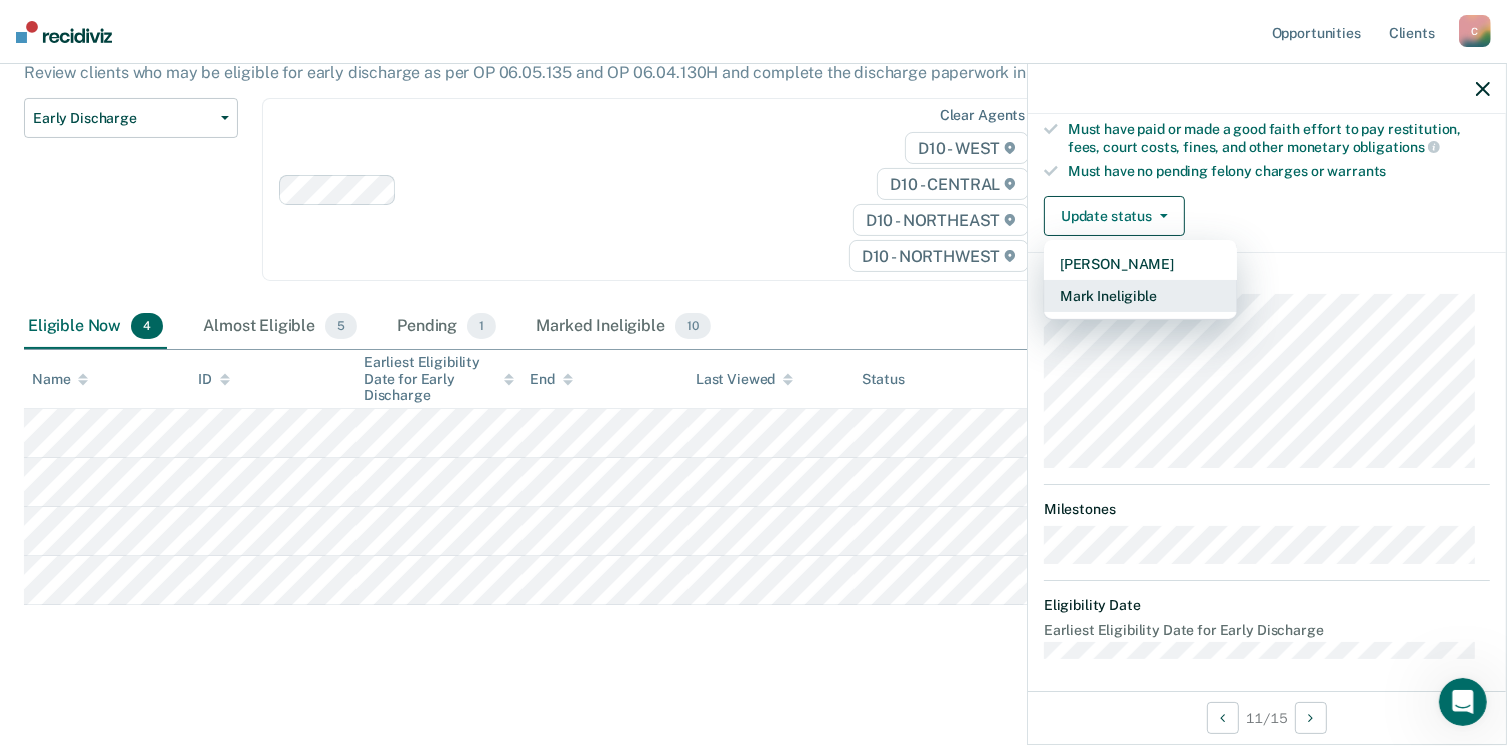 click on "Mark Ineligible" at bounding box center [1140, 296] 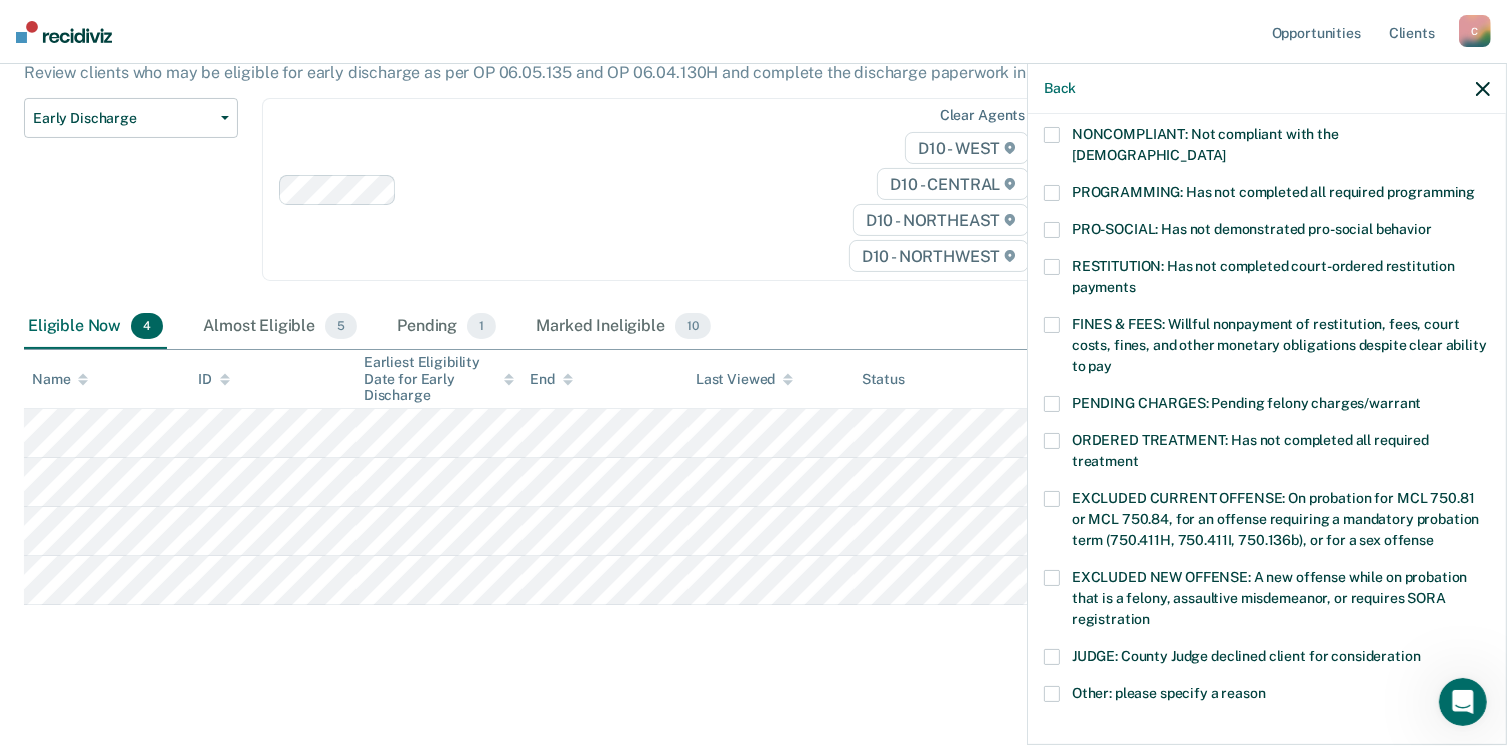 click at bounding box center [1052, 193] 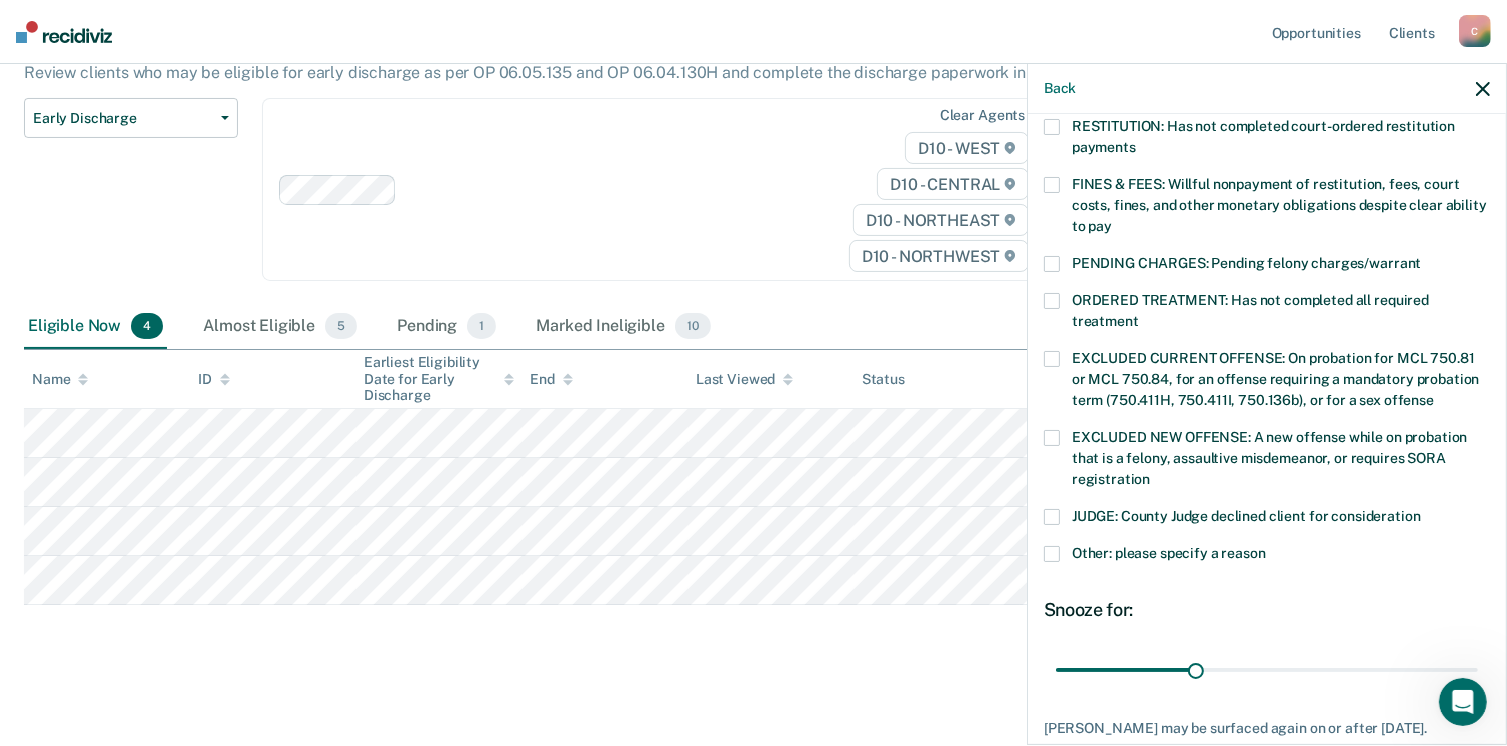 scroll, scrollTop: 630, scrollLeft: 0, axis: vertical 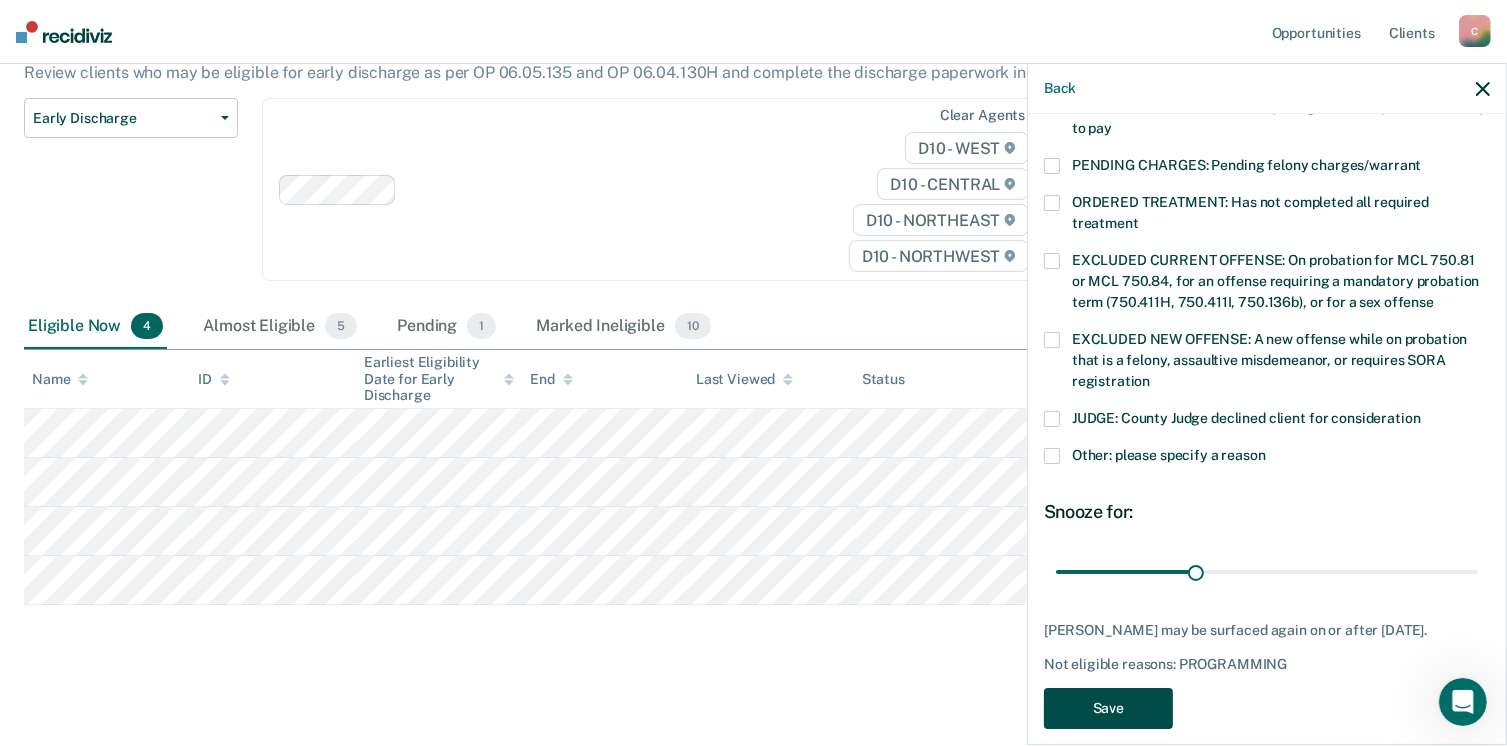 click on "Save" at bounding box center [1108, 708] 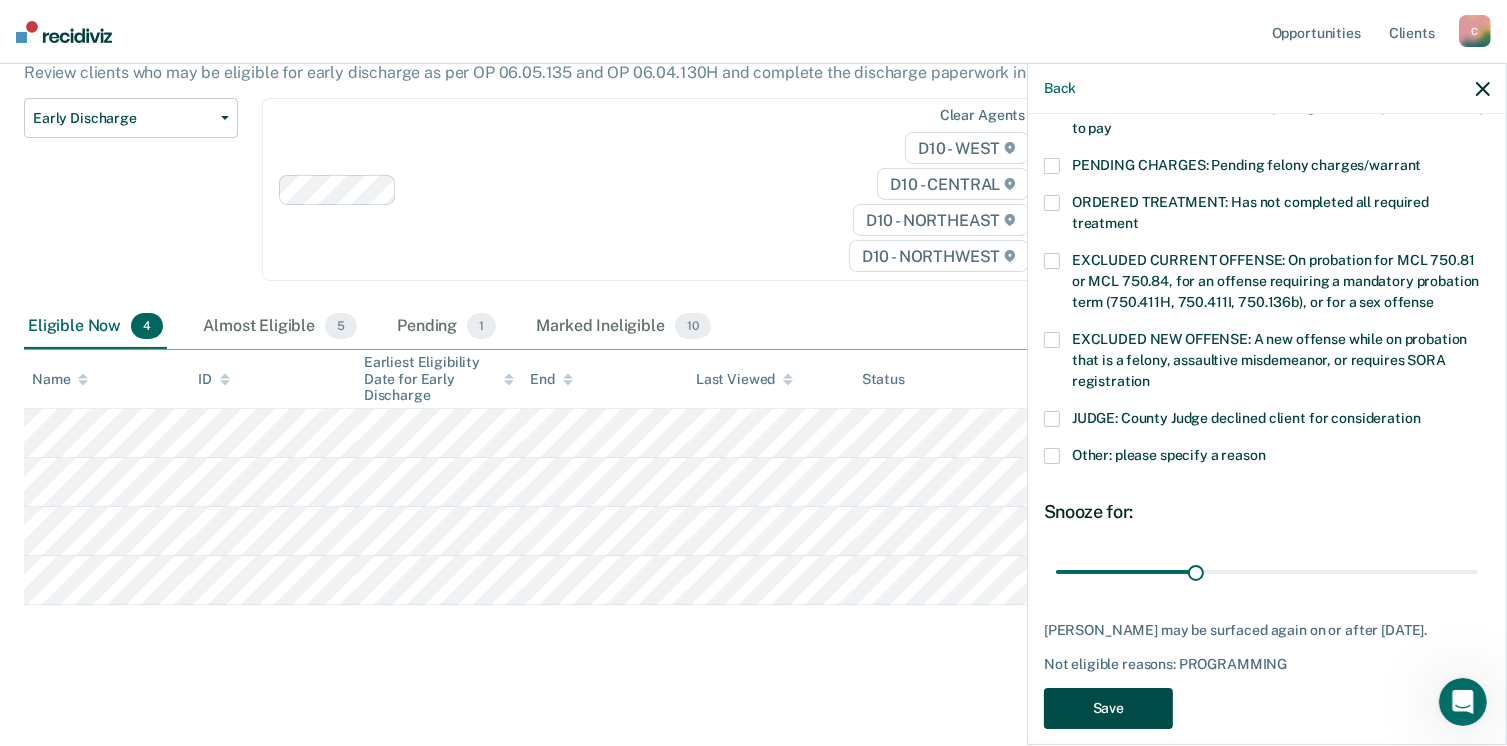 scroll, scrollTop: 140, scrollLeft: 0, axis: vertical 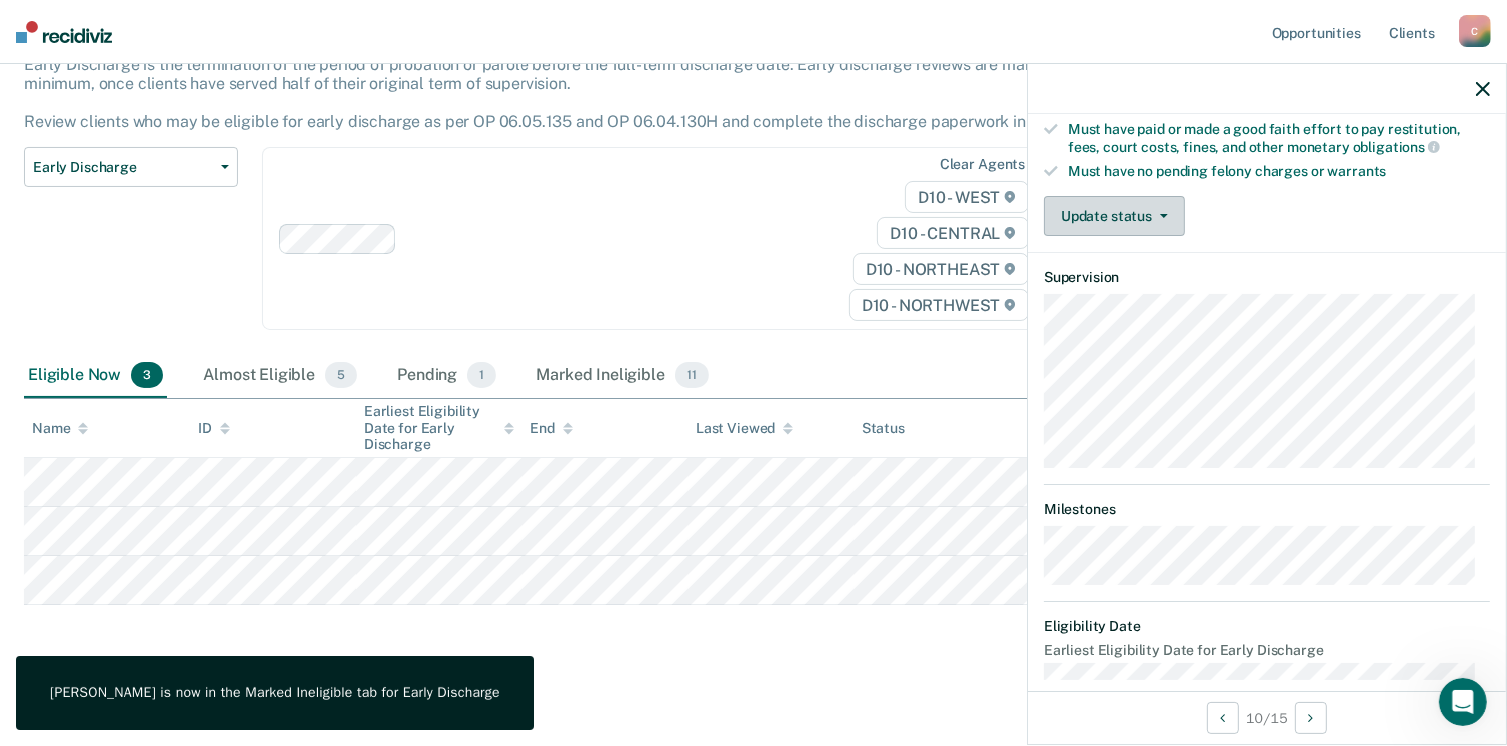 click on "Update status" at bounding box center [1114, 216] 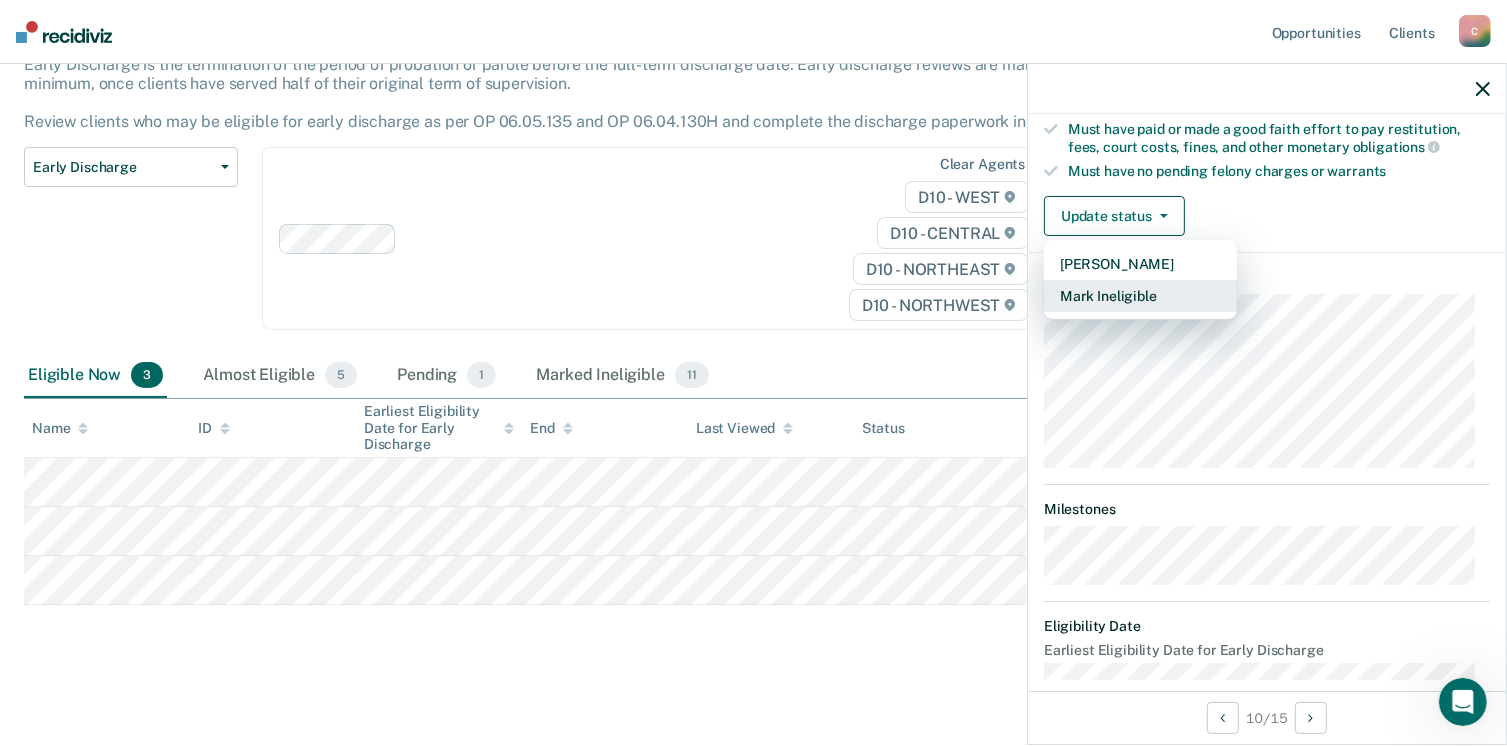 click on "Mark Ineligible" at bounding box center (1140, 296) 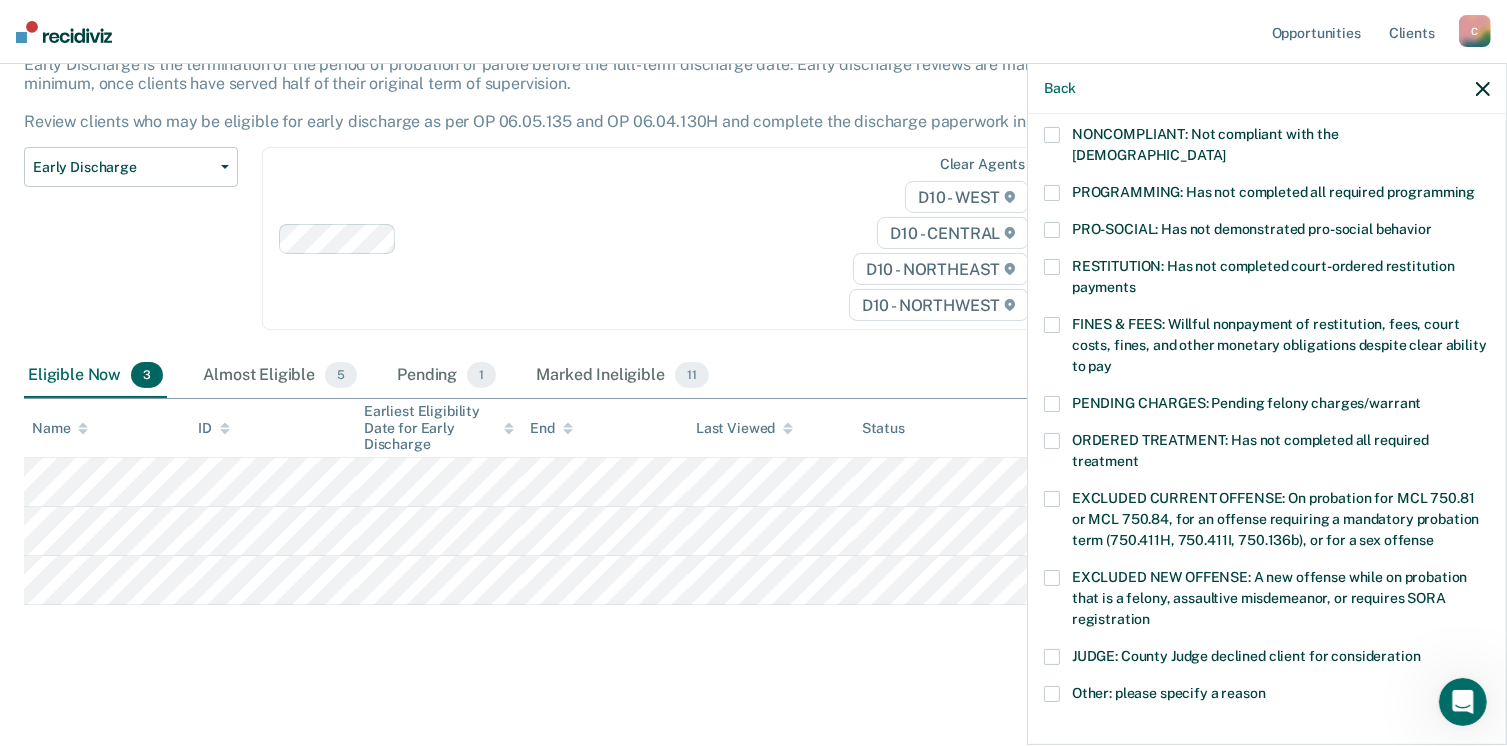 click at bounding box center [1052, 193] 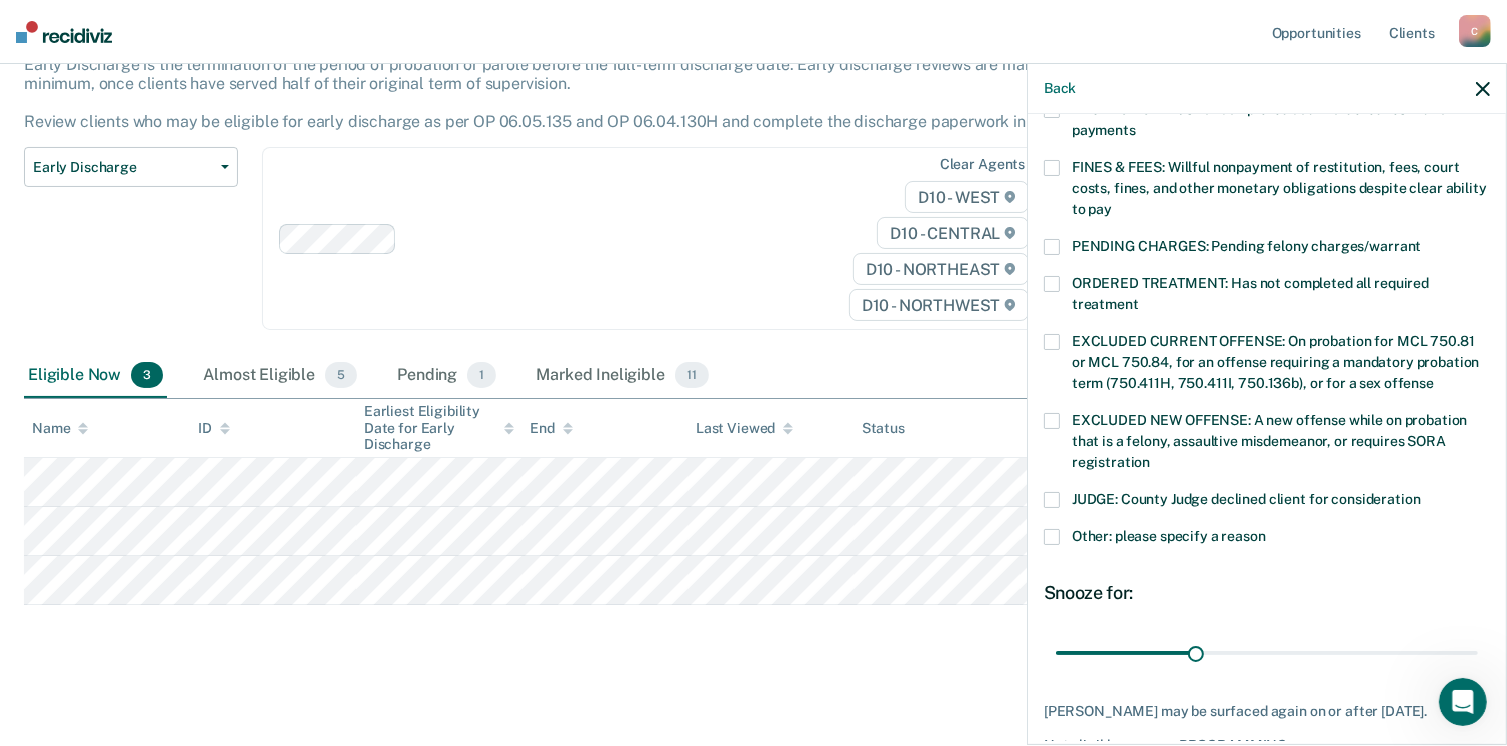 scroll, scrollTop: 630, scrollLeft: 0, axis: vertical 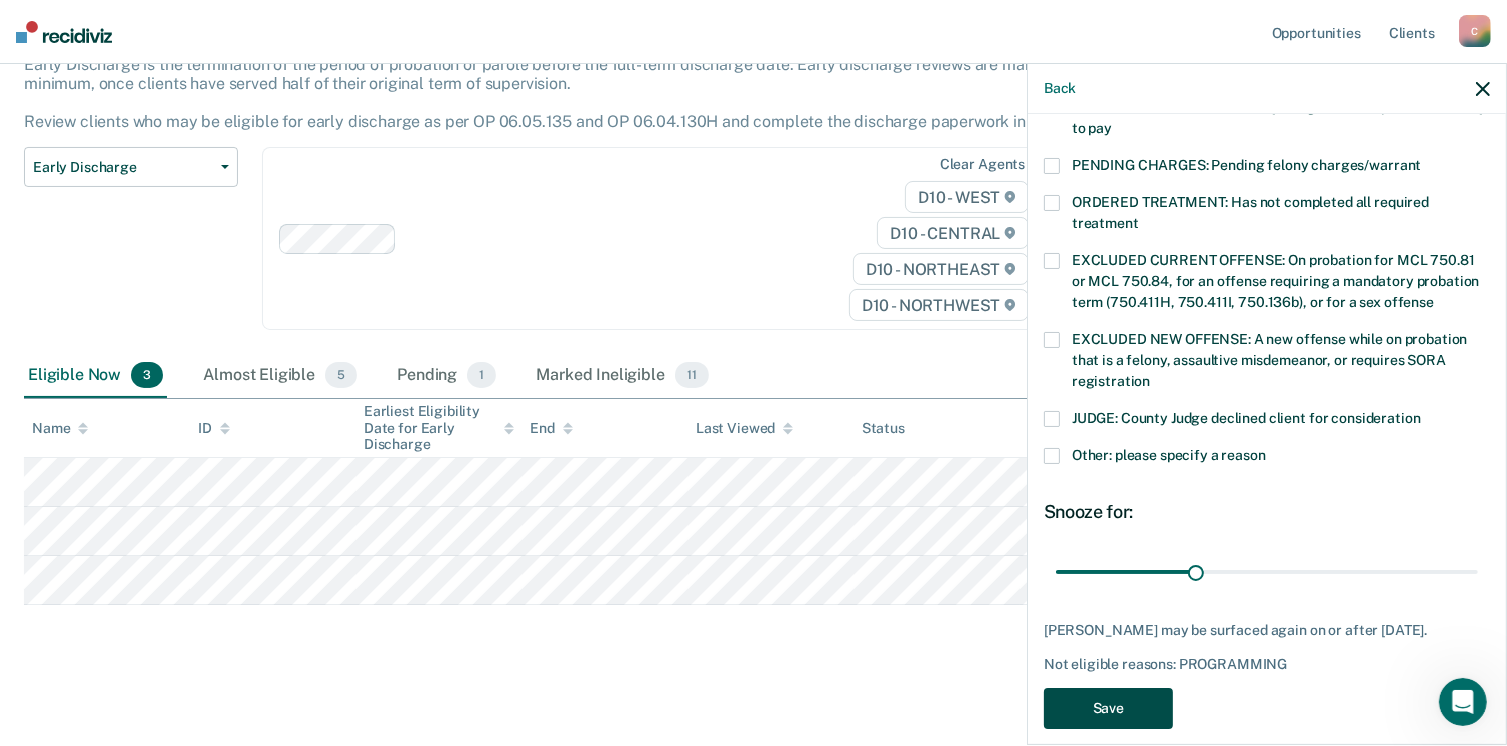 click on "Save" at bounding box center (1108, 708) 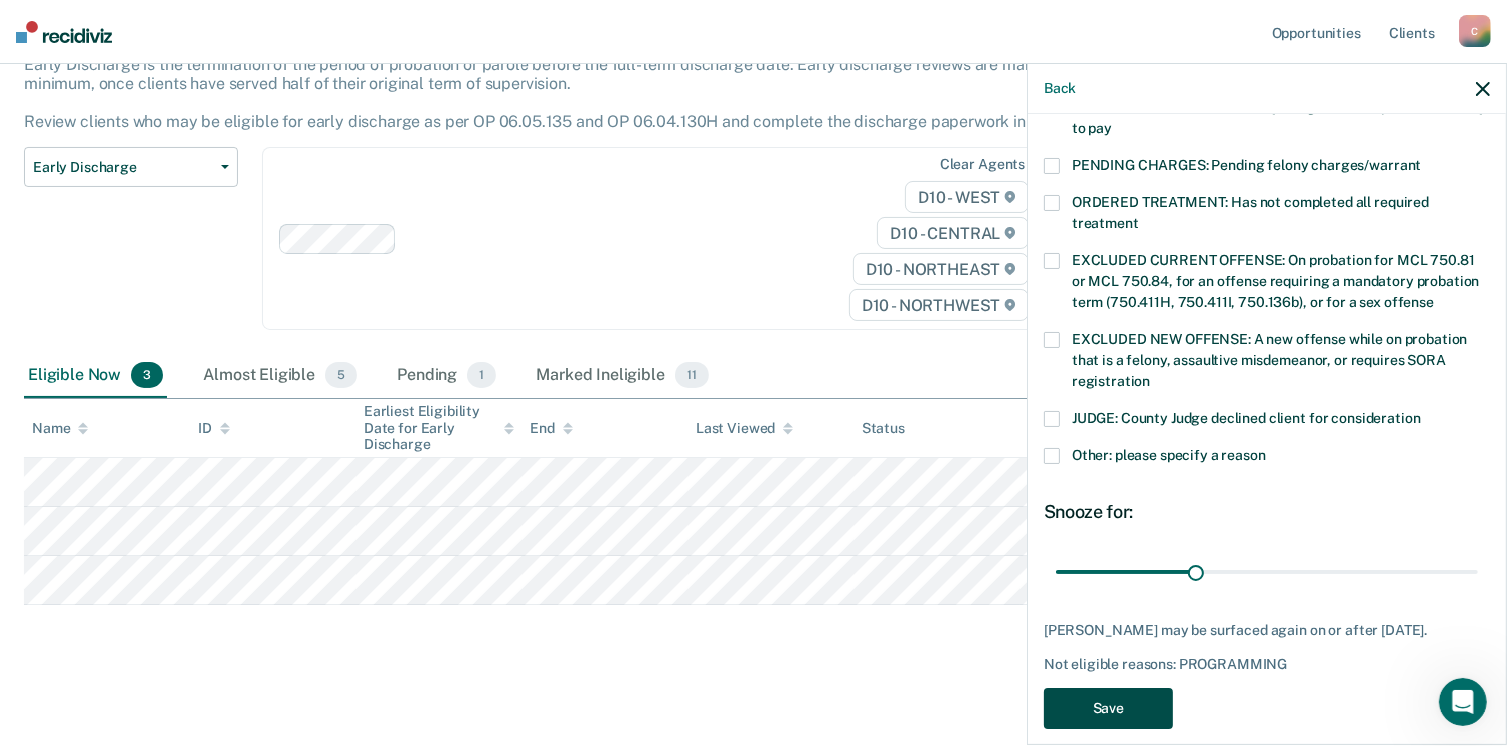 scroll, scrollTop: 92, scrollLeft: 0, axis: vertical 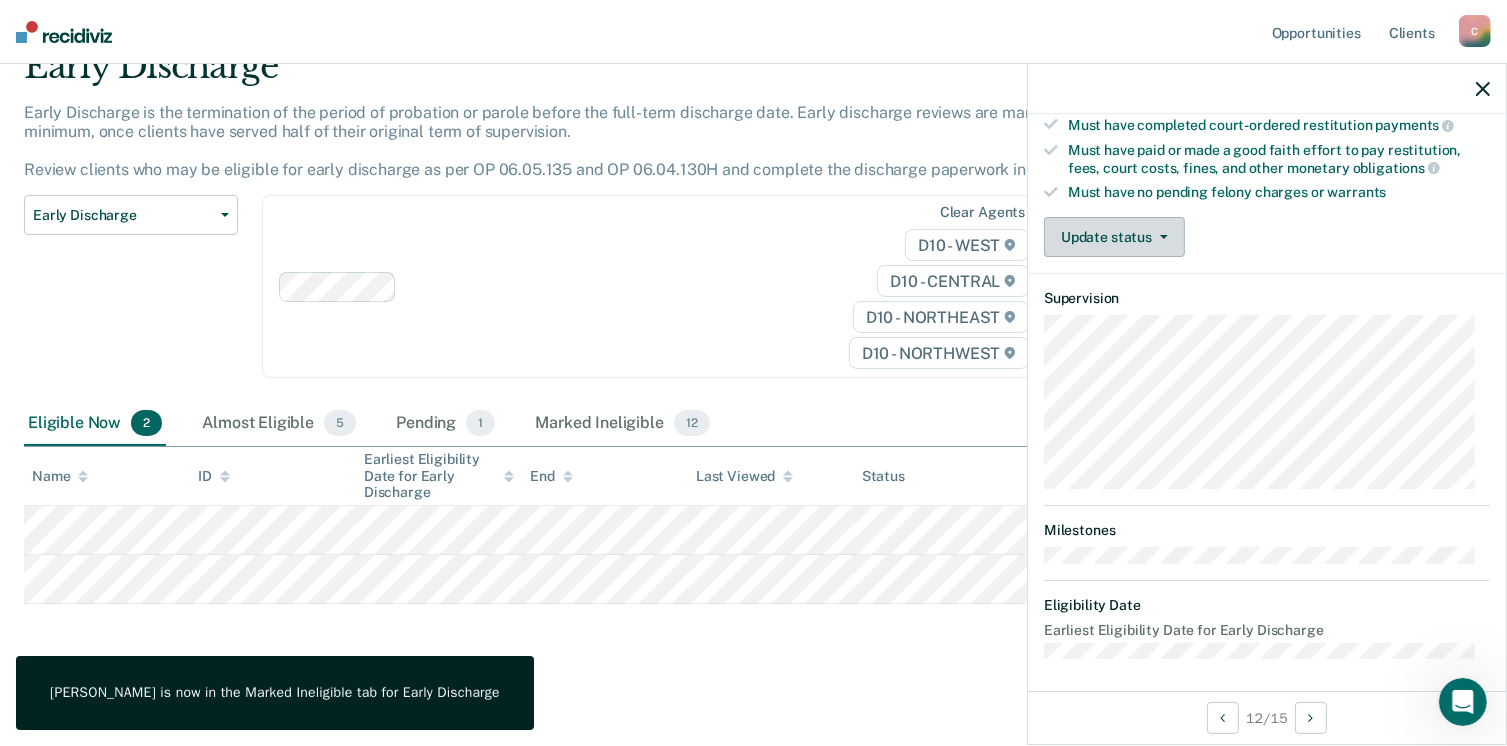 click at bounding box center [1160, 237] 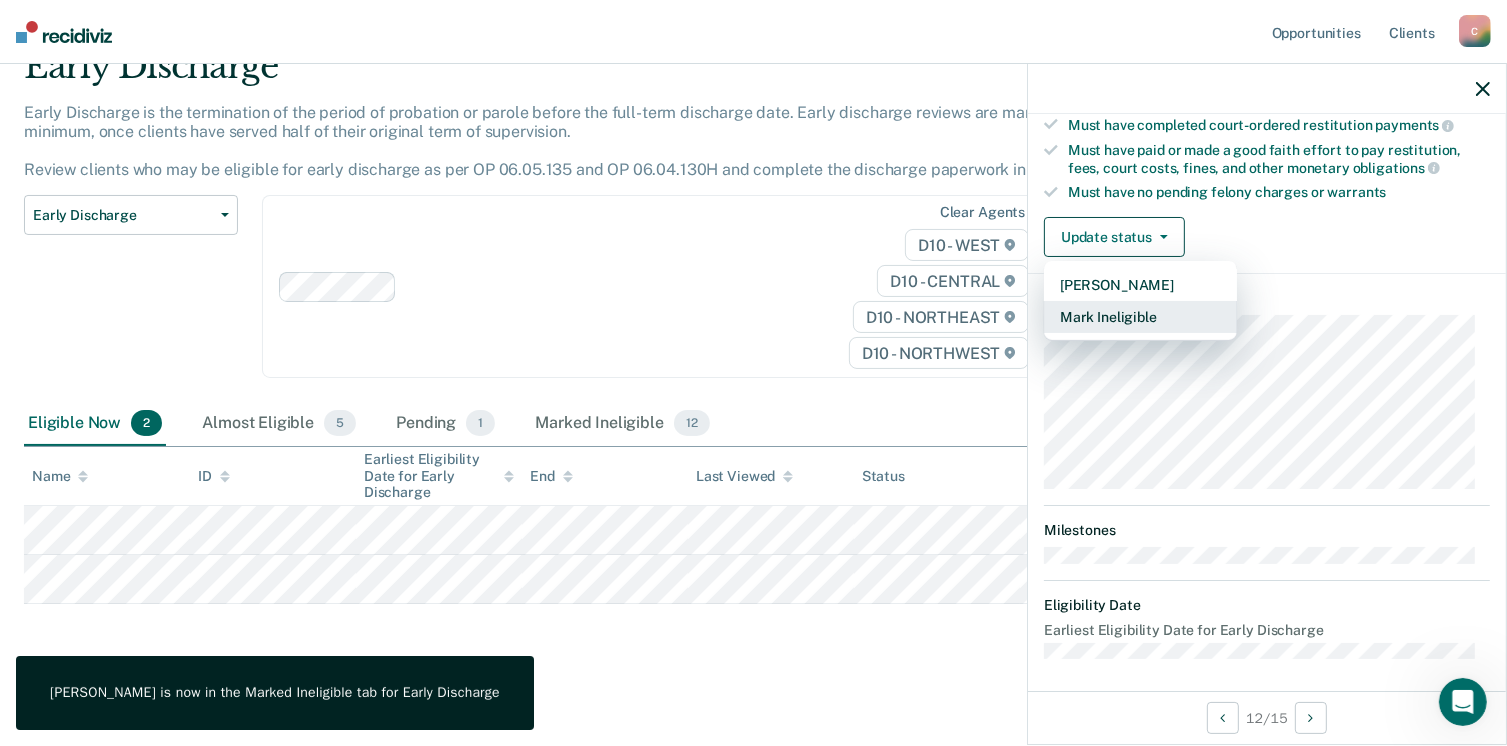 click on "Mark Ineligible" at bounding box center [1140, 317] 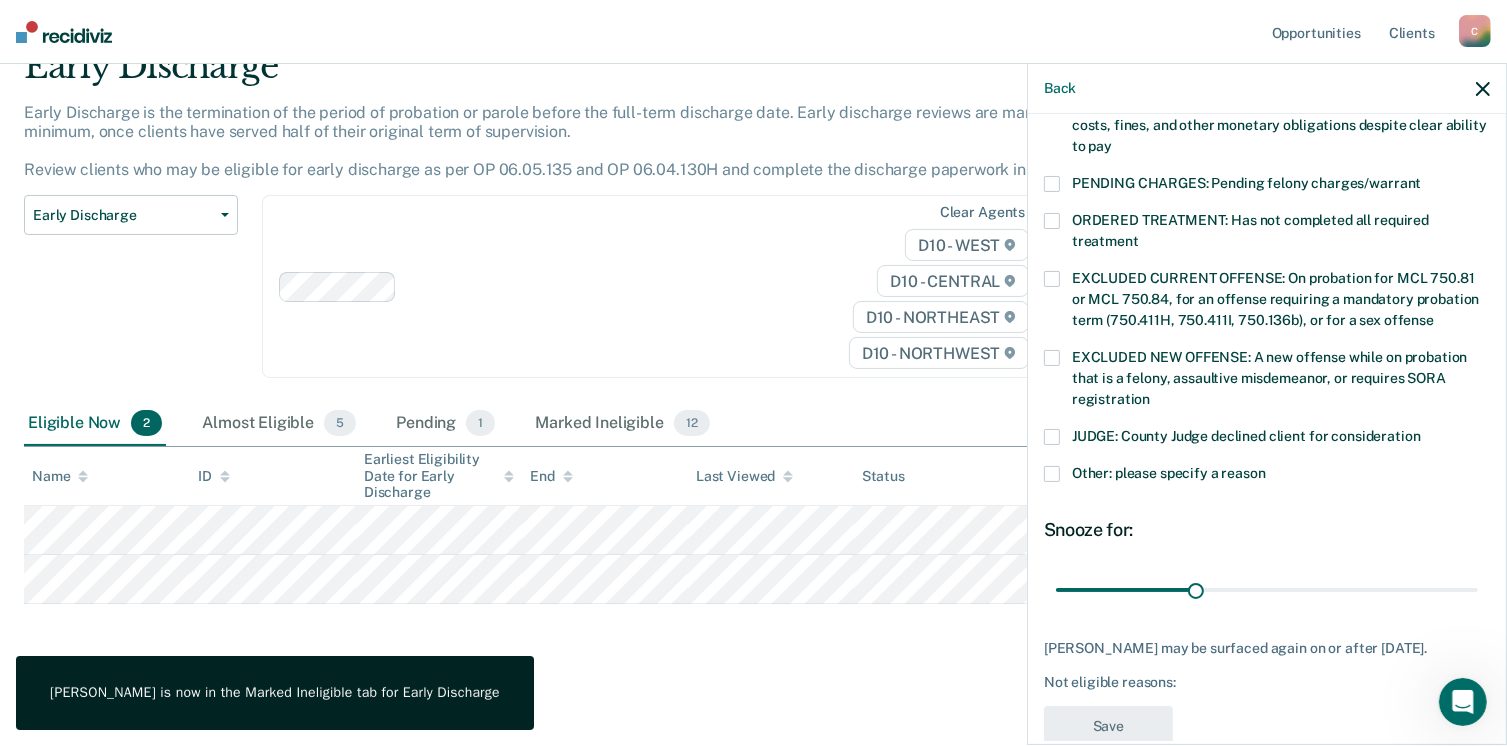 scroll, scrollTop: 630, scrollLeft: 0, axis: vertical 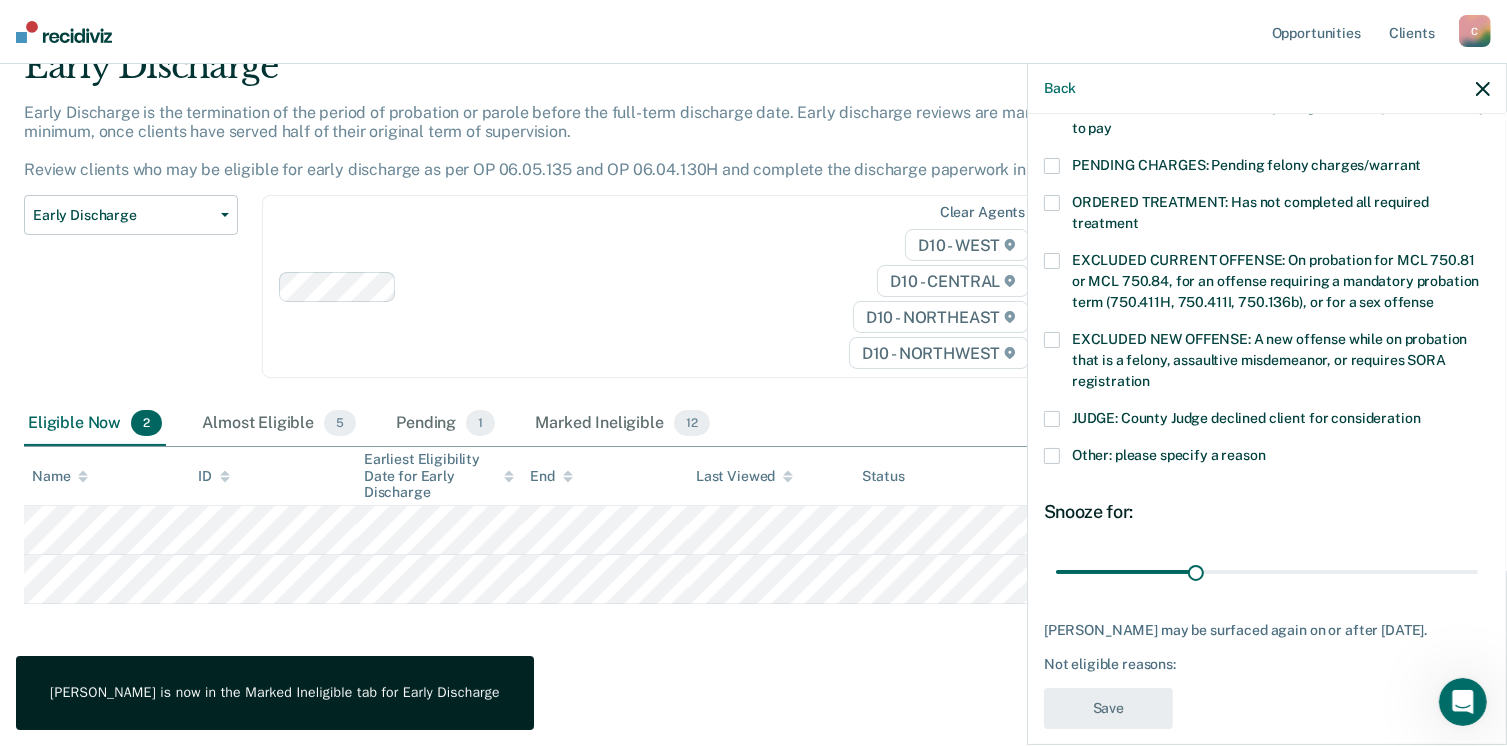 click at bounding box center (1052, 456) 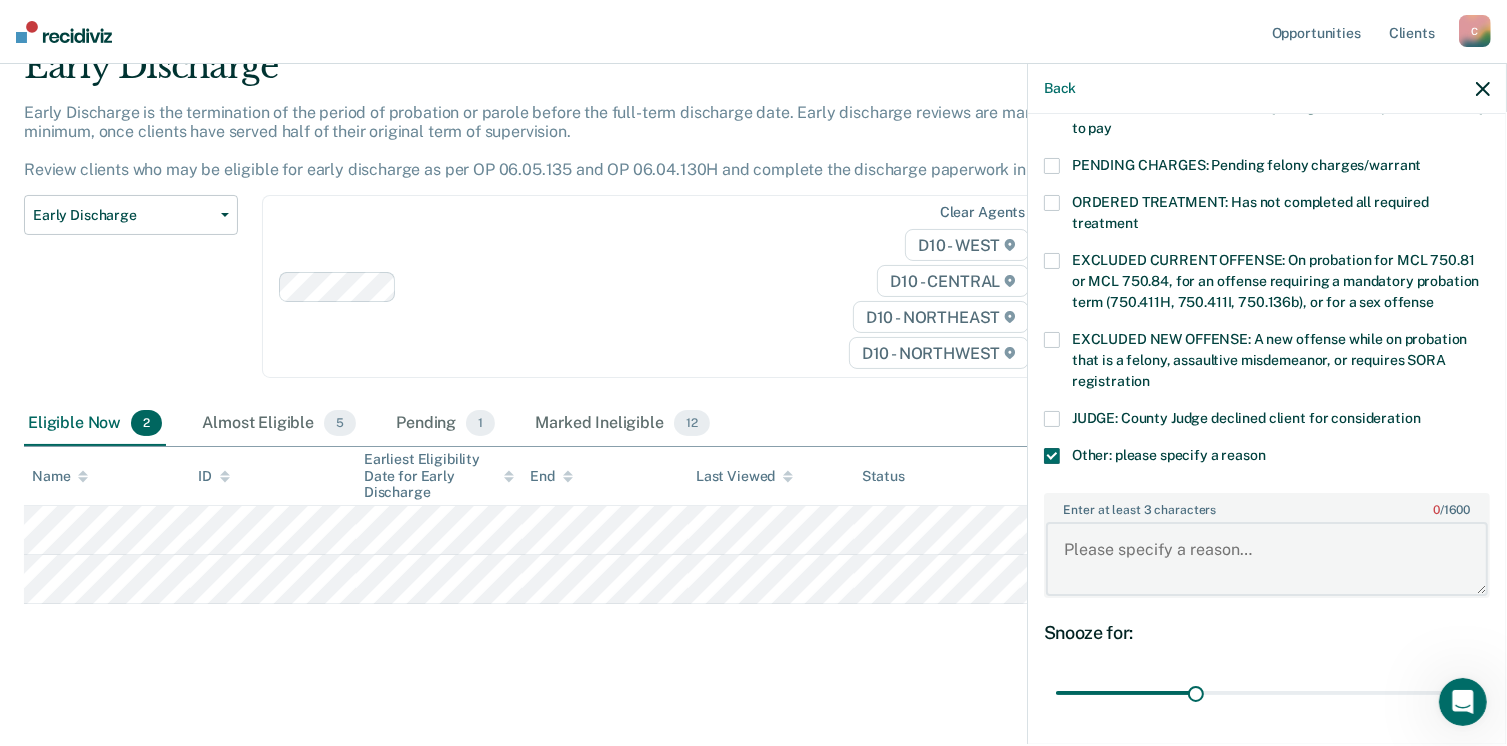 click on "Enter at least 3 characters 0  /  1600" at bounding box center [1267, 559] 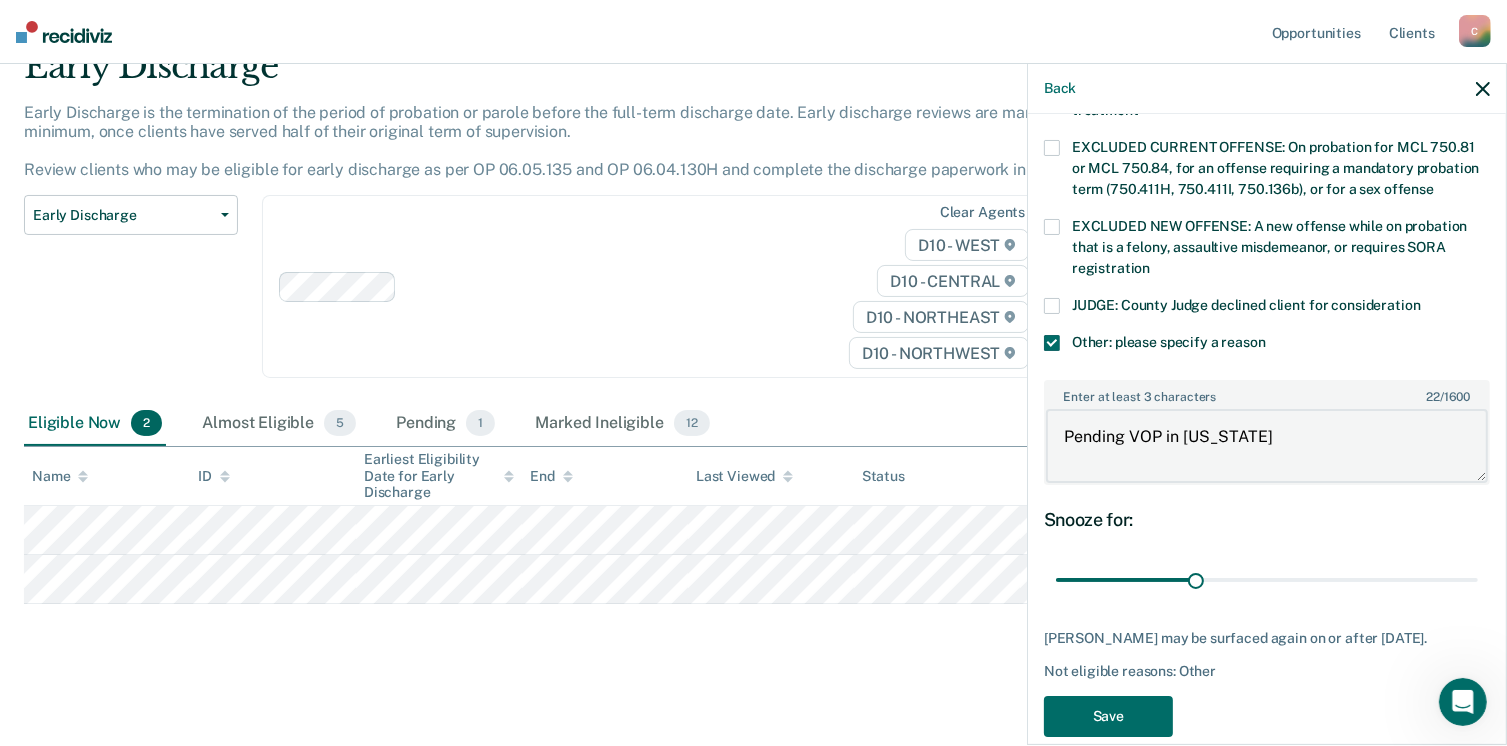 scroll, scrollTop: 749, scrollLeft: 0, axis: vertical 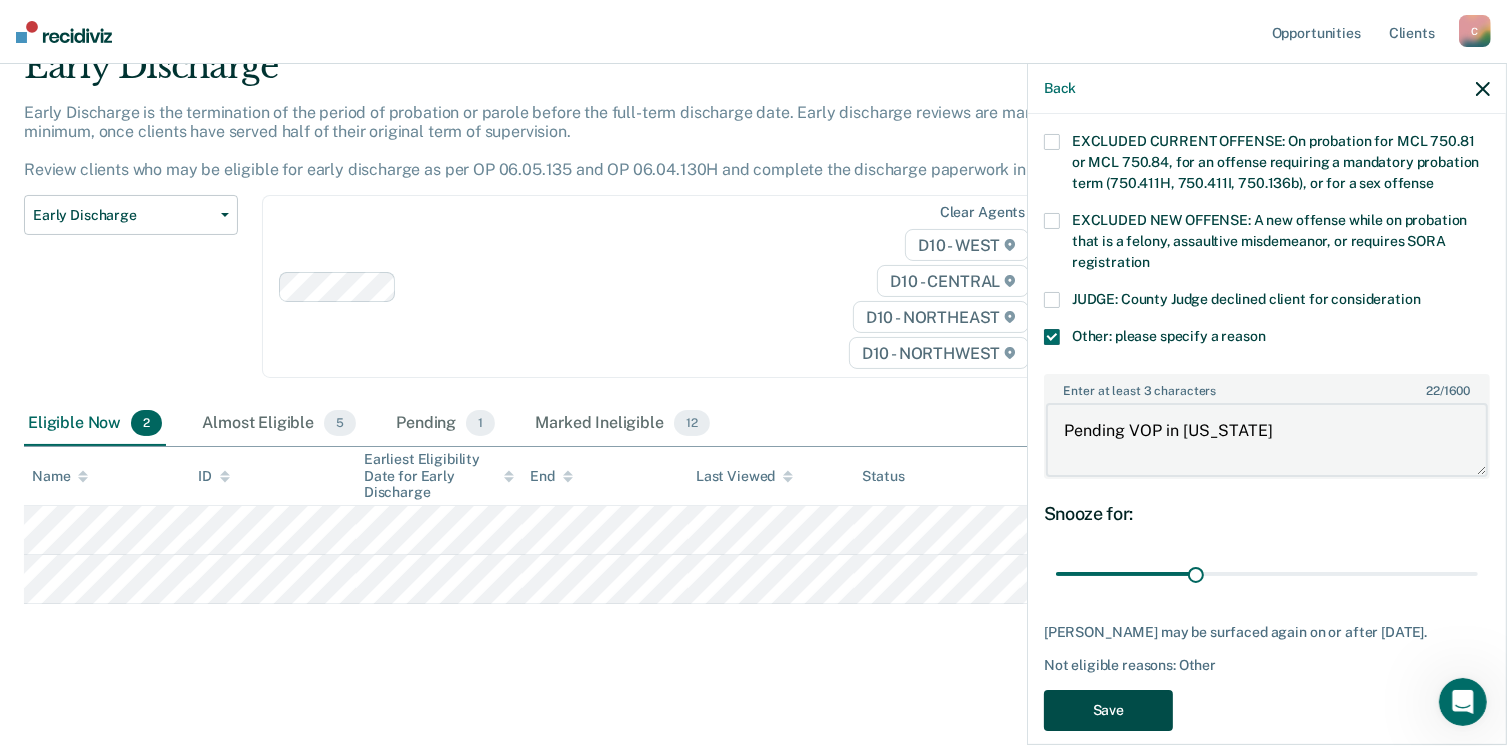 type on "Pending VOP in [US_STATE]" 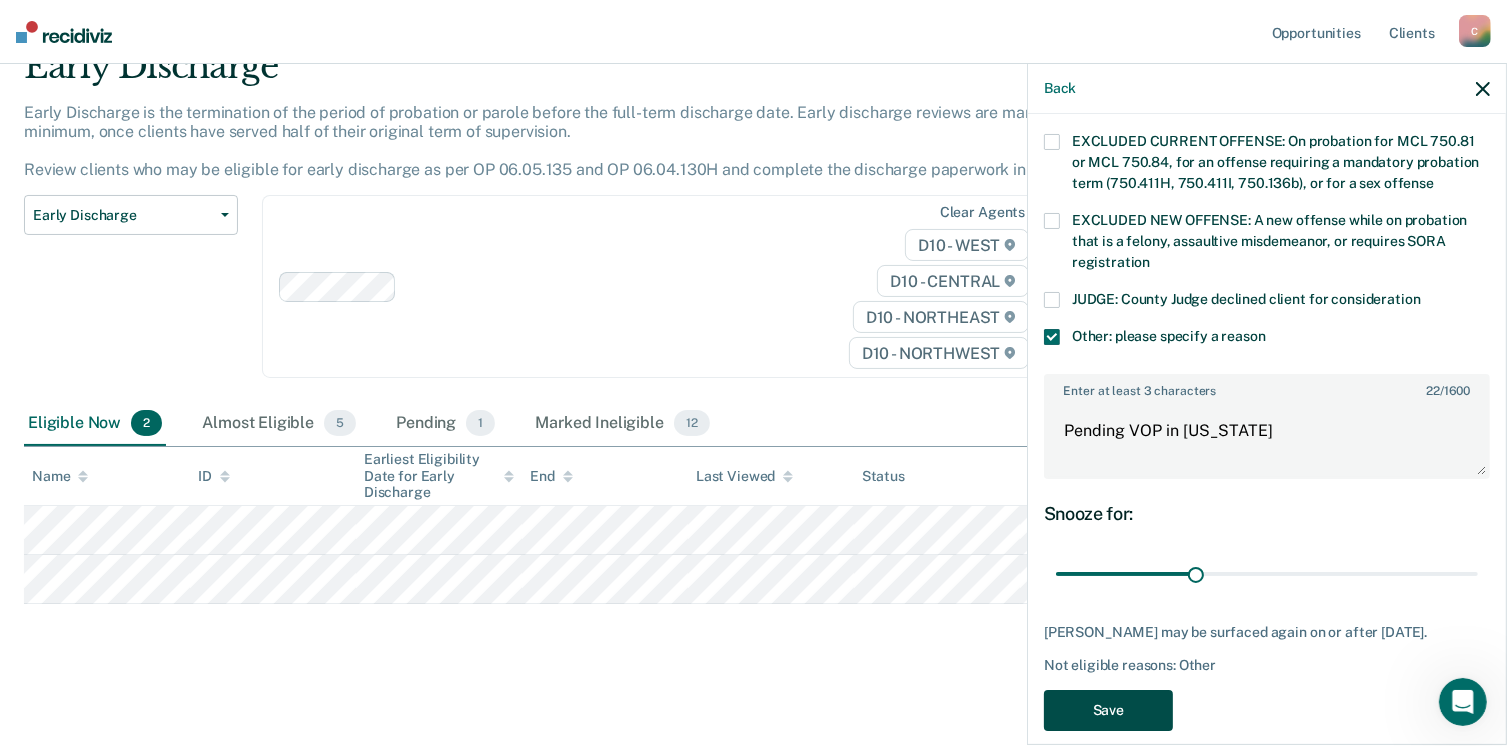 click on "Save" at bounding box center (1108, 710) 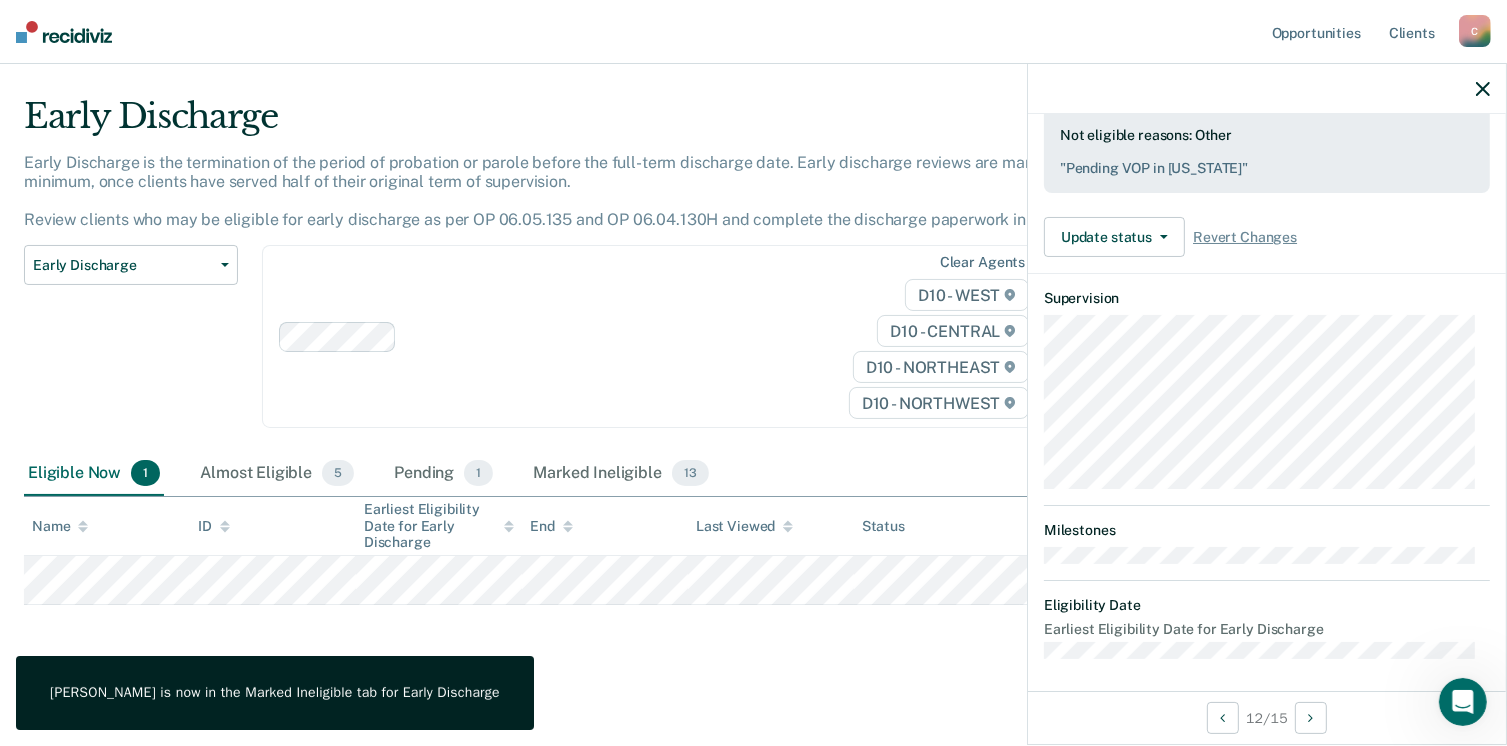 scroll, scrollTop: 371, scrollLeft: 0, axis: vertical 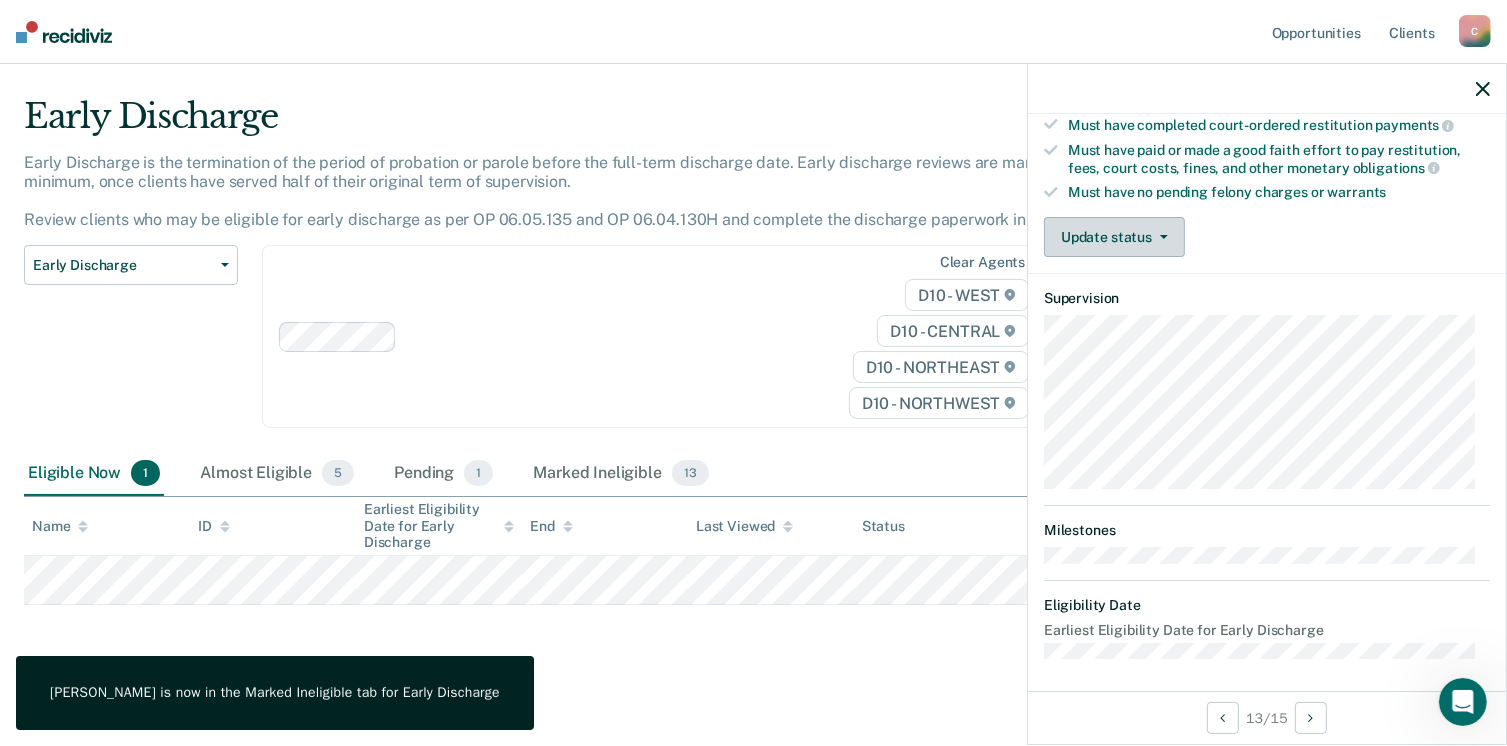 click on "Update status" at bounding box center (1114, 237) 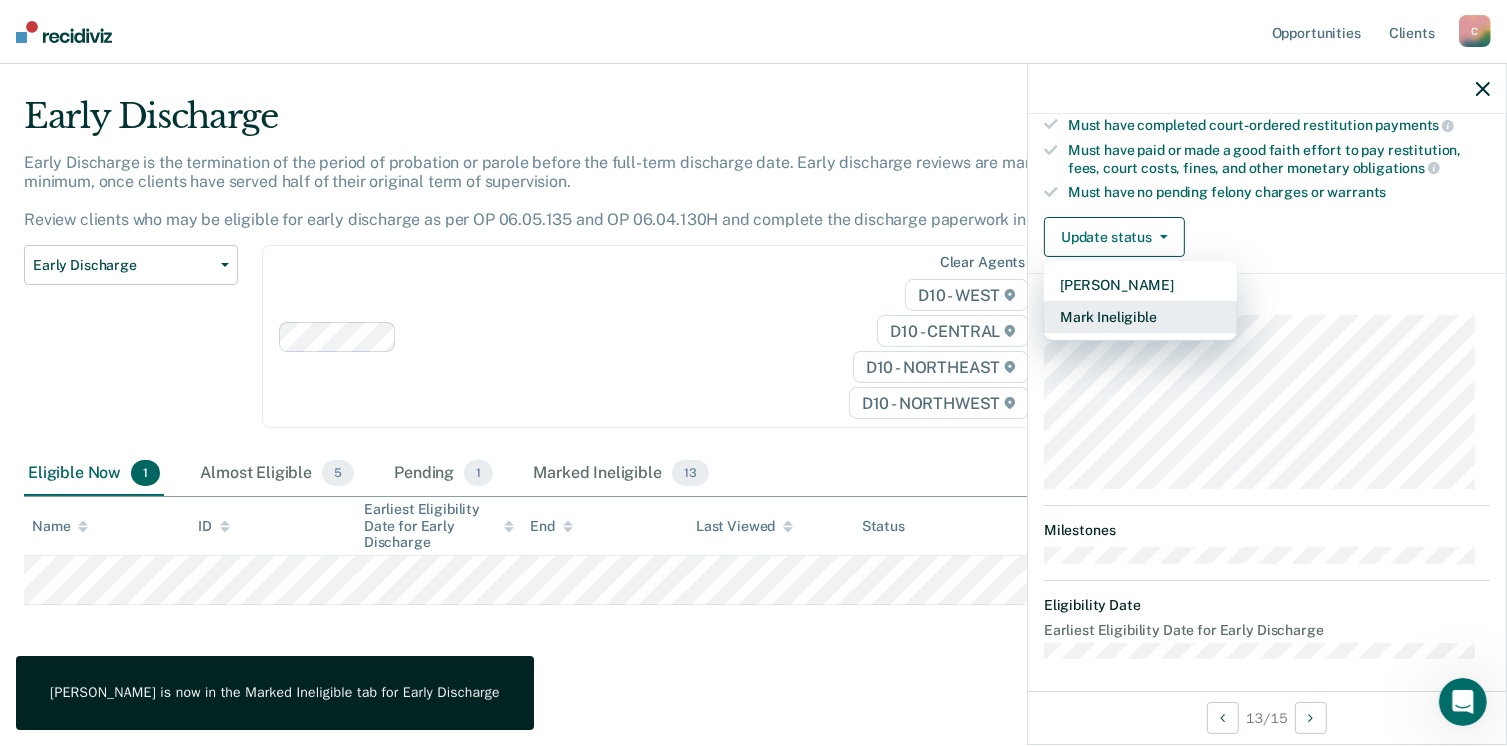 click on "Mark Ineligible" at bounding box center [1140, 317] 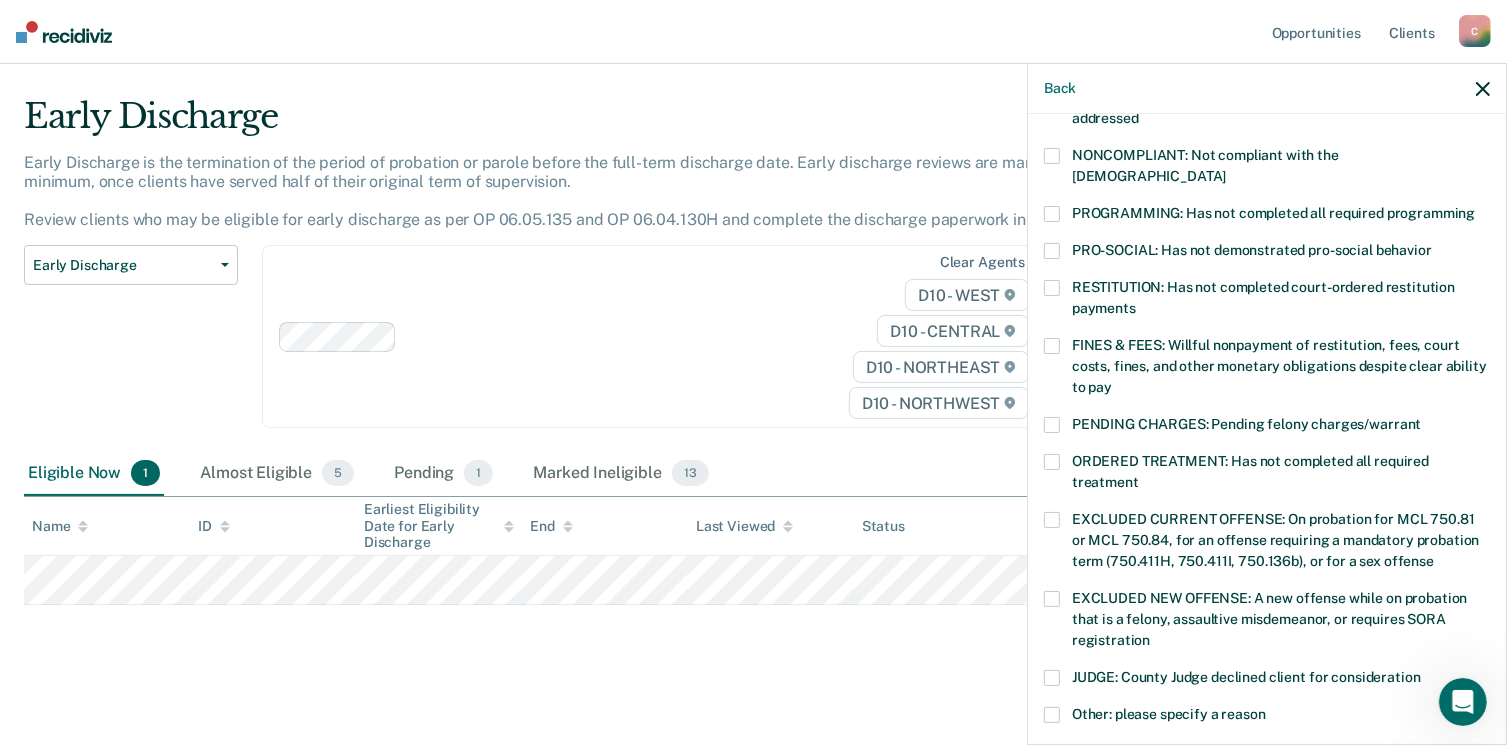 scroll, scrollTop: 630, scrollLeft: 0, axis: vertical 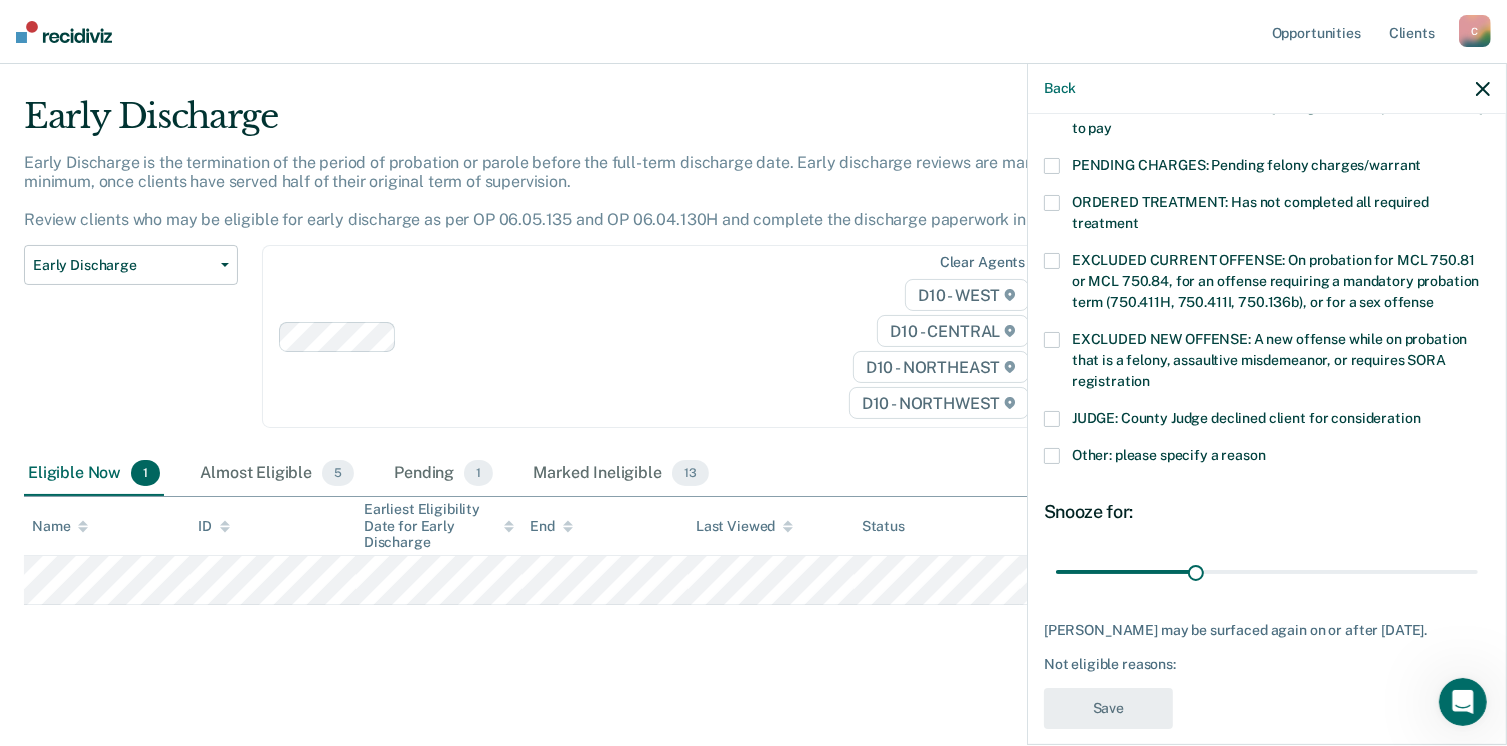 click at bounding box center [1052, 456] 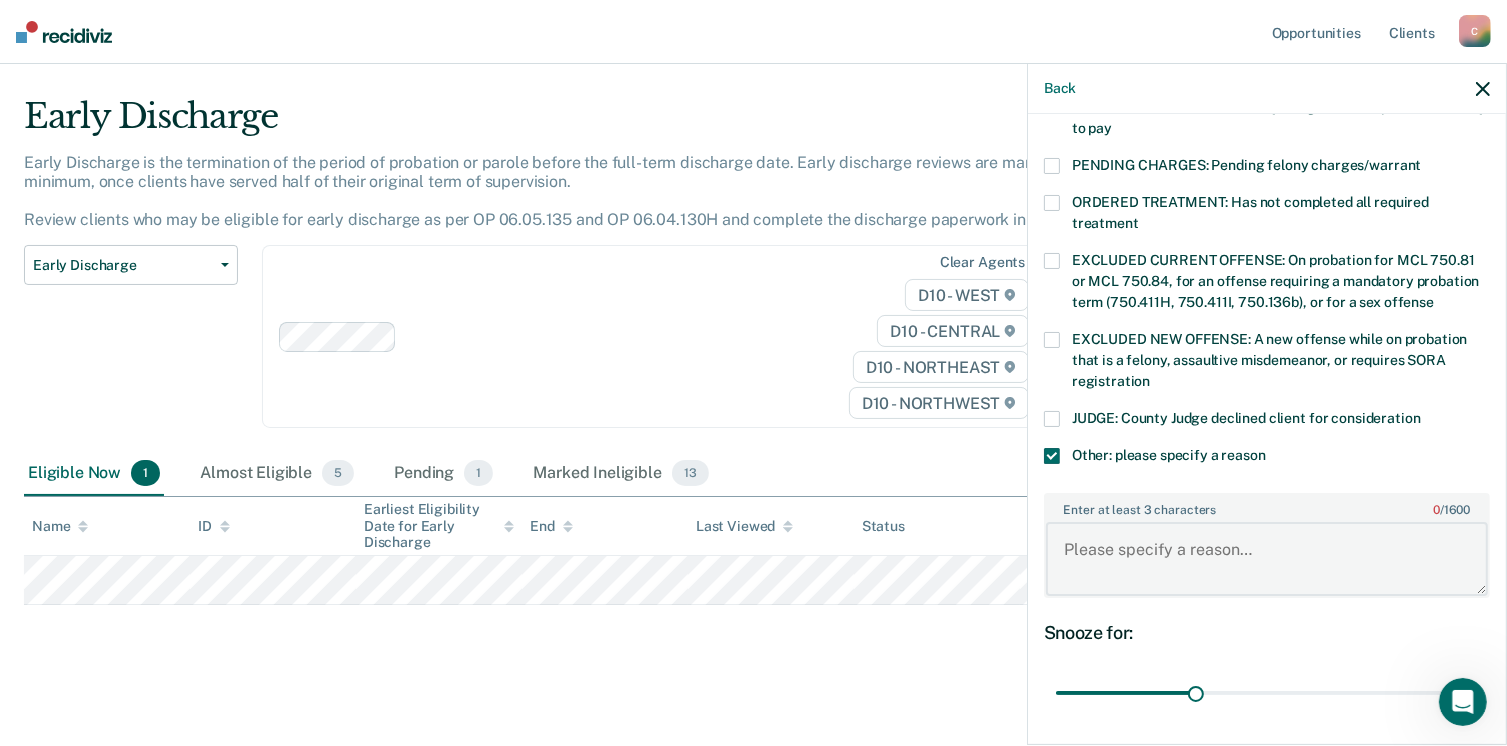 click on "Enter at least 3 characters 0  /  1600" at bounding box center (1267, 559) 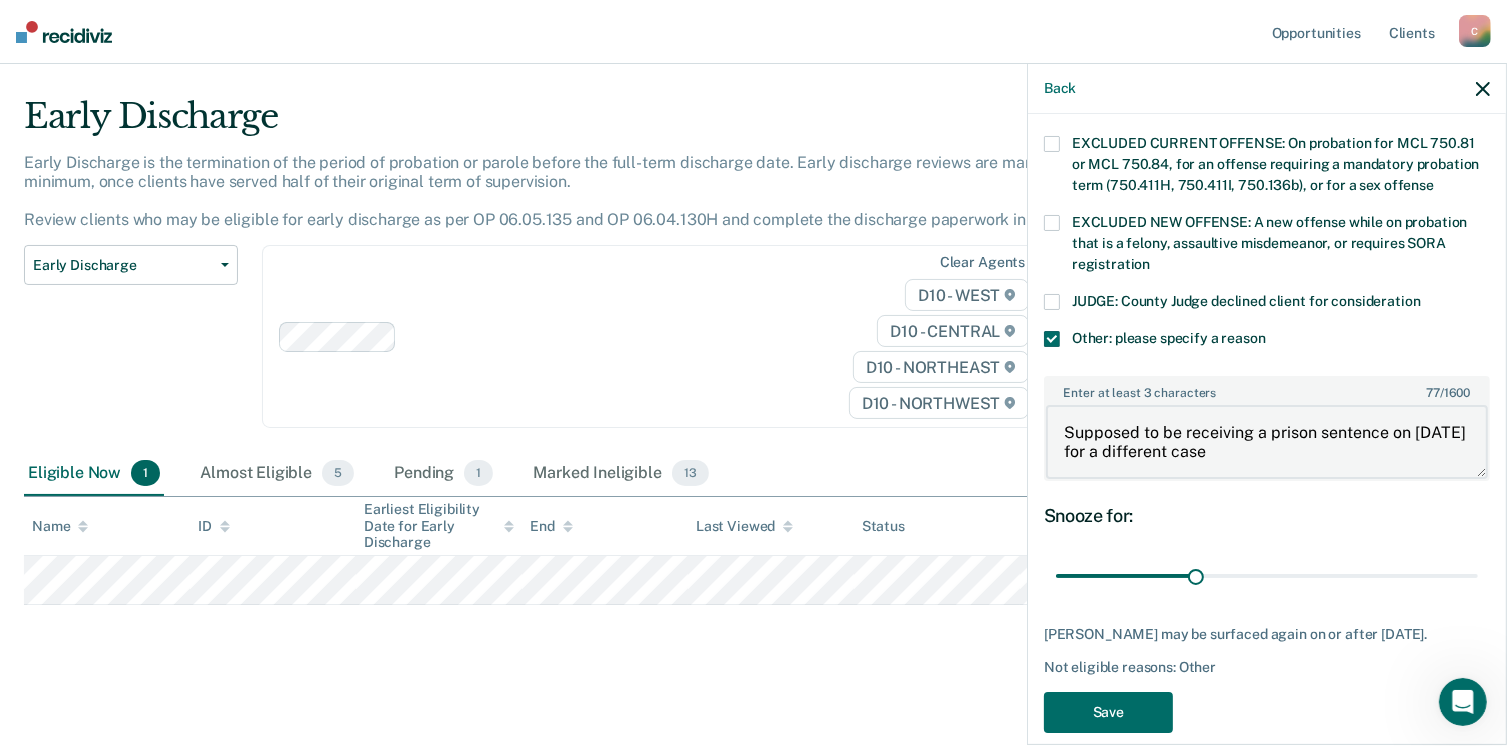 scroll, scrollTop: 749, scrollLeft: 0, axis: vertical 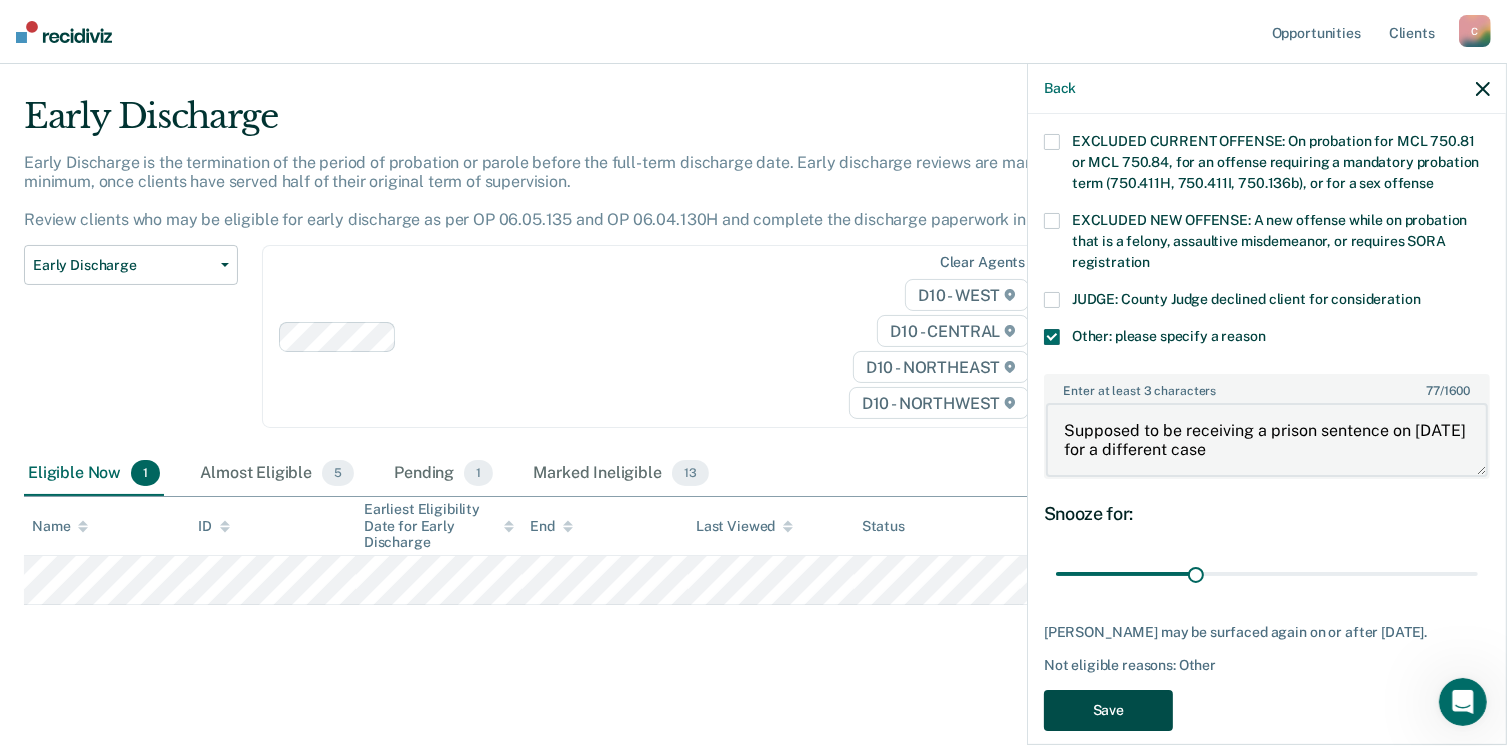 type on "Supposed to be receiving a prison sentence on [DATE] for a different case" 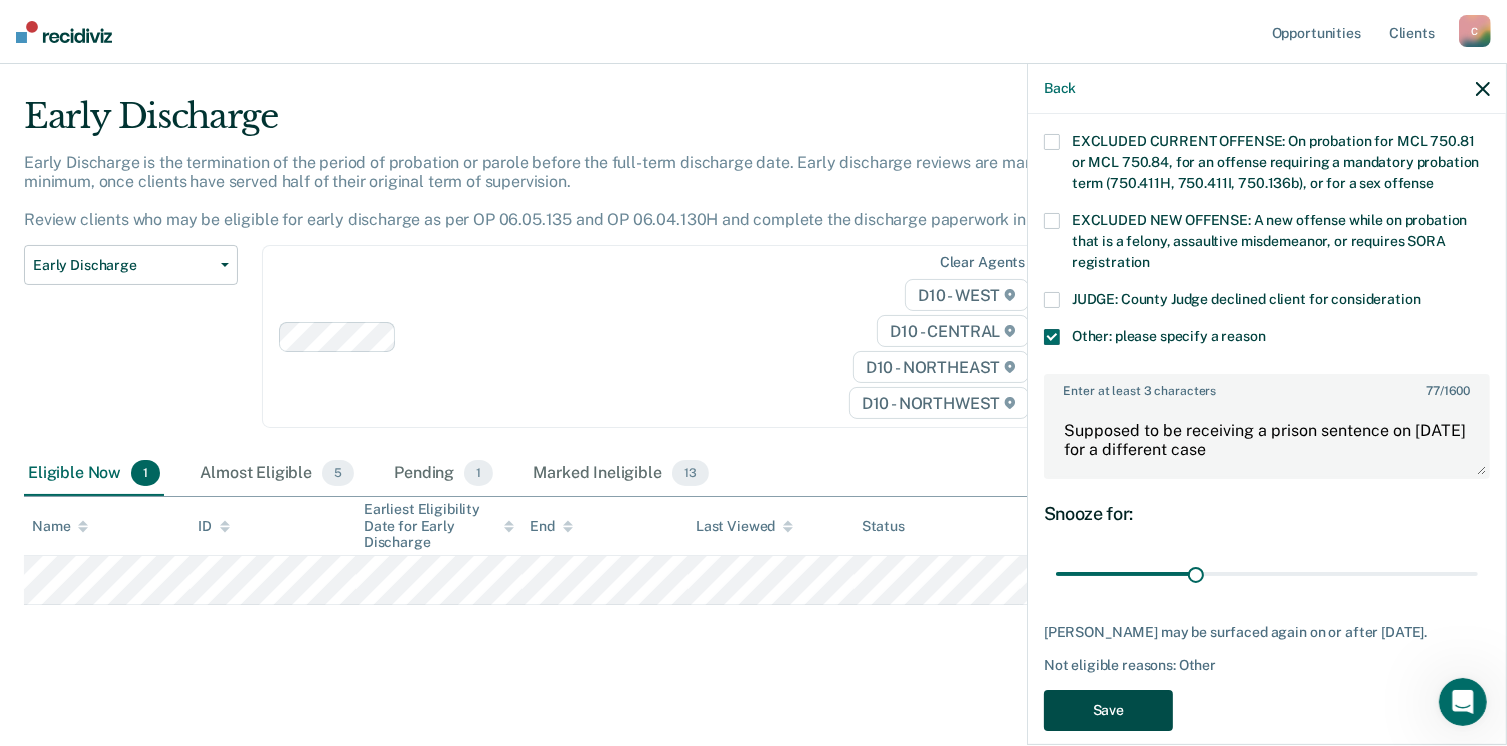 click on "Save" at bounding box center [1108, 710] 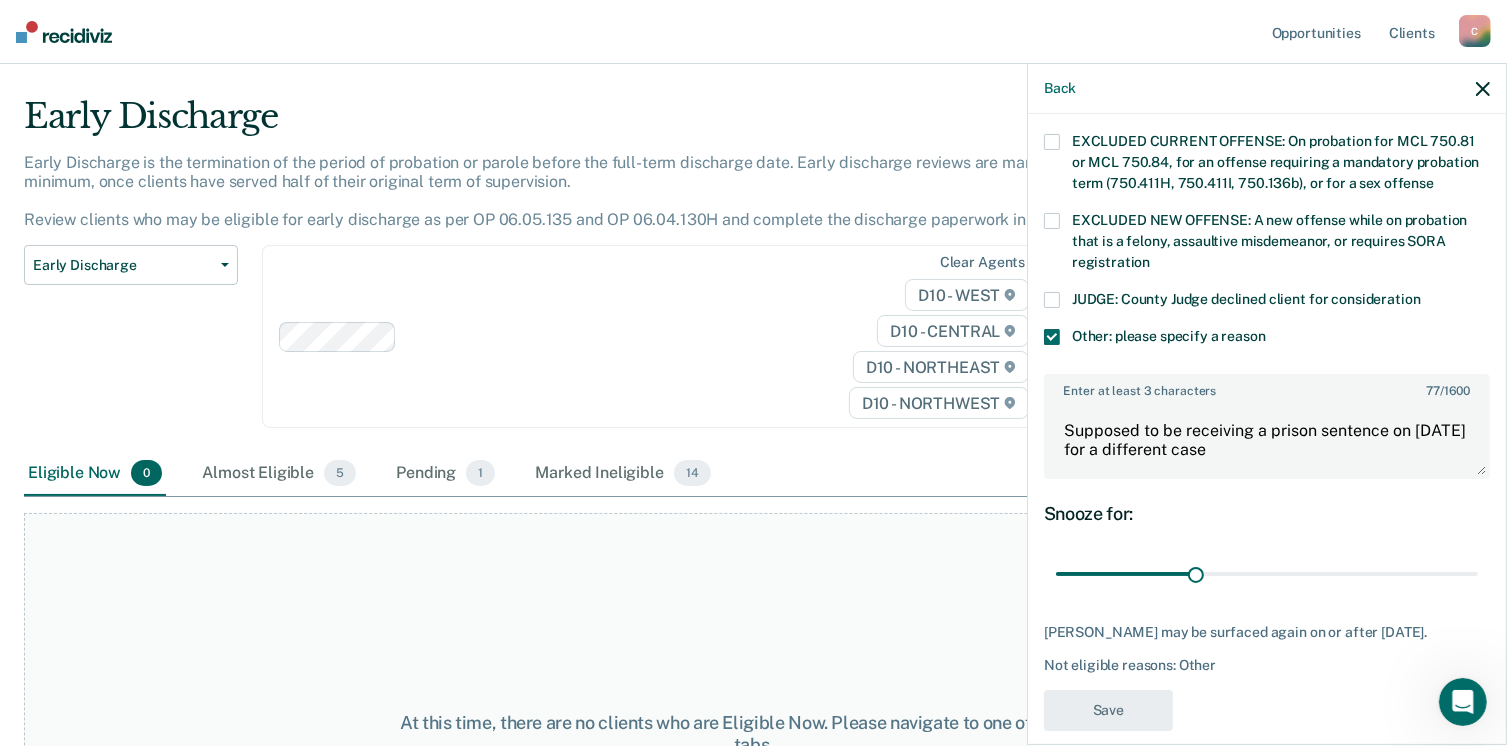 scroll, scrollTop: 568, scrollLeft: 0, axis: vertical 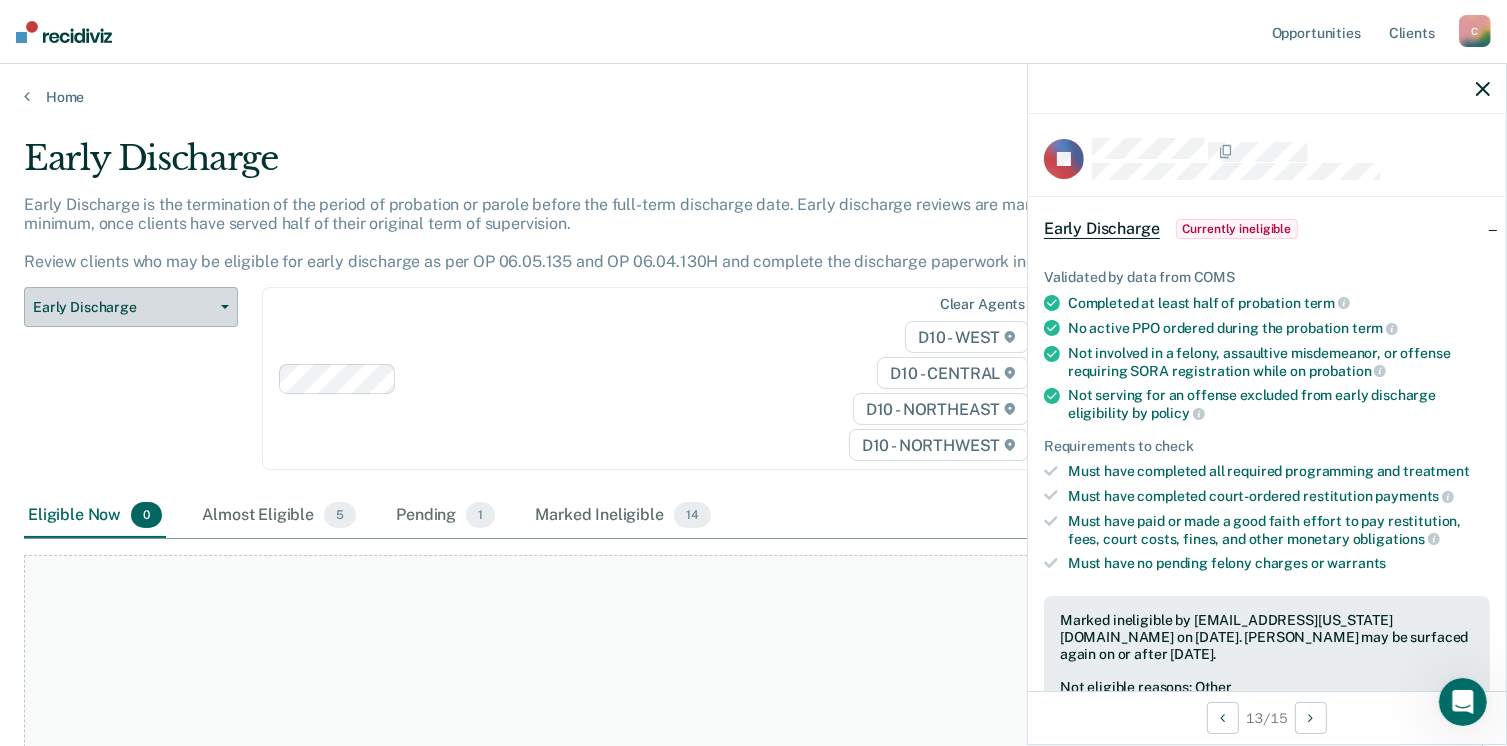 click on "Early Discharge" at bounding box center [123, 307] 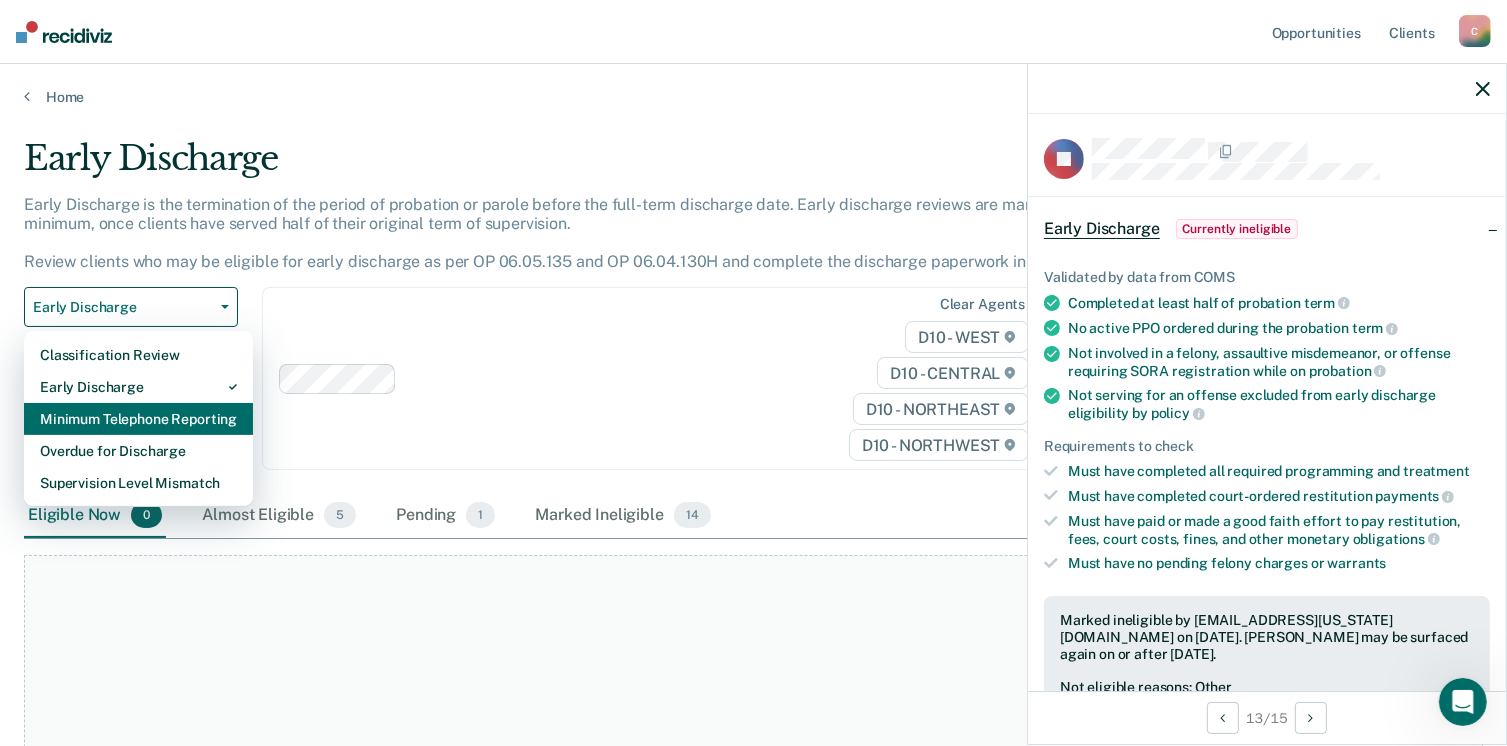 click on "Minimum Telephone Reporting" at bounding box center (138, 419) 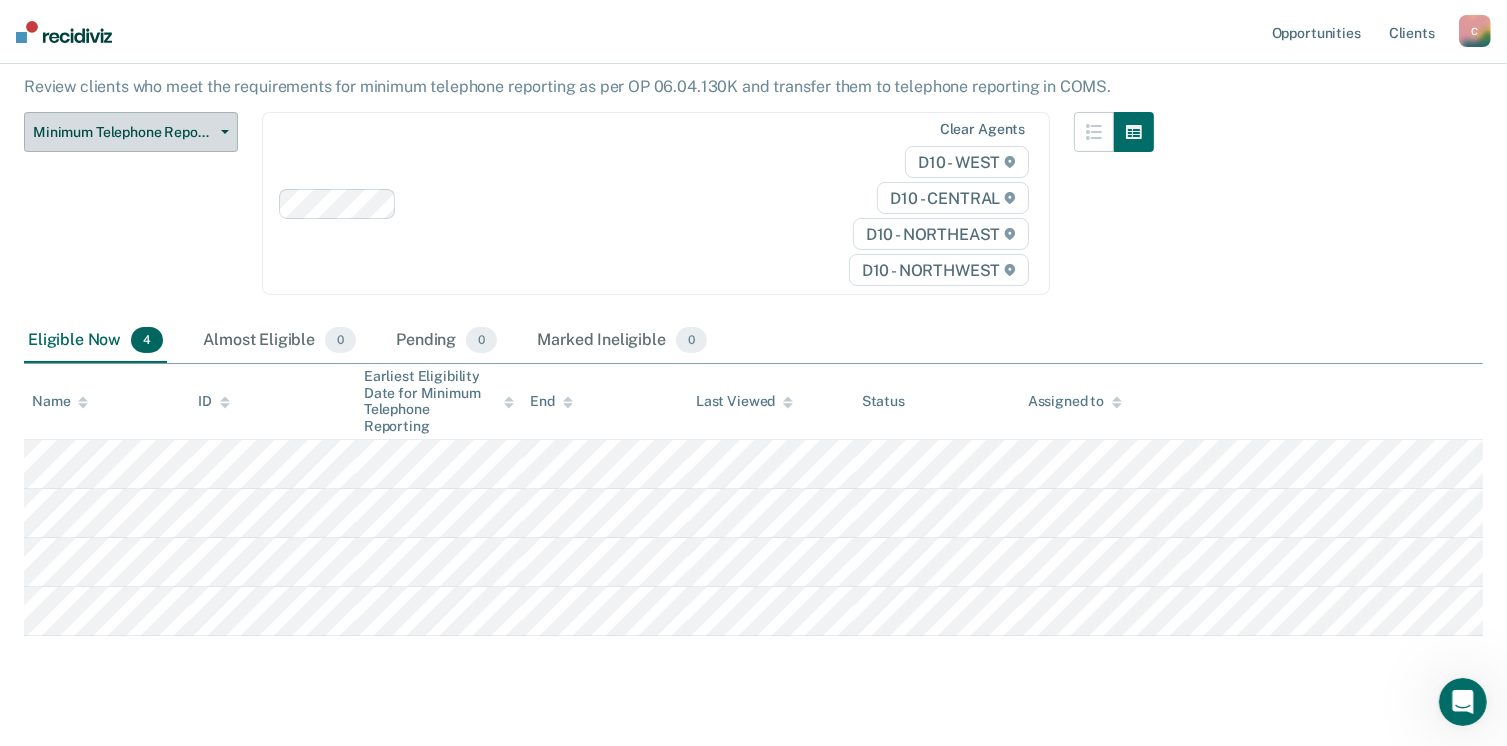 scroll, scrollTop: 187, scrollLeft: 0, axis: vertical 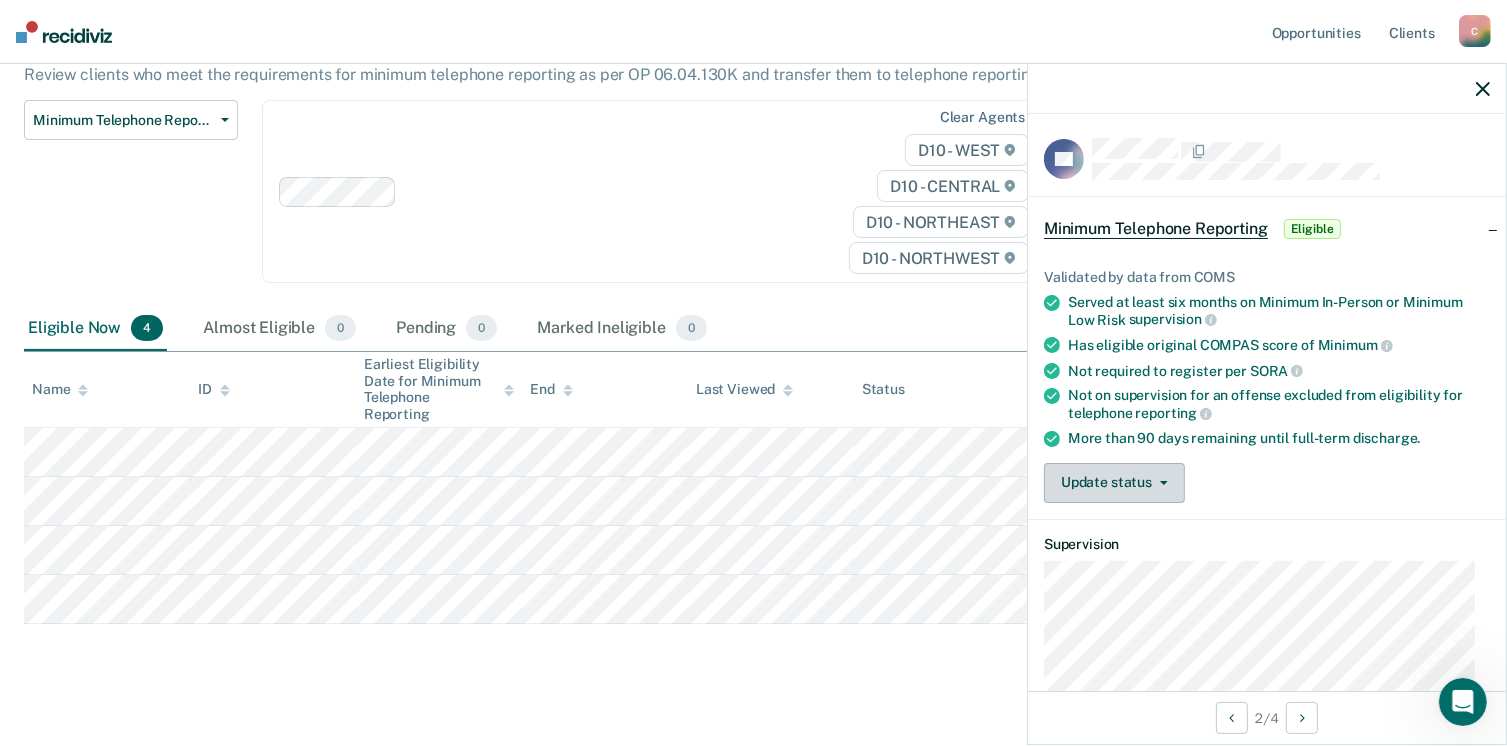 click on "Update status" at bounding box center (1114, 483) 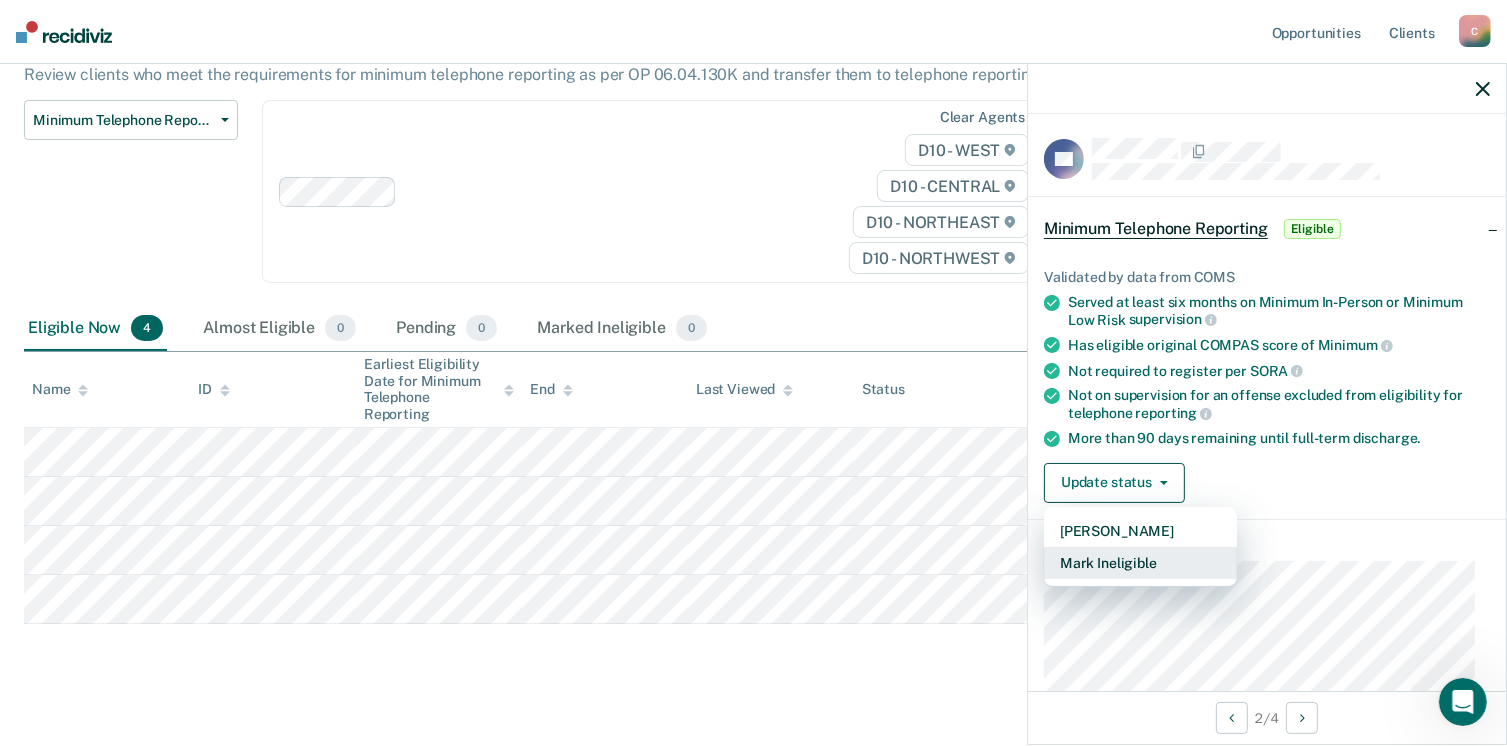 click on "Mark Ineligible" at bounding box center [1140, 563] 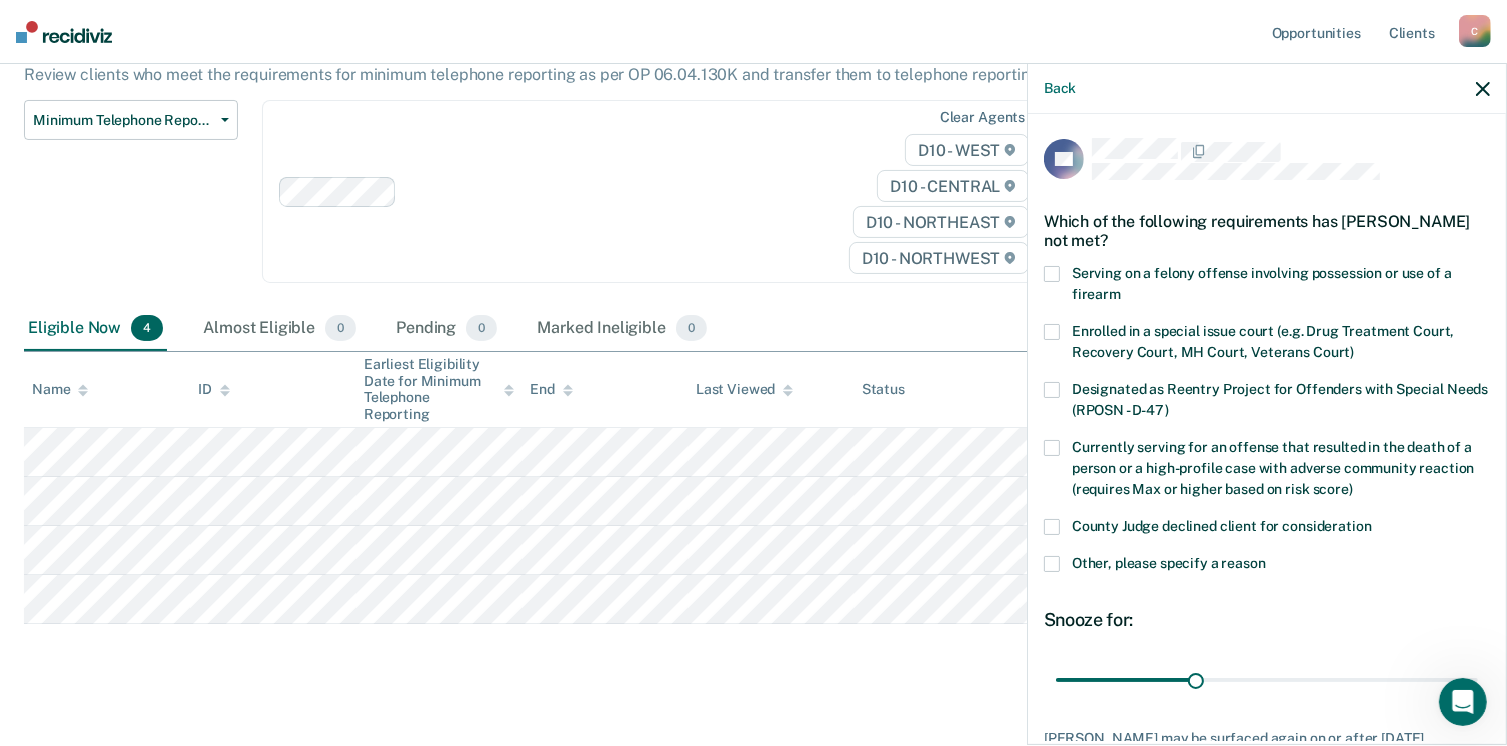 click at bounding box center (1052, 564) 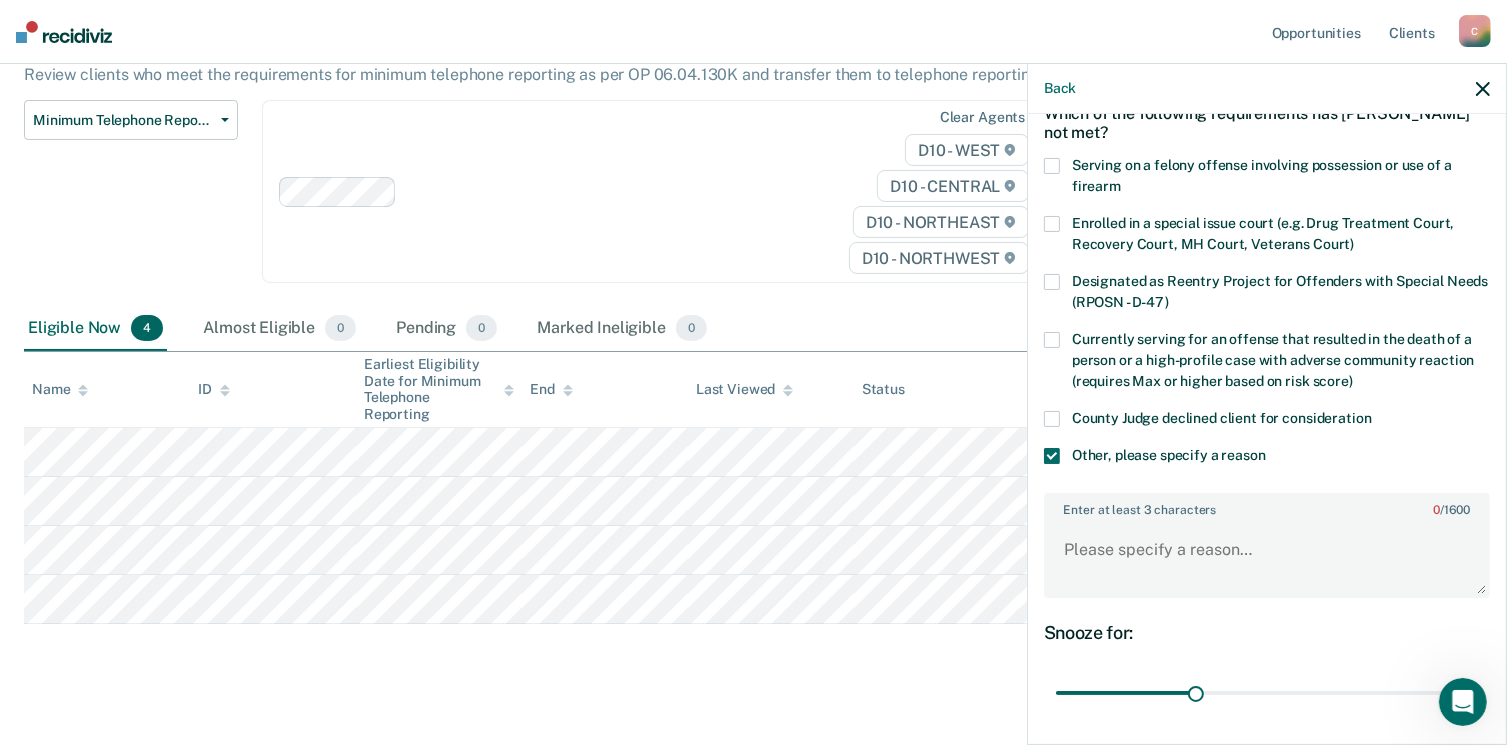 scroll, scrollTop: 248, scrollLeft: 0, axis: vertical 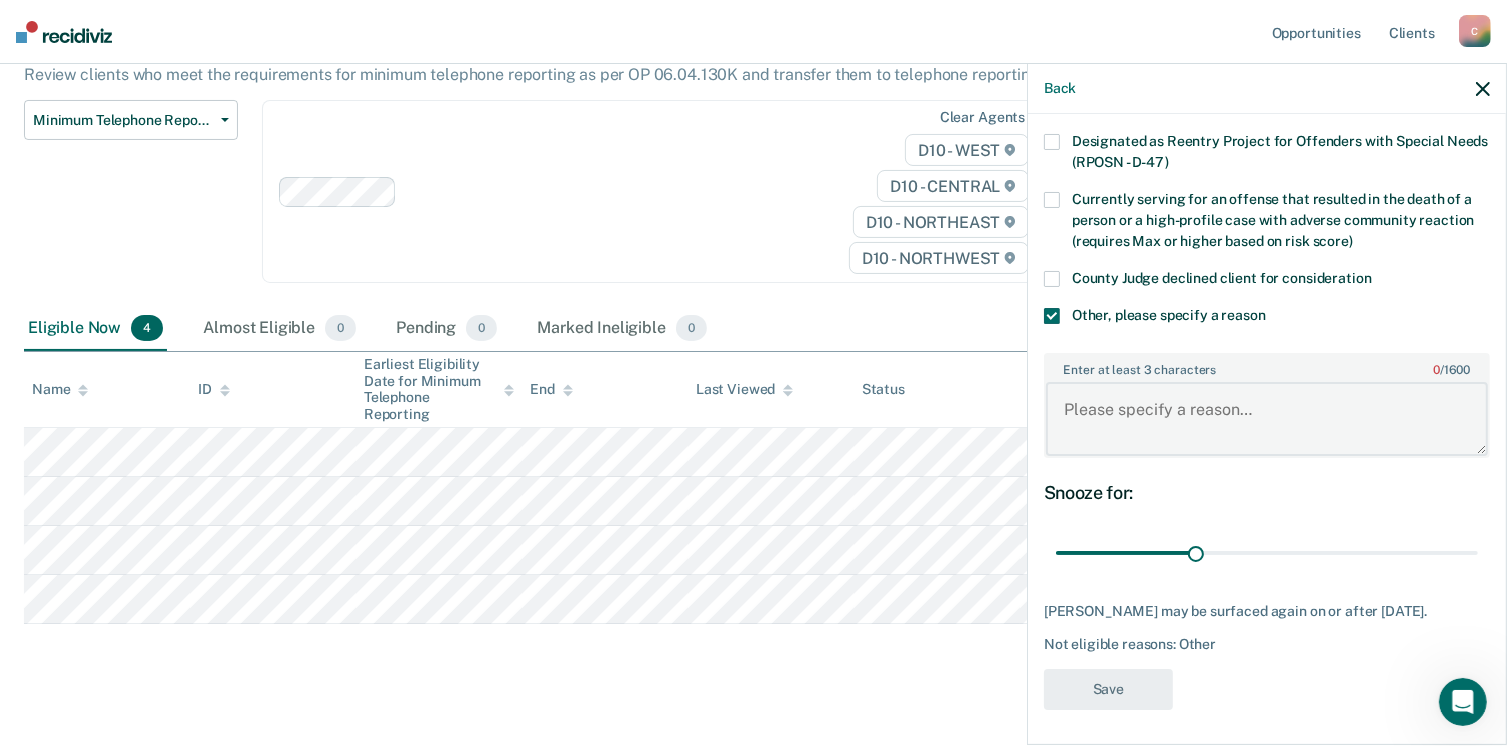 click on "Enter at least 3 characters 0  /  1600" at bounding box center [1267, 419] 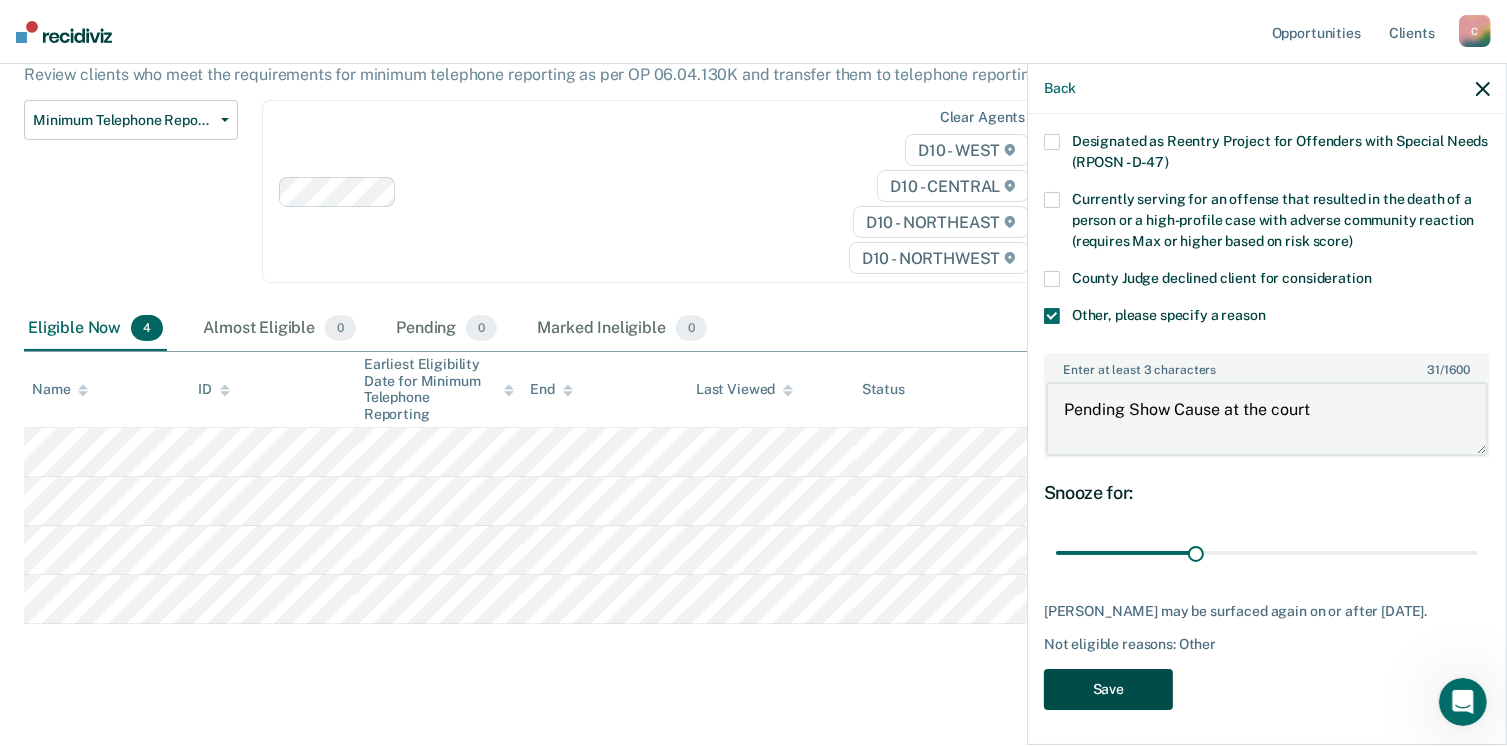 type on "Pending Show Cause at the court" 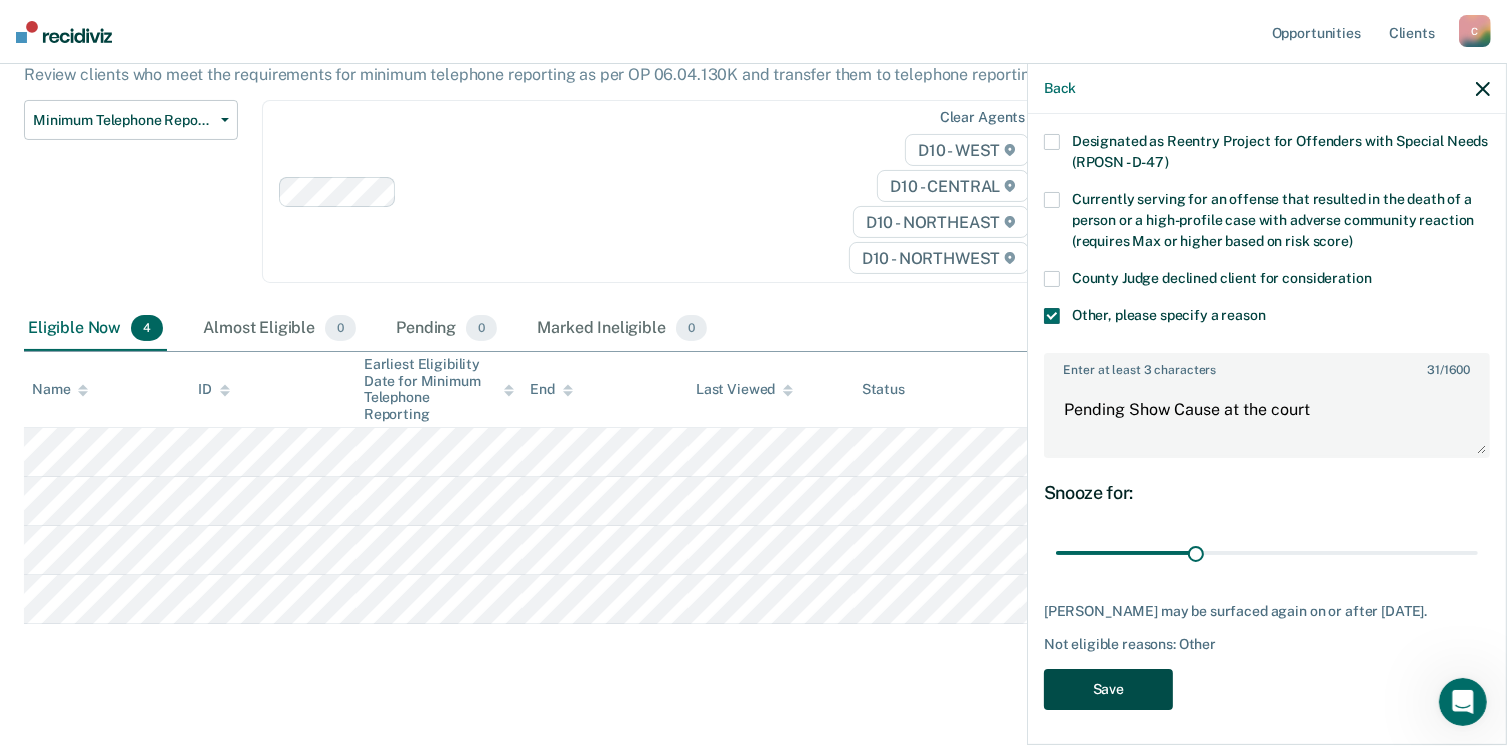 click on "Save" at bounding box center [1108, 689] 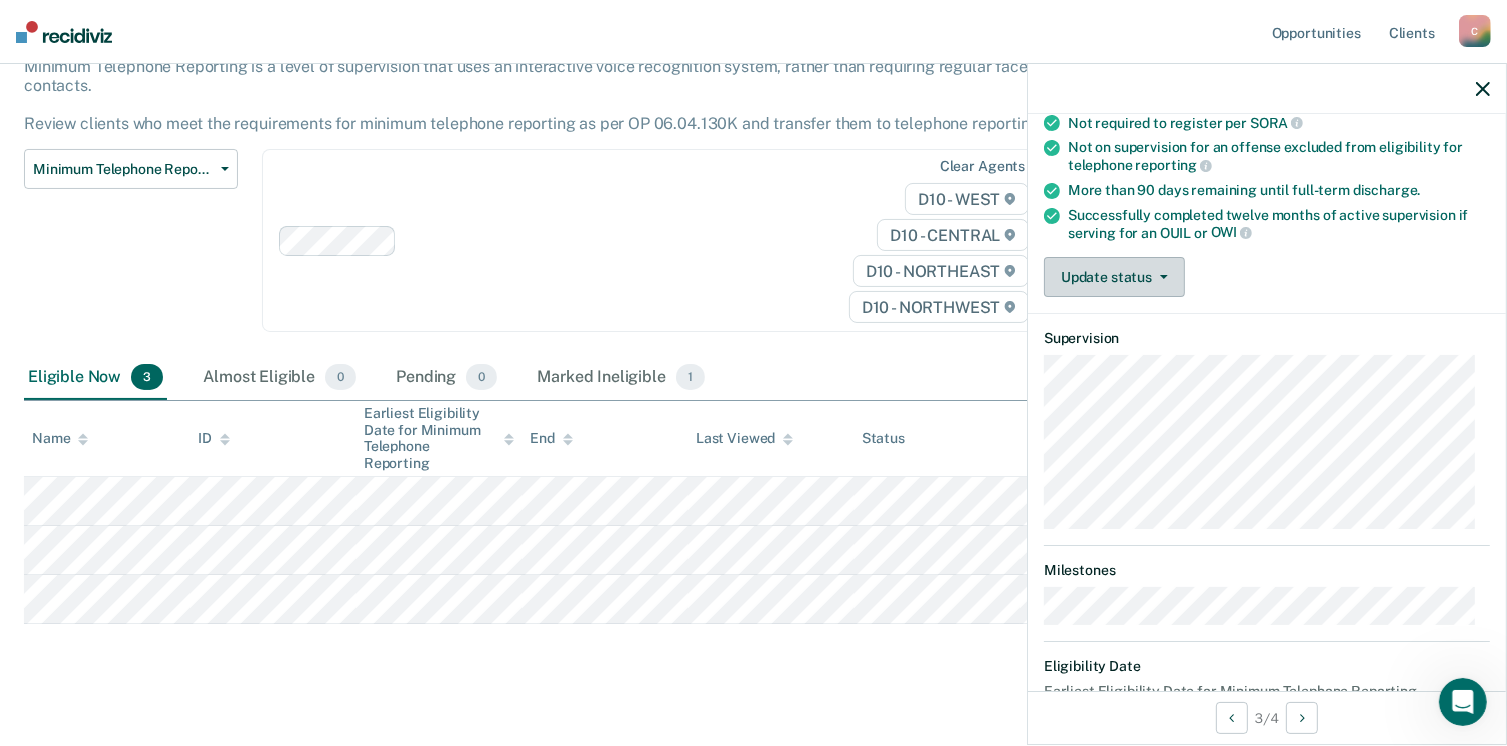 click on "Update status" at bounding box center (1114, 277) 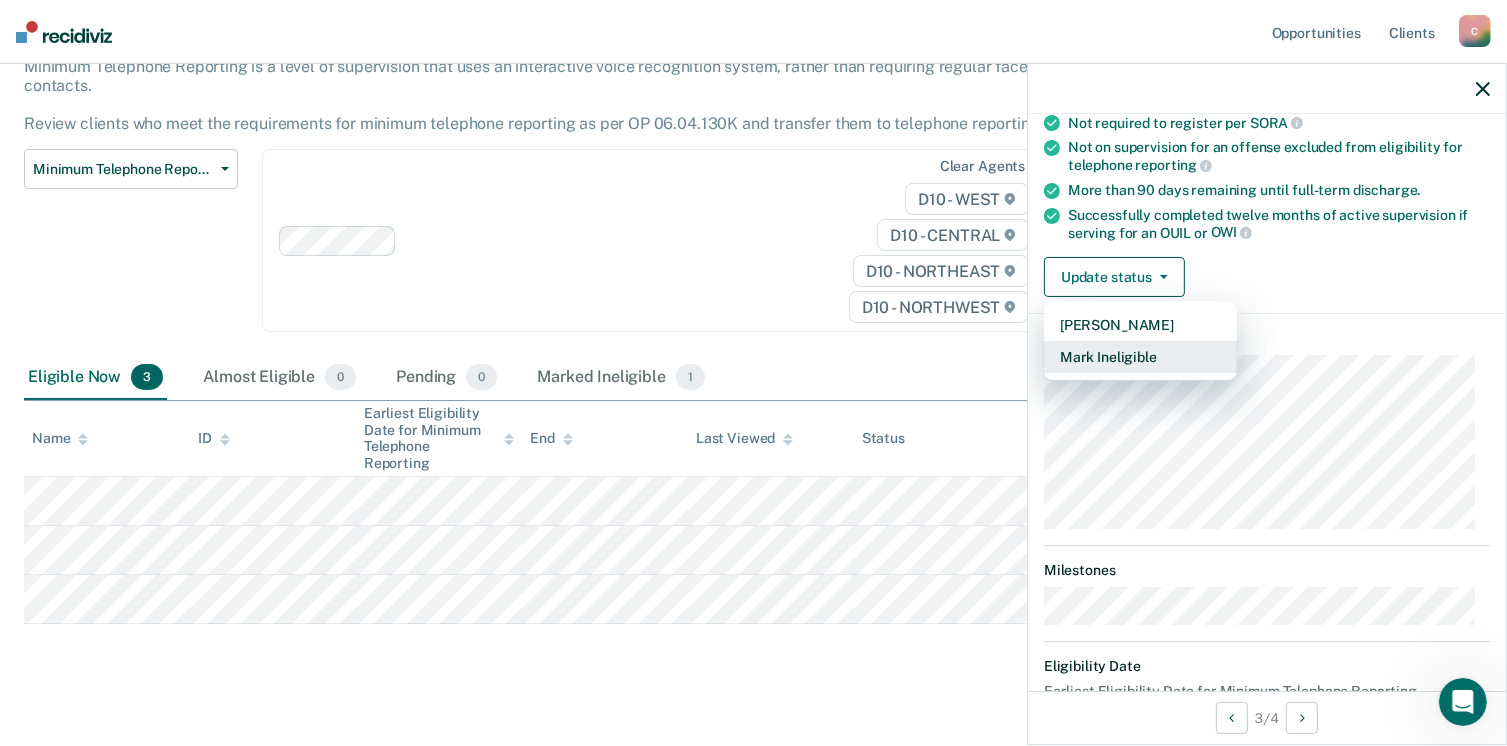 click on "Mark Ineligible" at bounding box center [1140, 357] 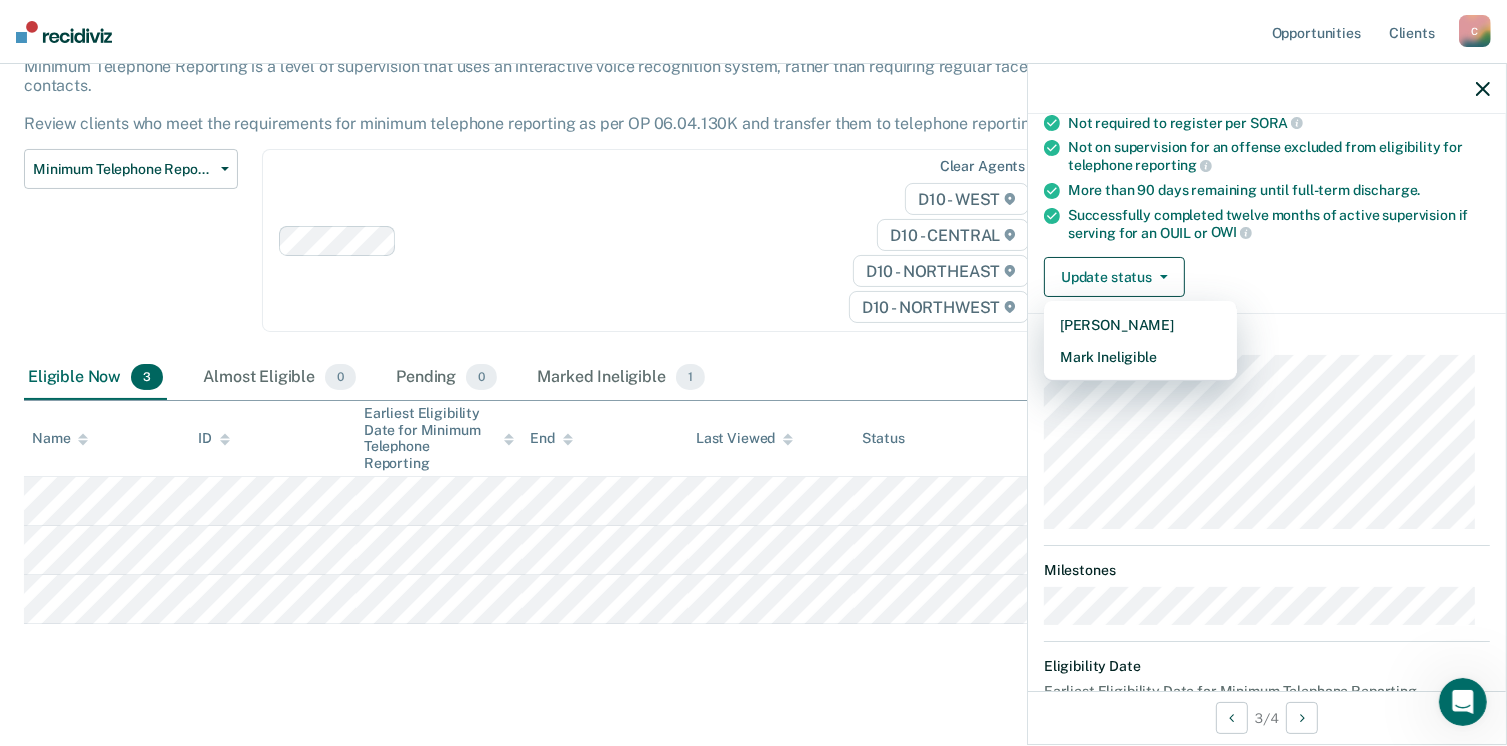 scroll, scrollTop: 129, scrollLeft: 0, axis: vertical 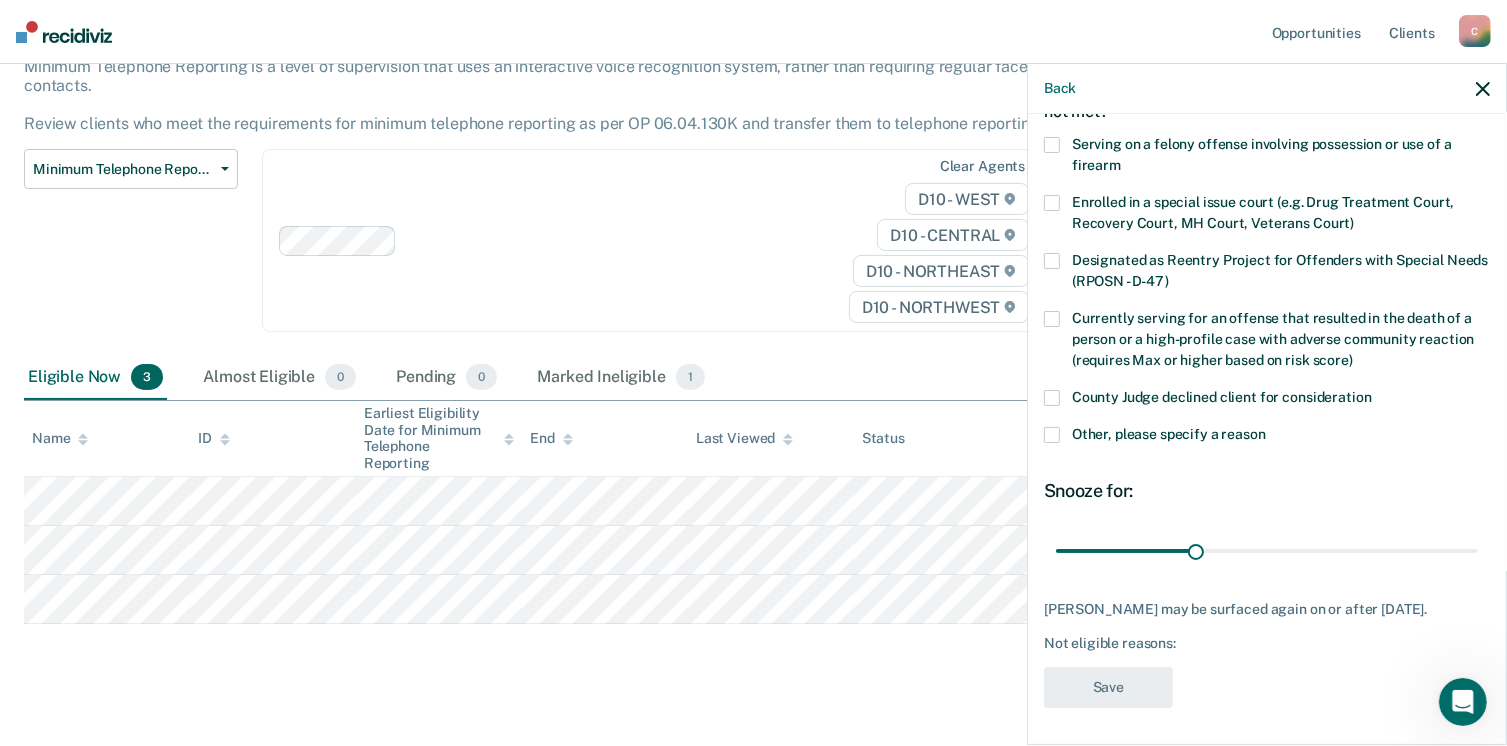 click at bounding box center [1052, 435] 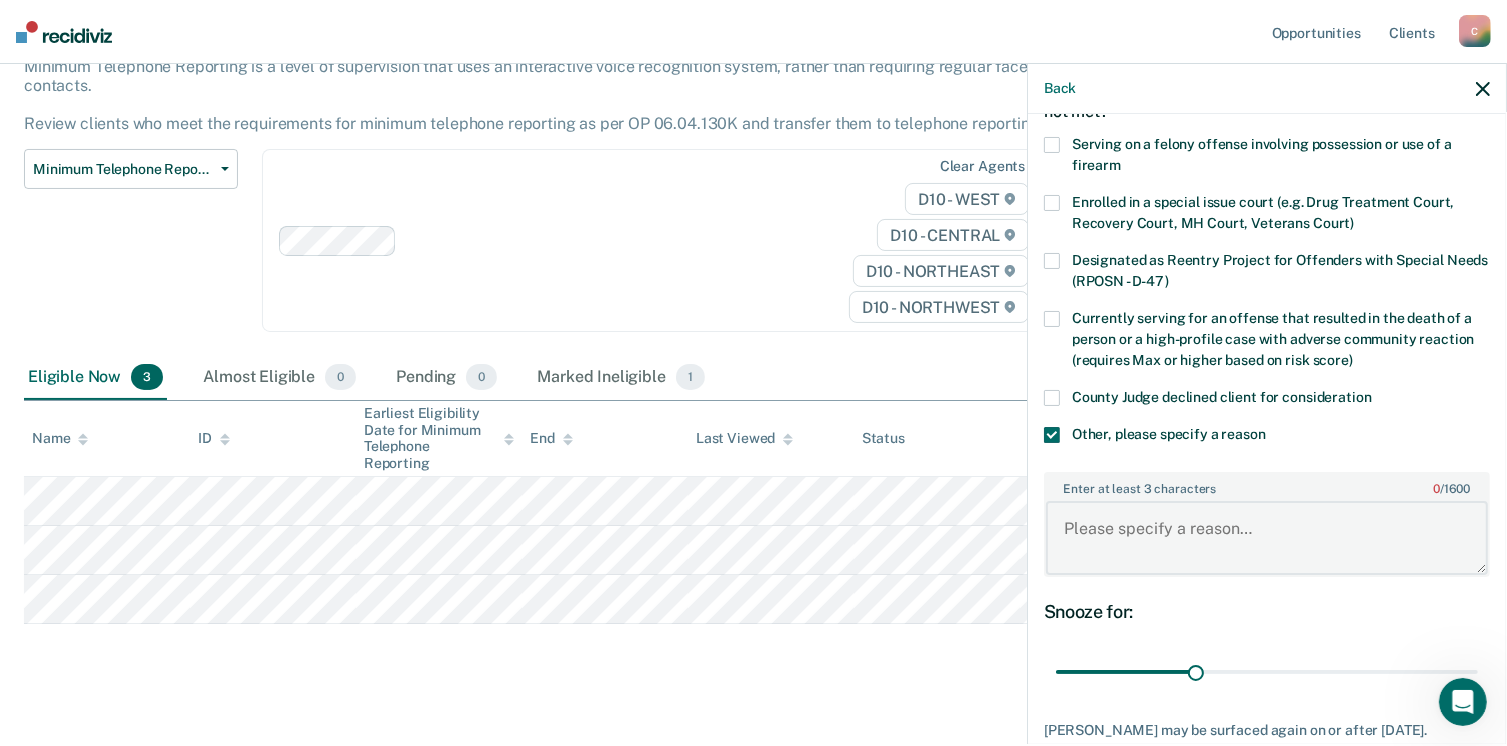 click on "Enter at least 3 characters 0  /  1600" at bounding box center (1267, 538) 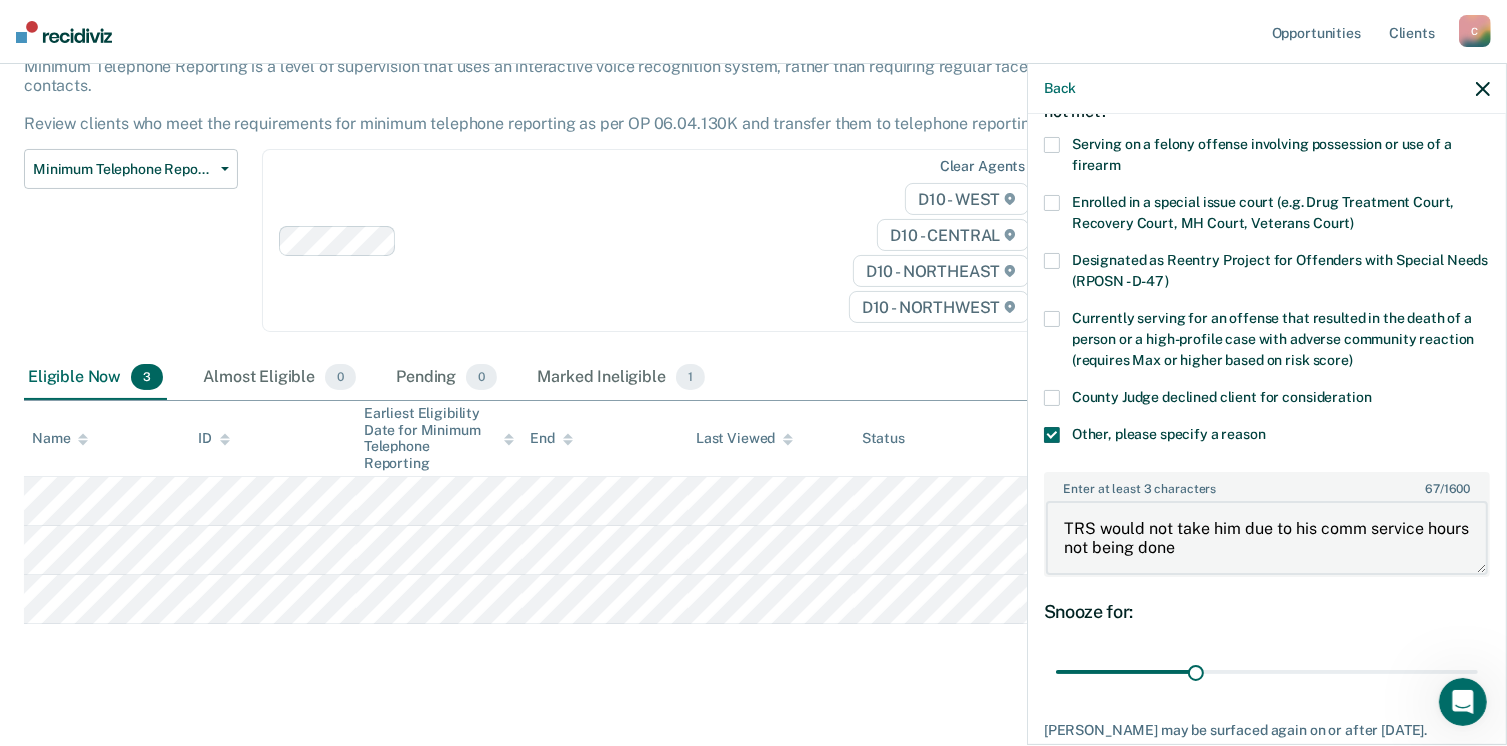 scroll, scrollTop: 248, scrollLeft: 0, axis: vertical 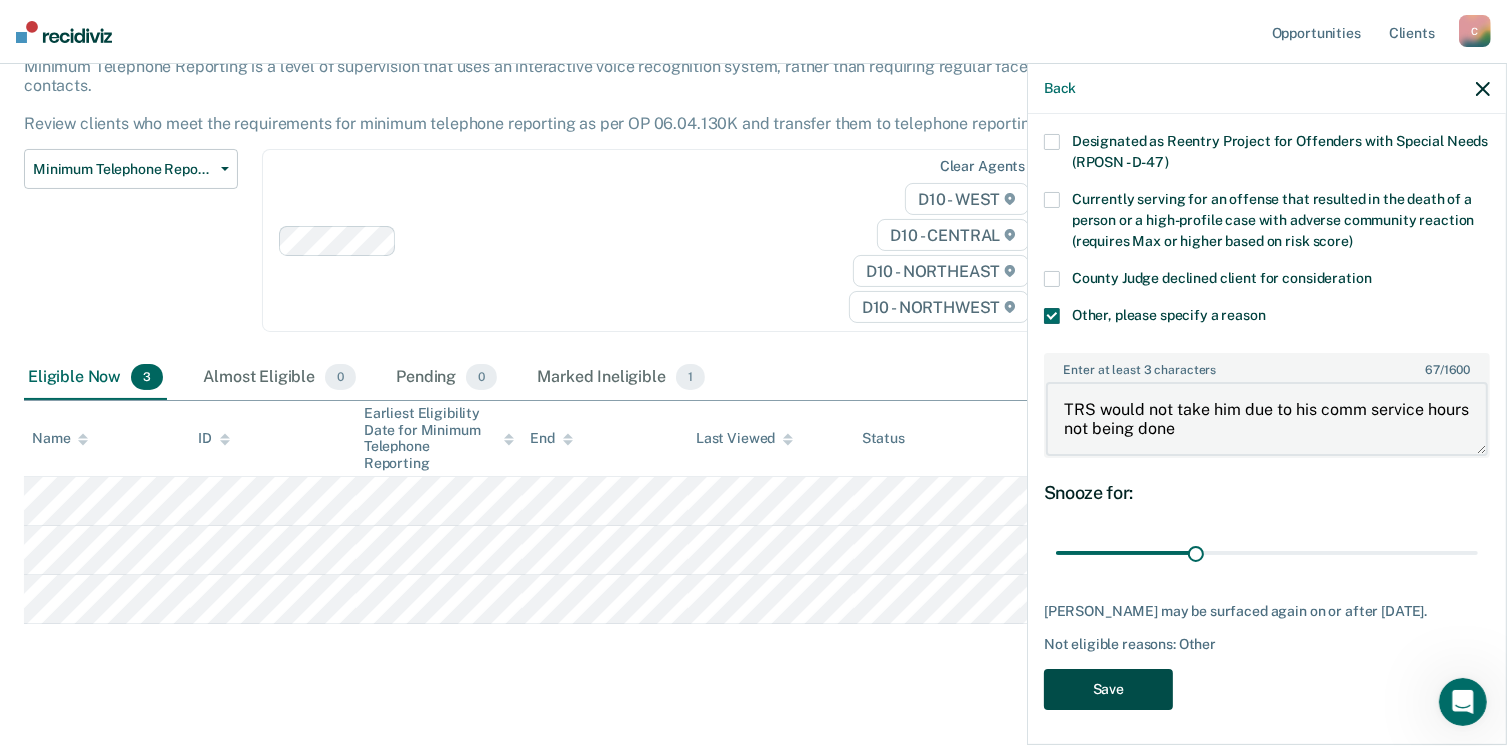type on "TRS would not take him due to his comm service hours not being done" 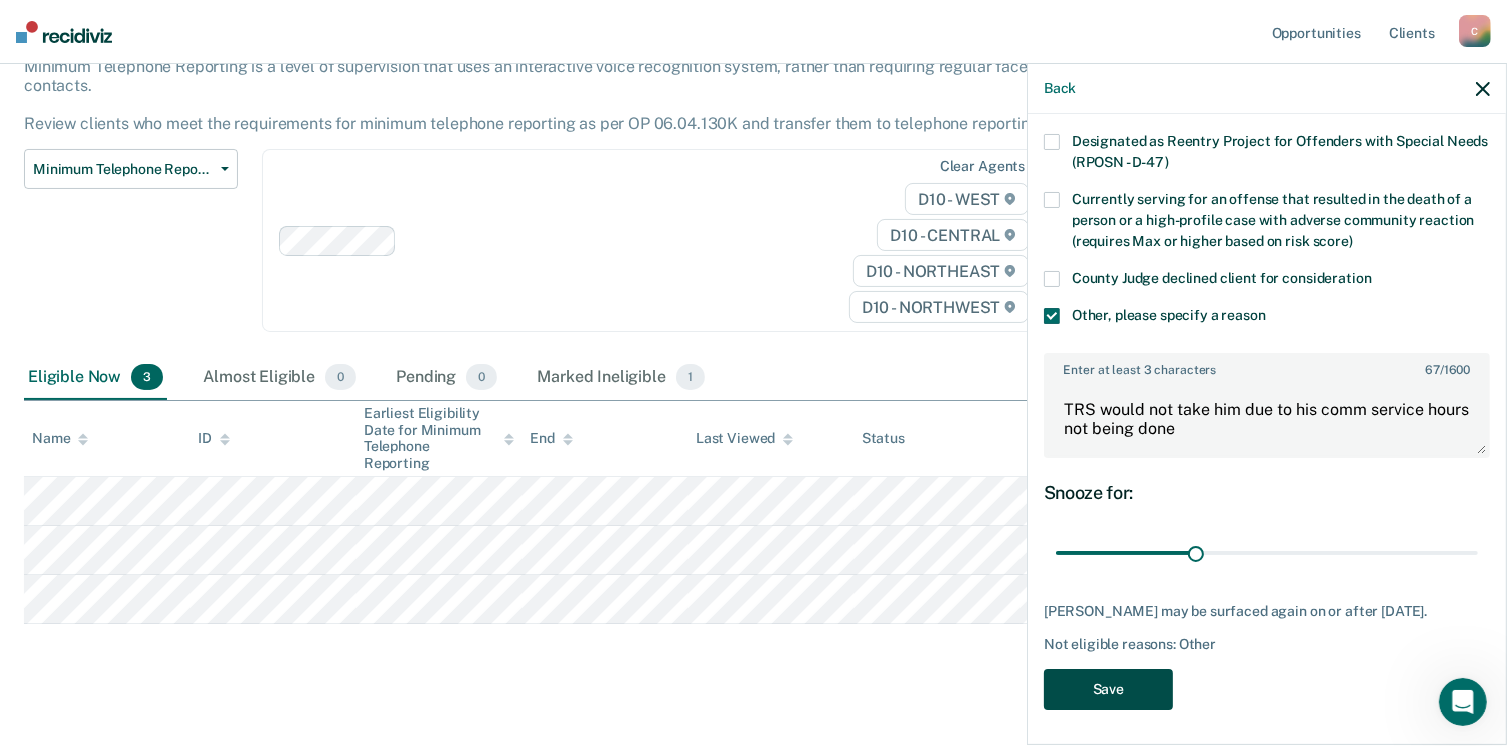 click on "Save" at bounding box center [1108, 689] 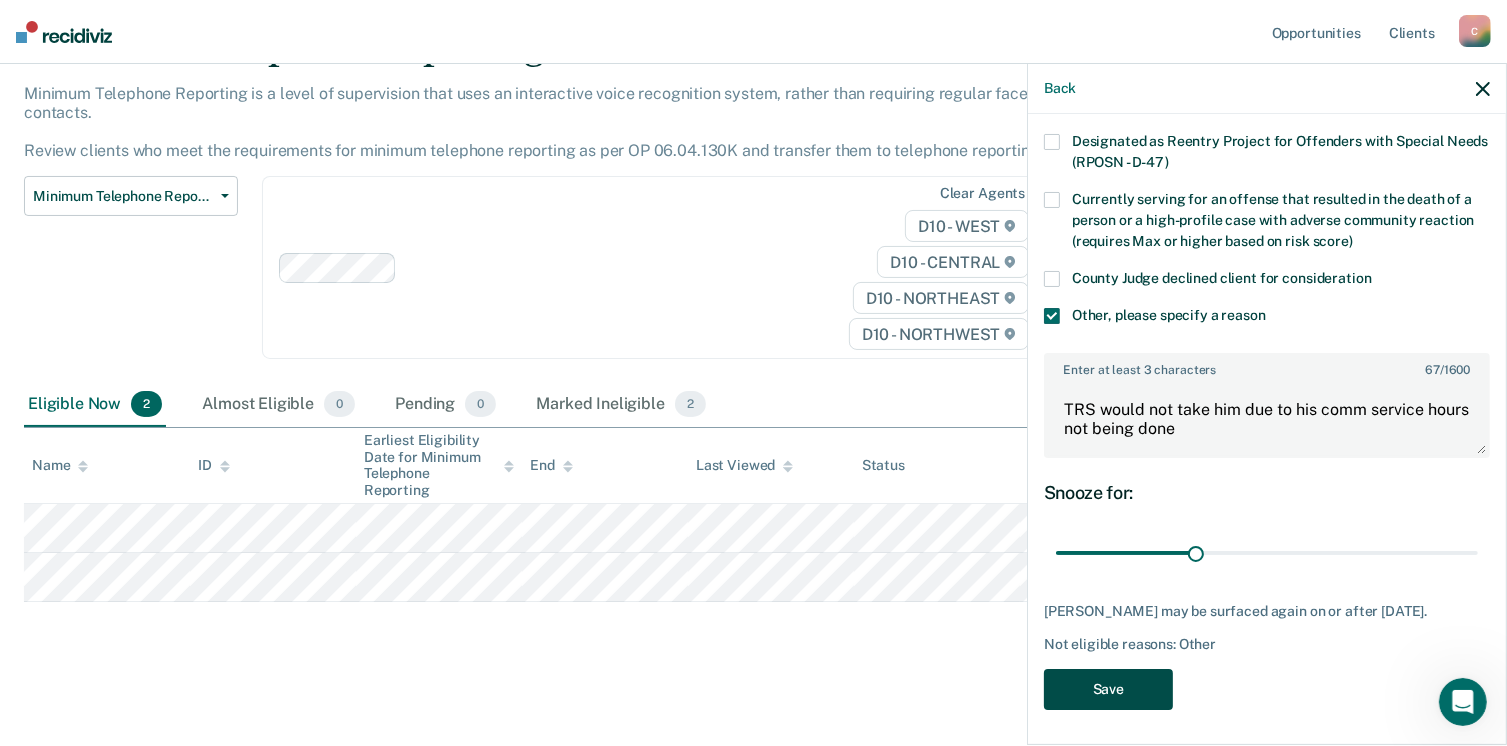 scroll, scrollTop: 89, scrollLeft: 0, axis: vertical 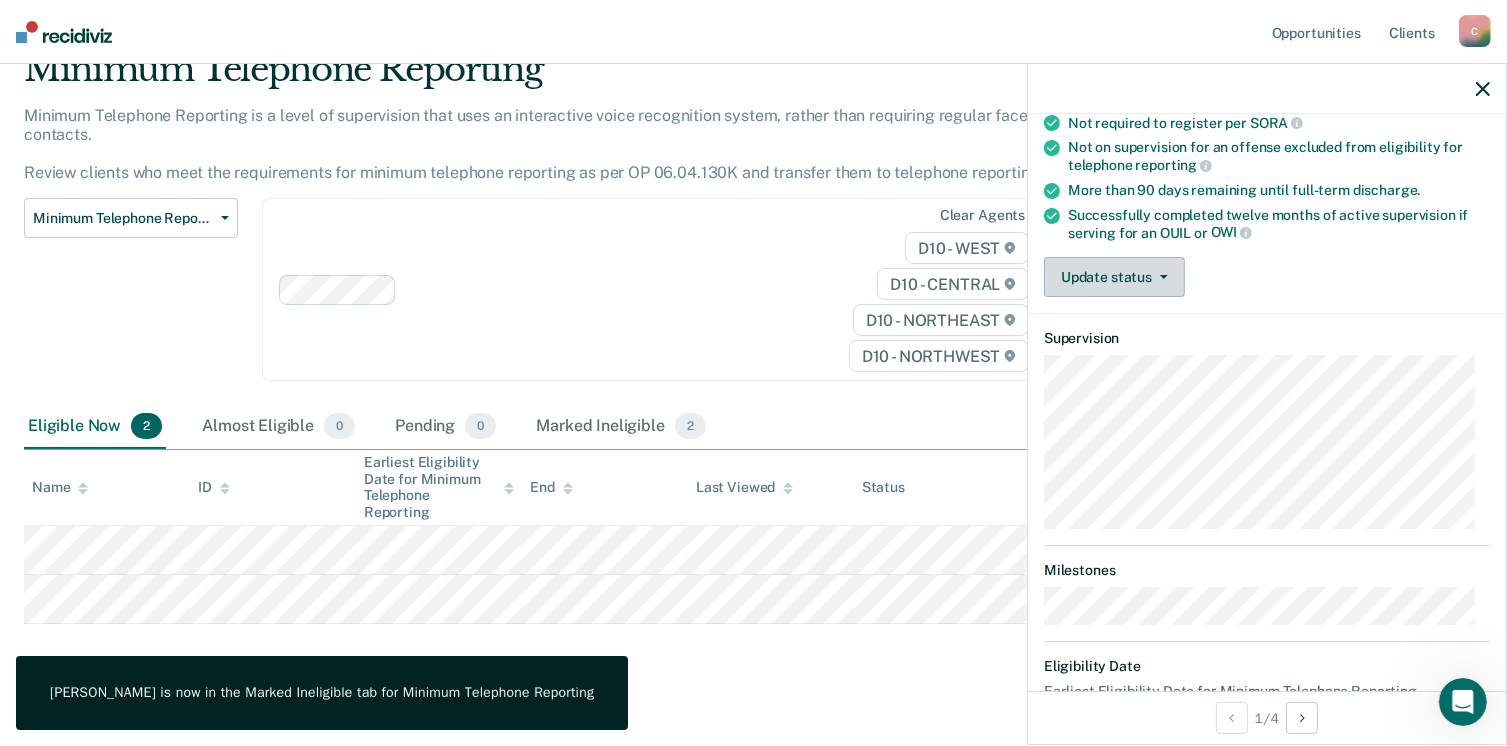 click on "Update status" at bounding box center (1114, 277) 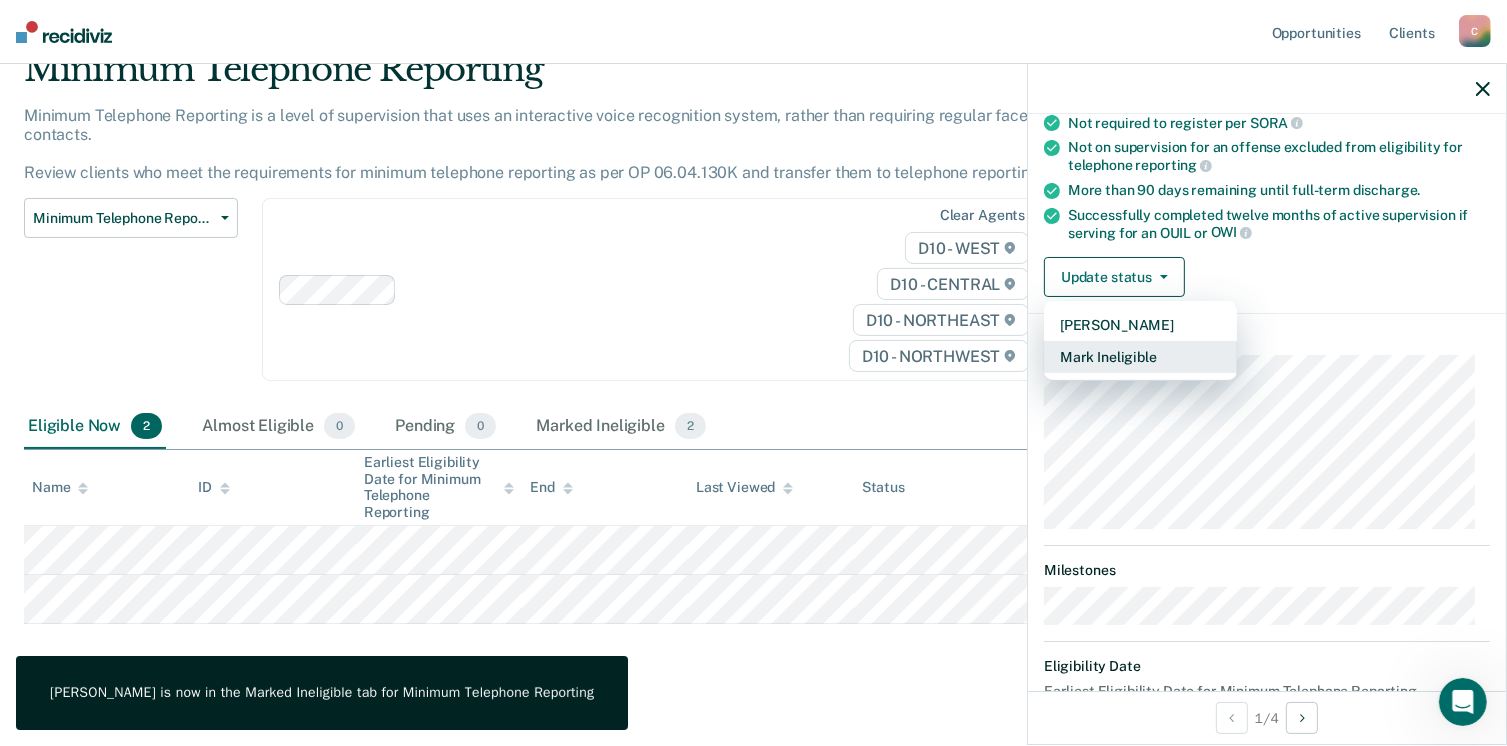 click on "Mark Ineligible" at bounding box center (1140, 357) 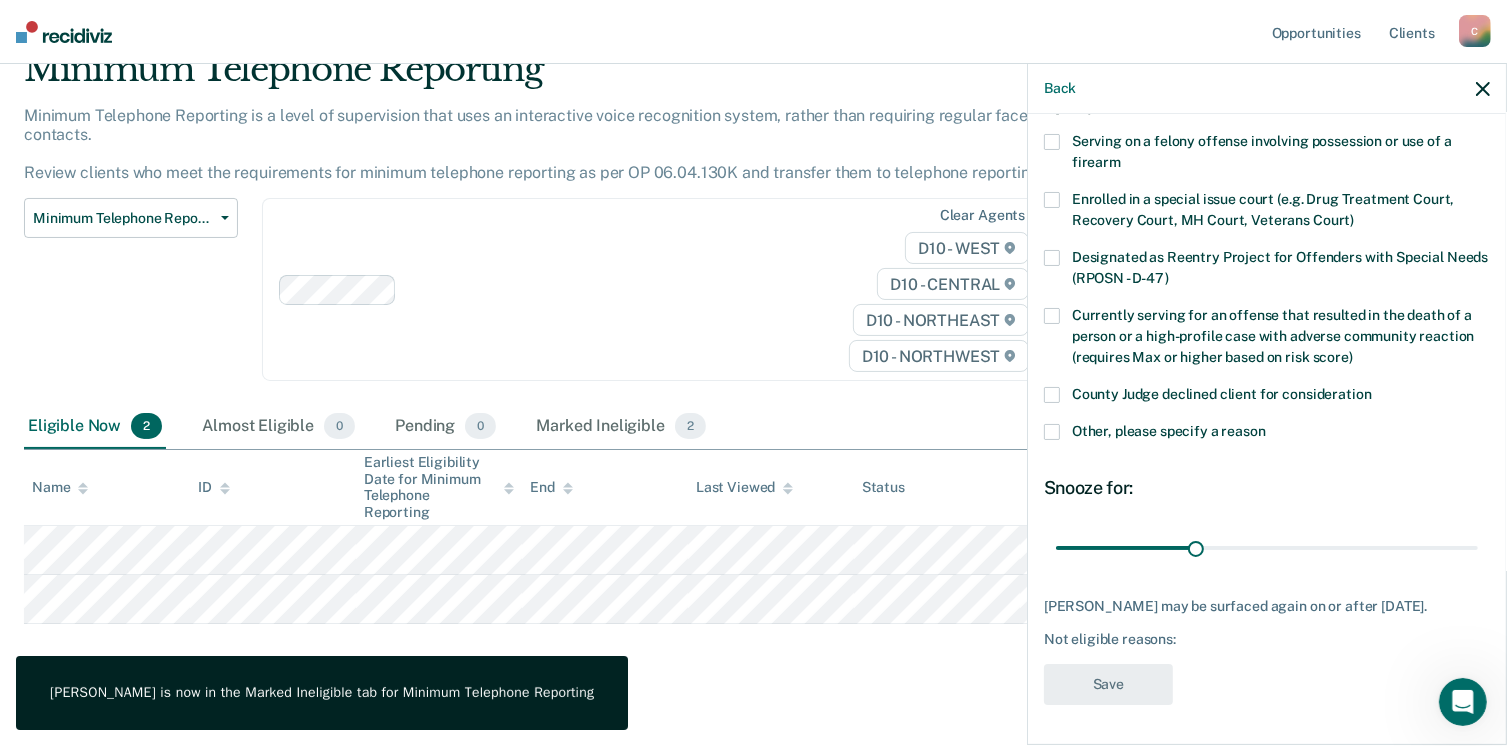 scroll, scrollTop: 146, scrollLeft: 0, axis: vertical 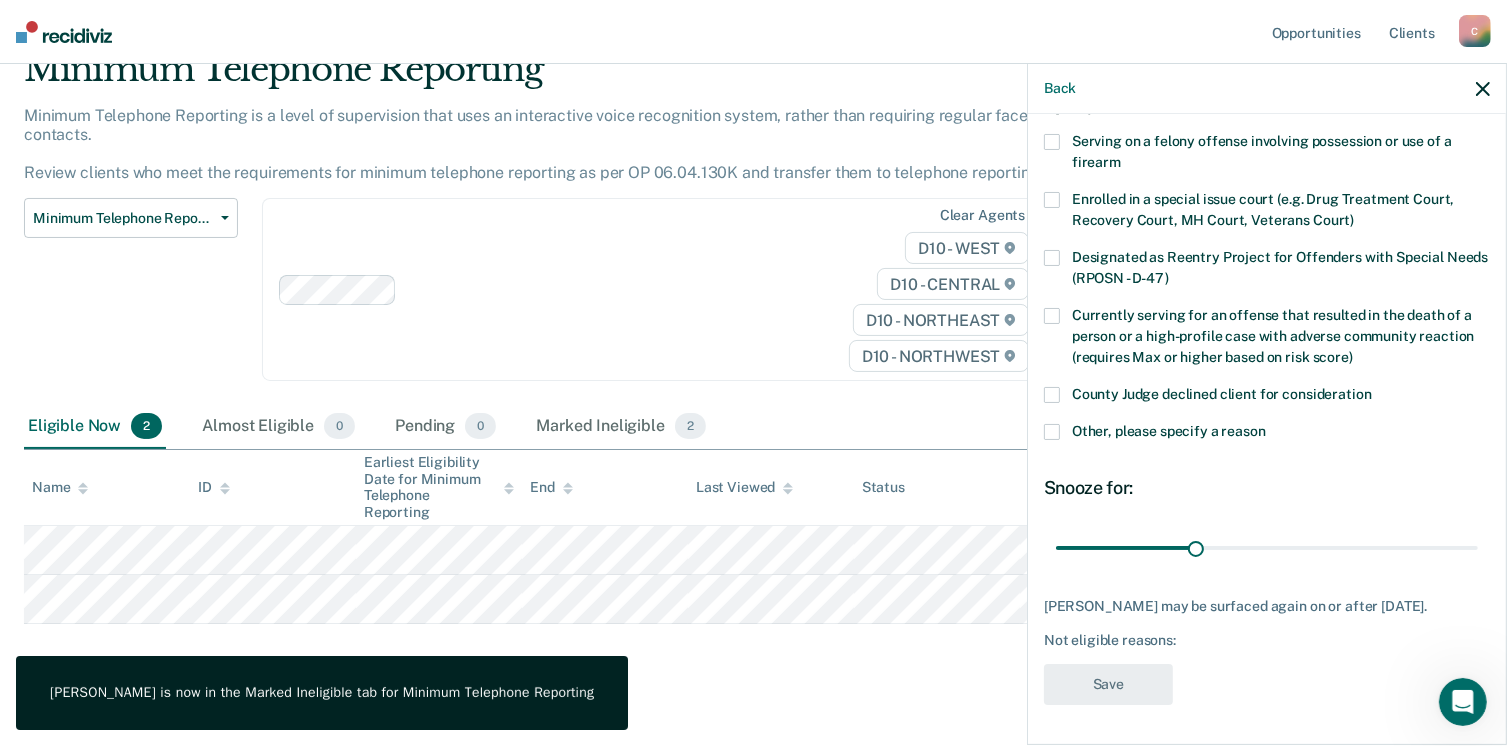 click at bounding box center (1052, 432) 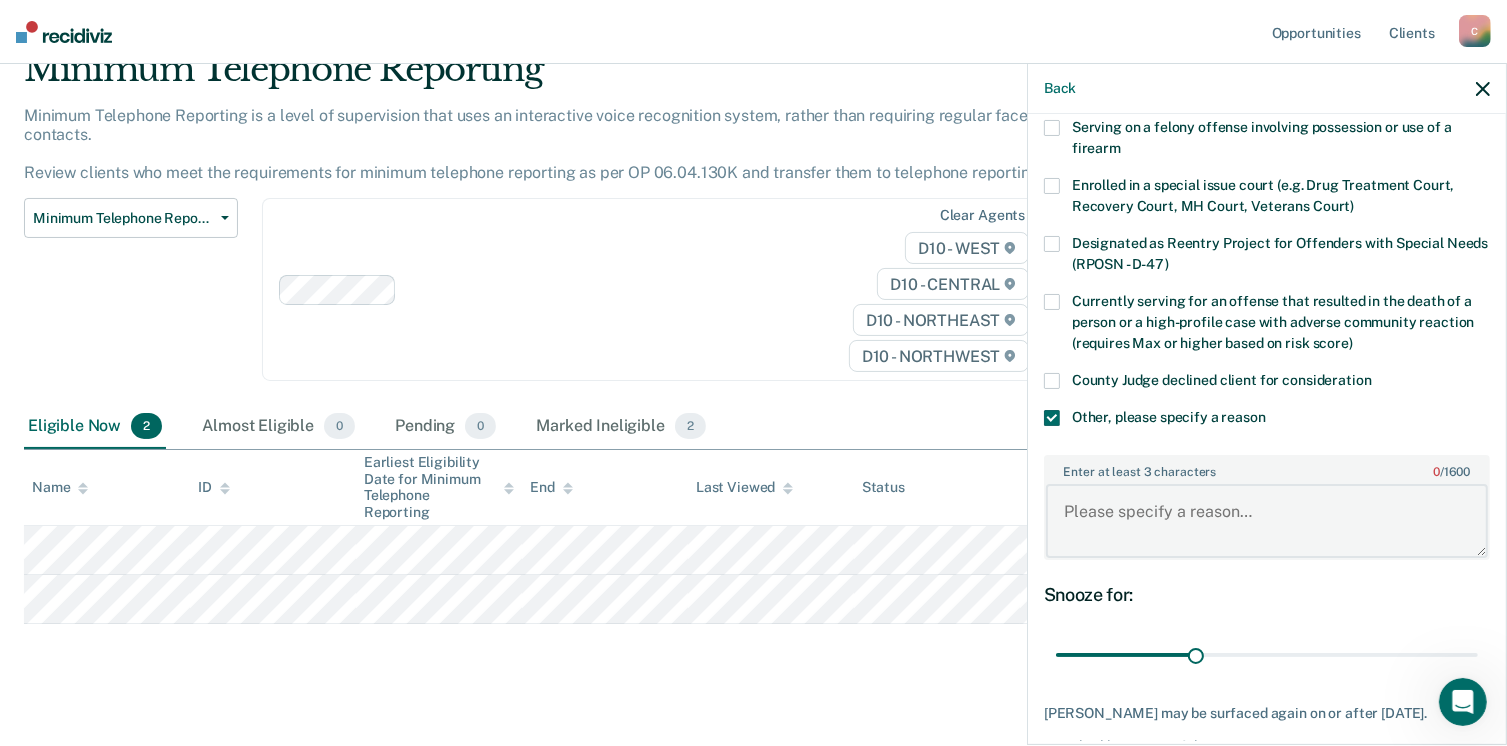 click on "Enter at least 3 characters 0  /  1600" at bounding box center [1267, 521] 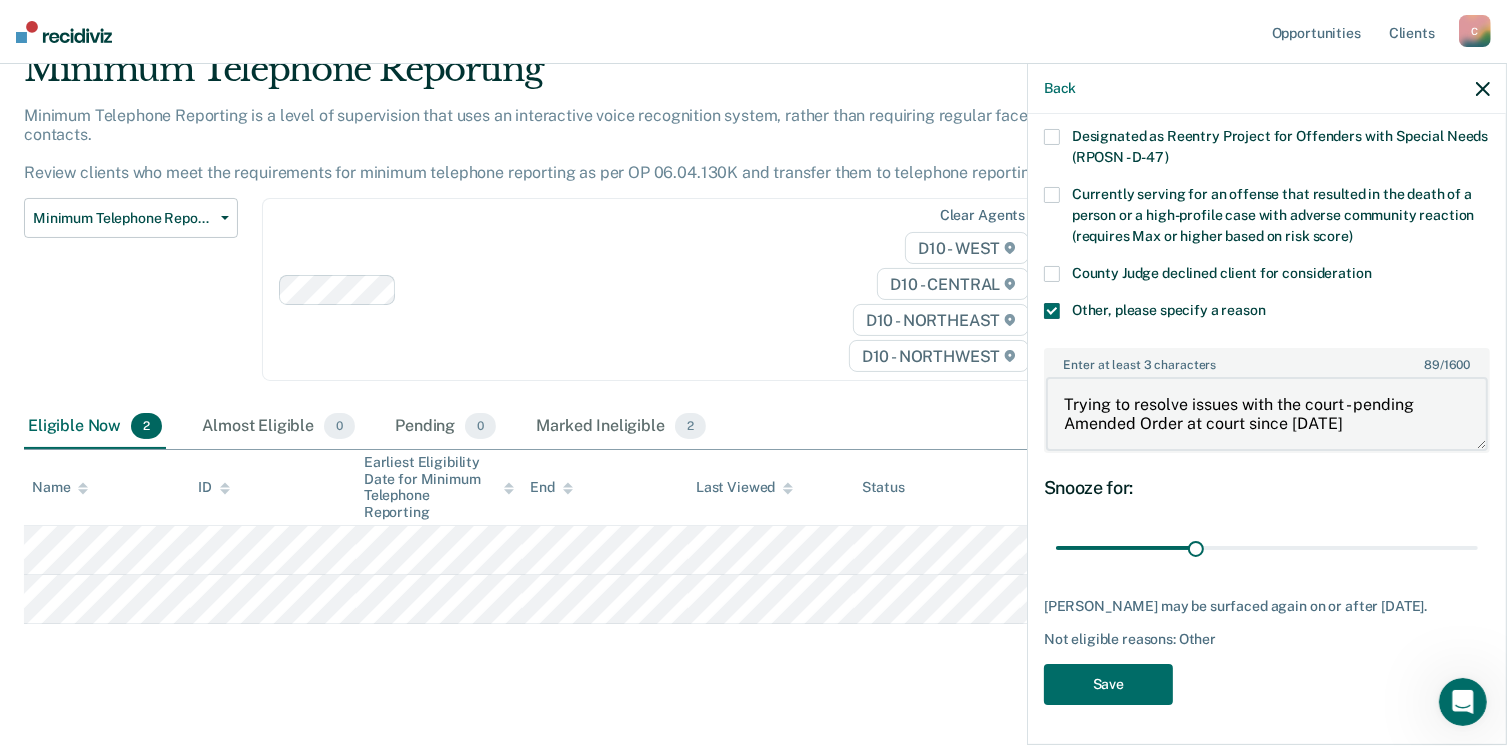 scroll, scrollTop: 265, scrollLeft: 0, axis: vertical 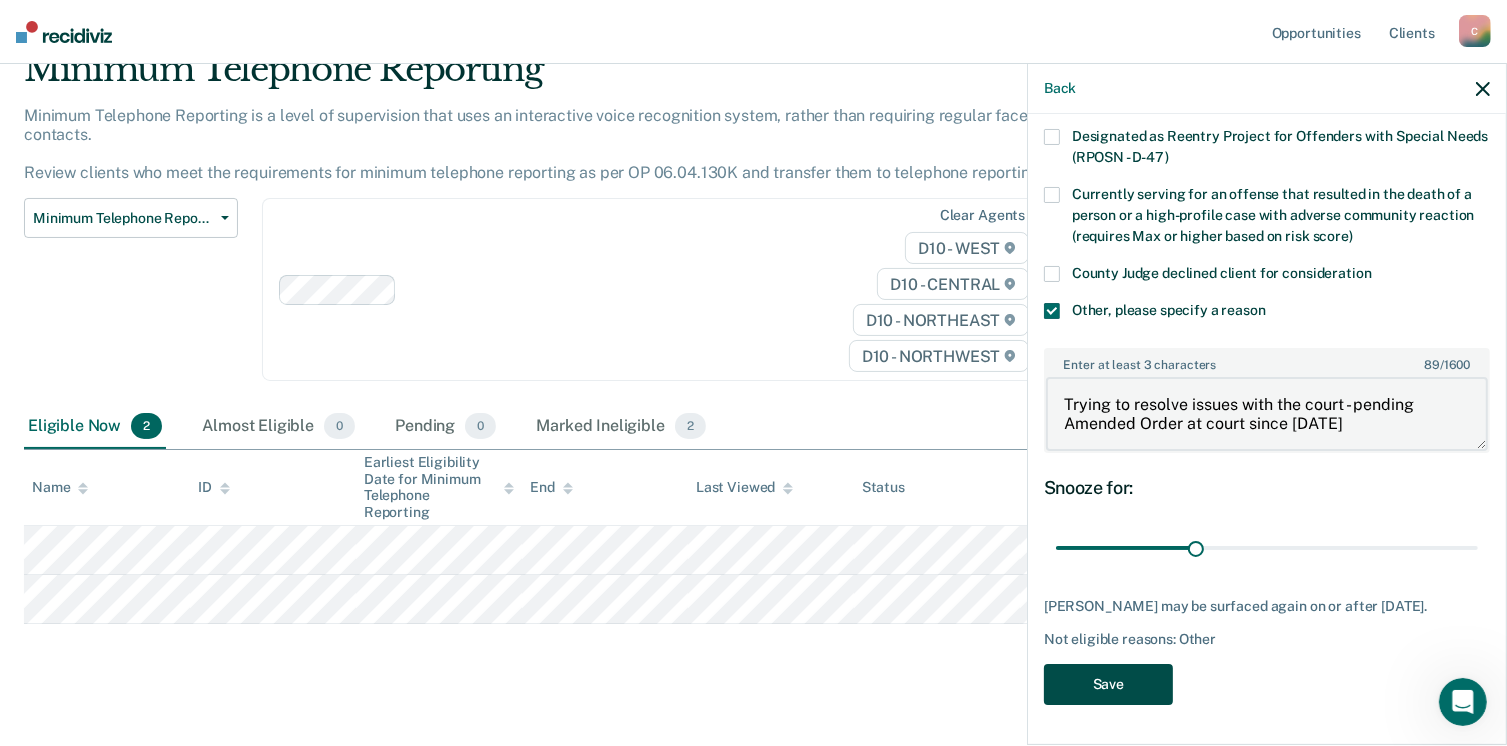 type on "Trying to resolve issues with the court - pending Amended Order at court since [DATE]" 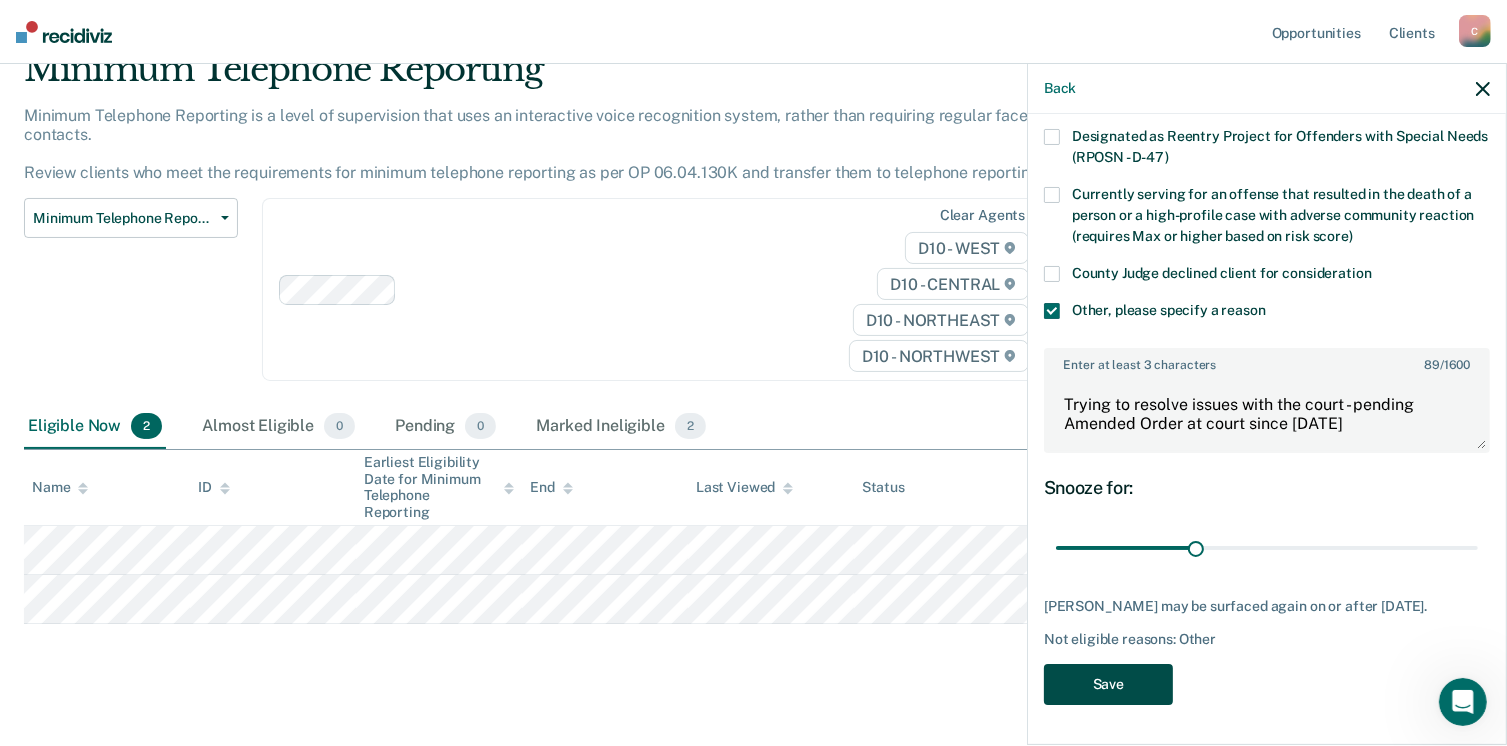 click on "Save" at bounding box center (1108, 684) 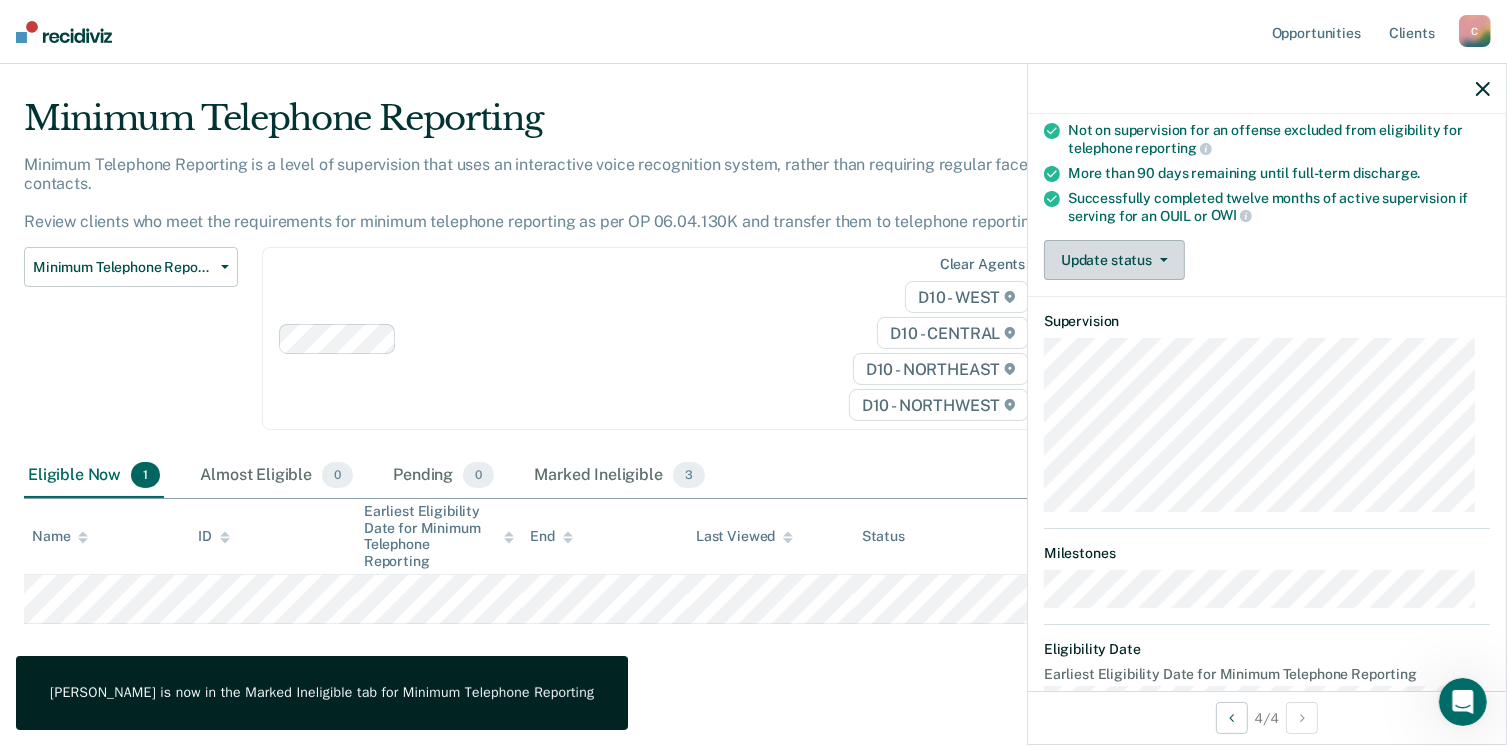 click on "Update status" at bounding box center [1114, 260] 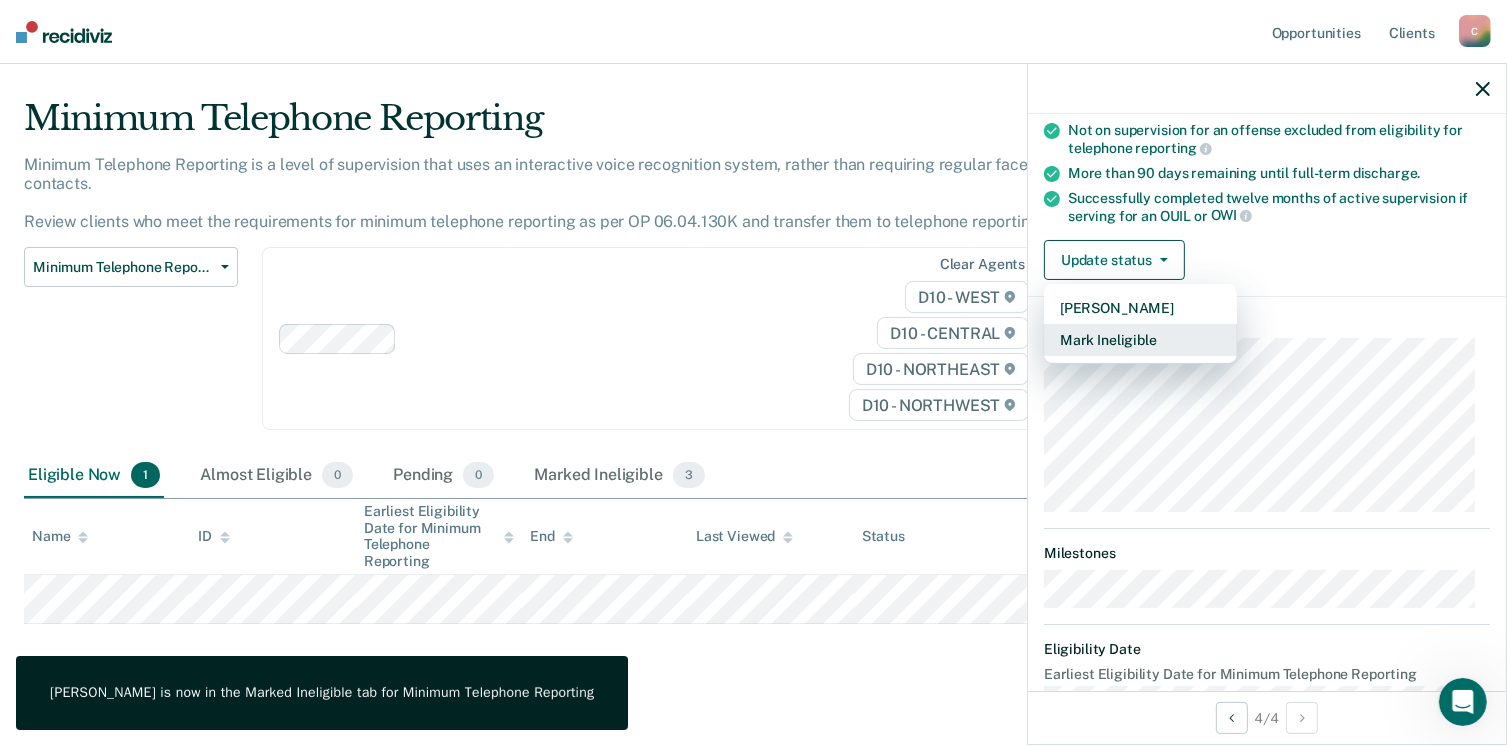 click on "Mark Ineligible" at bounding box center (1140, 340) 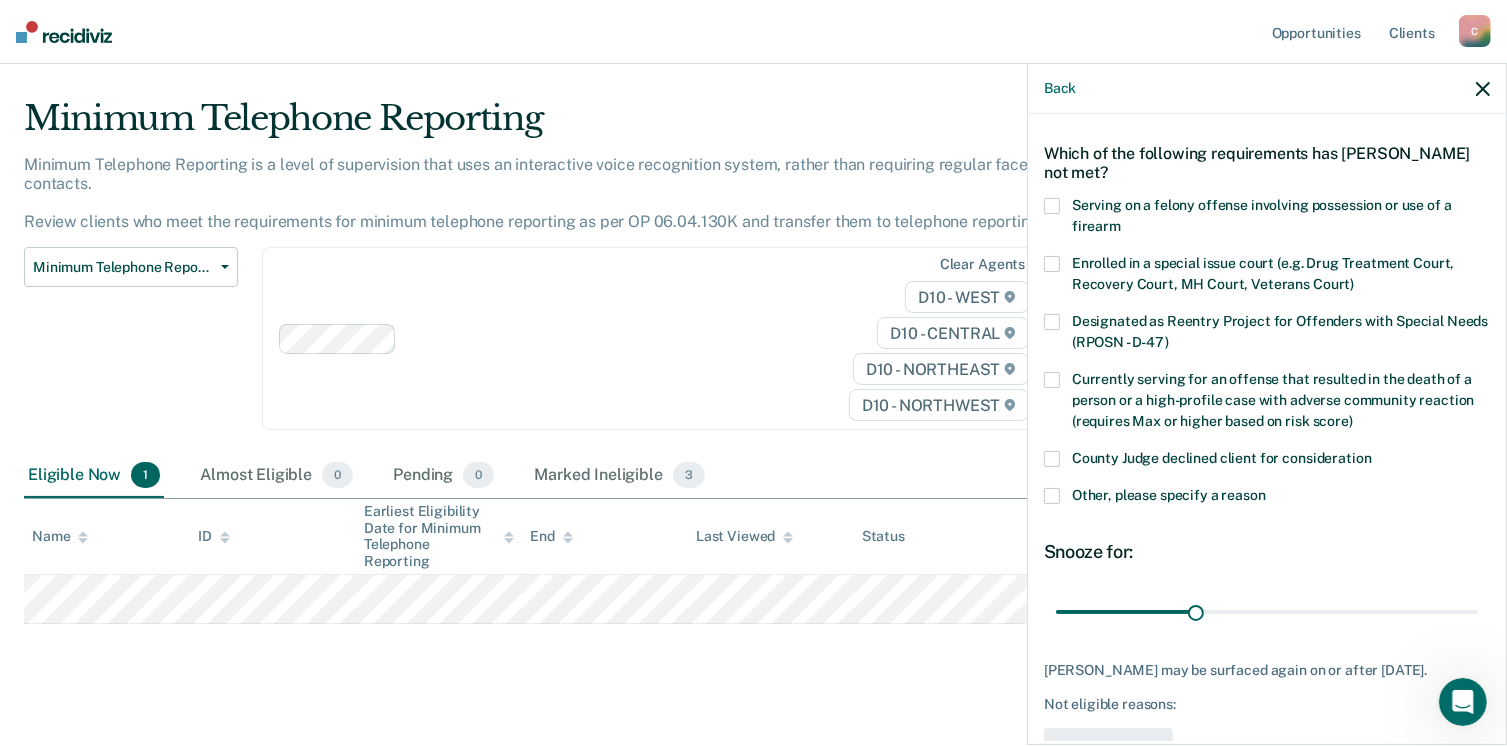 scroll, scrollTop: 129, scrollLeft: 0, axis: vertical 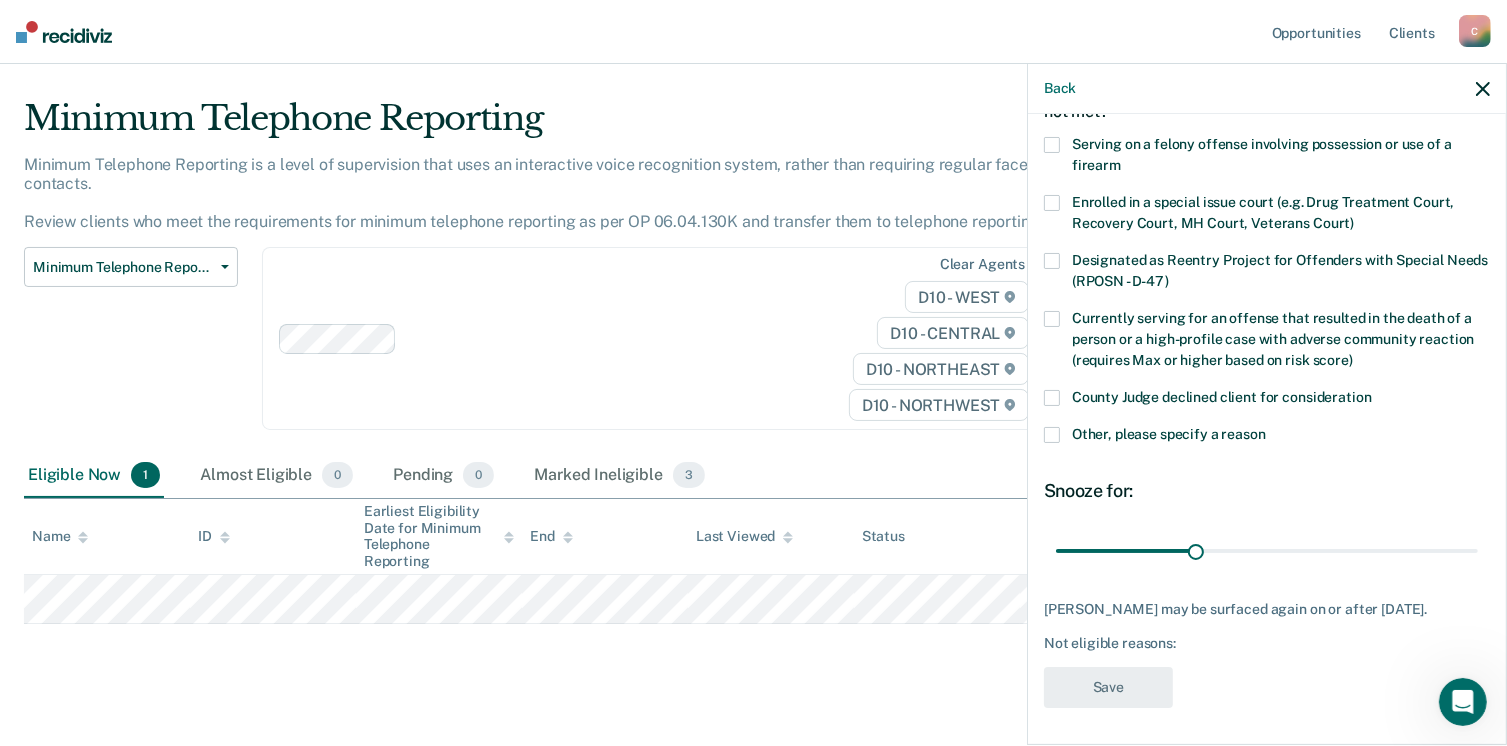 click at bounding box center (1052, 435) 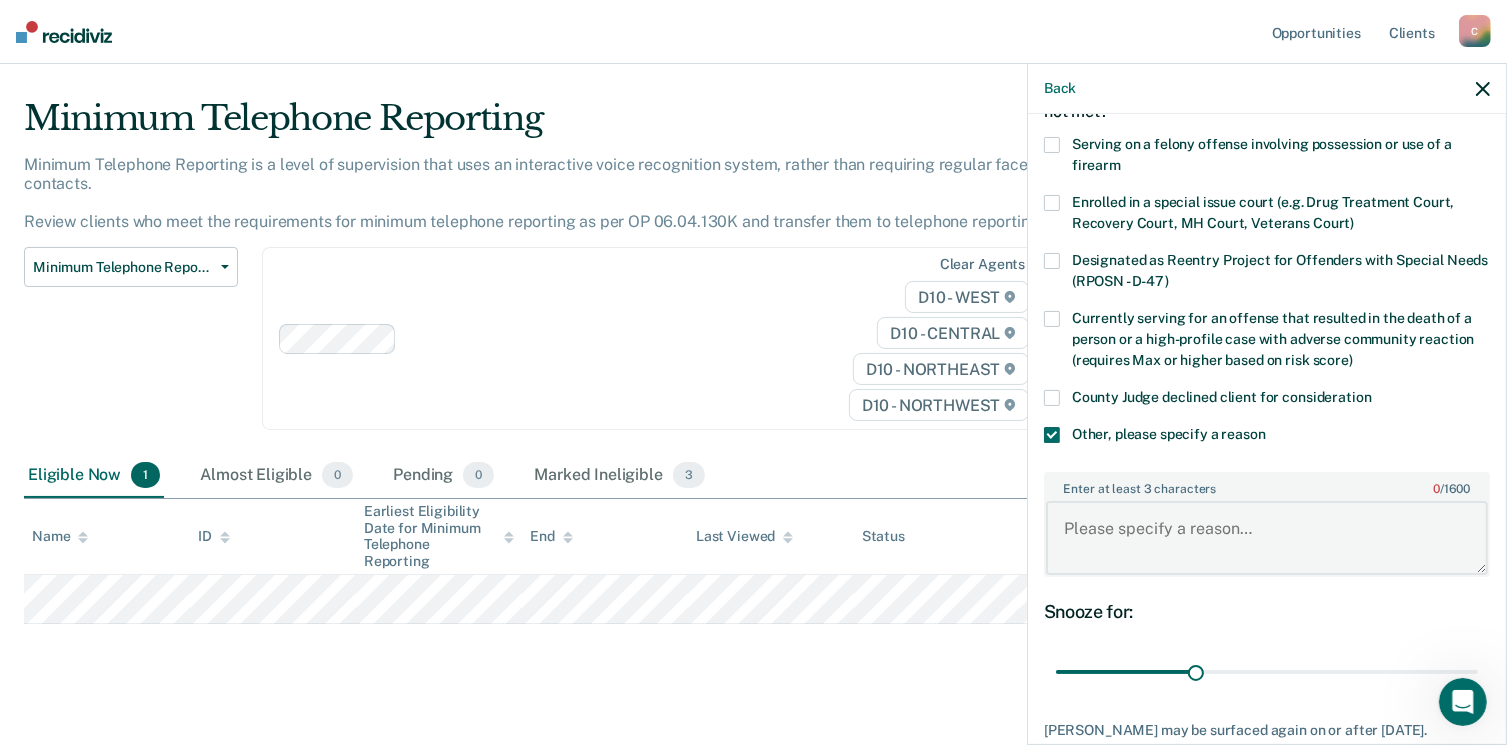 click on "Enter at least 3 characters 0  /  1600" at bounding box center (1267, 538) 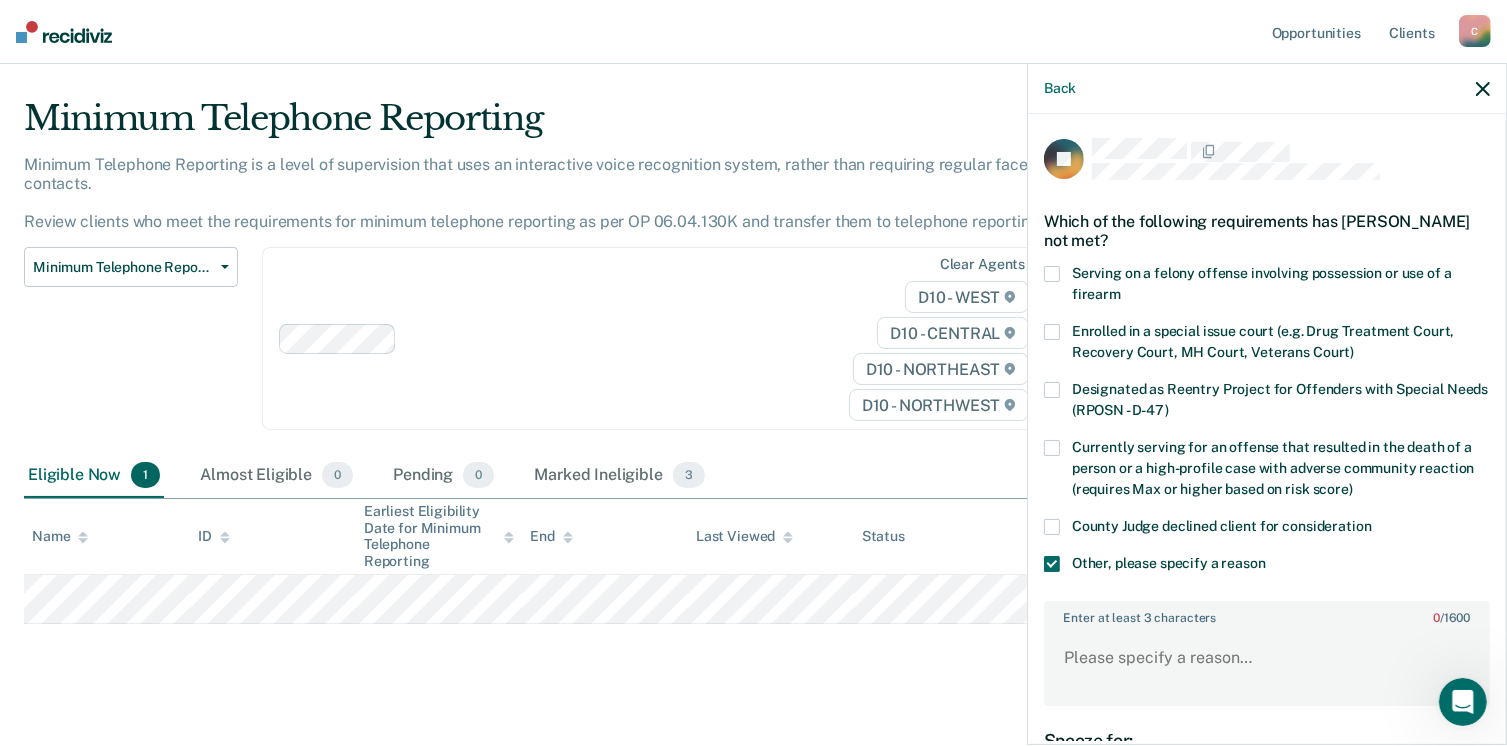scroll, scrollTop: 248, scrollLeft: 0, axis: vertical 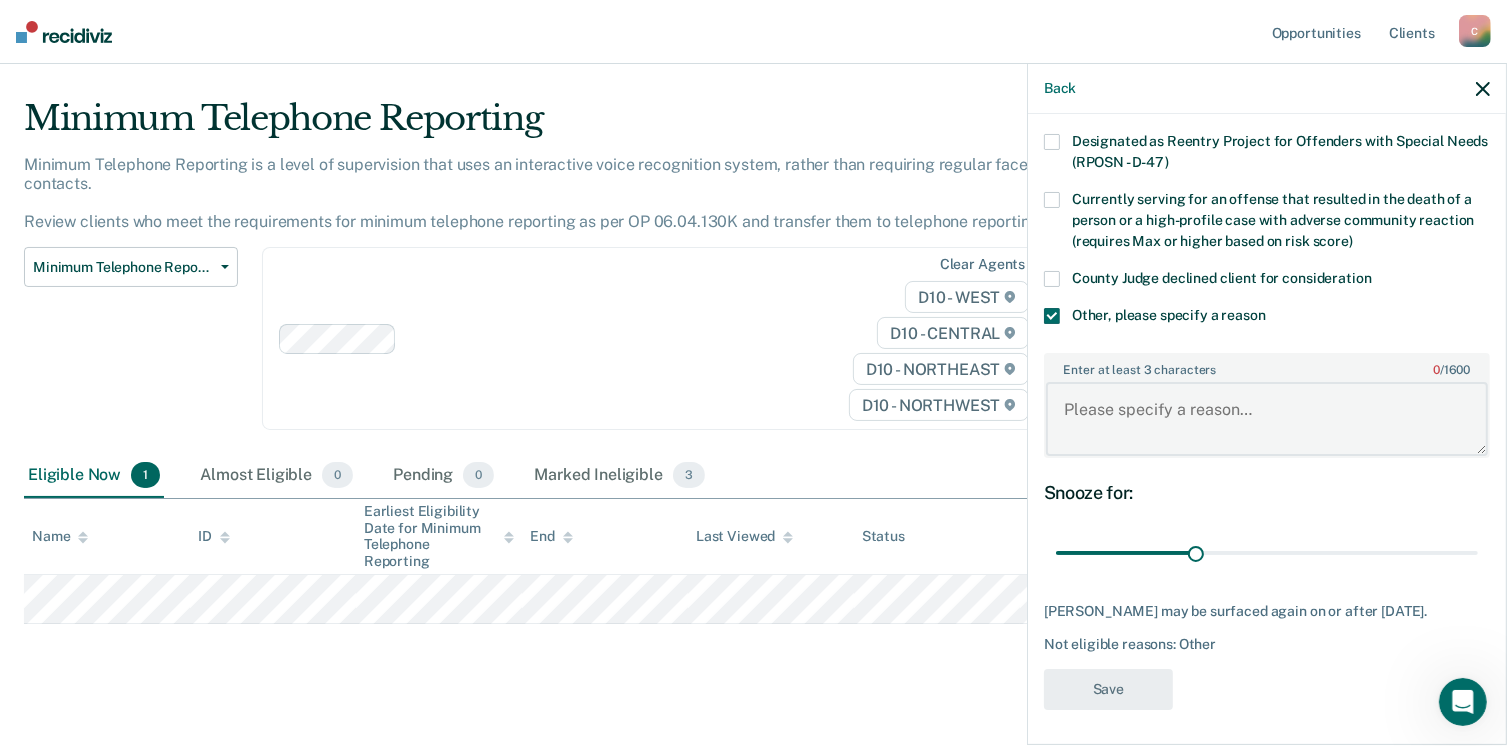 click on "Enter at least 3 characters 0  /  1600" at bounding box center (1267, 419) 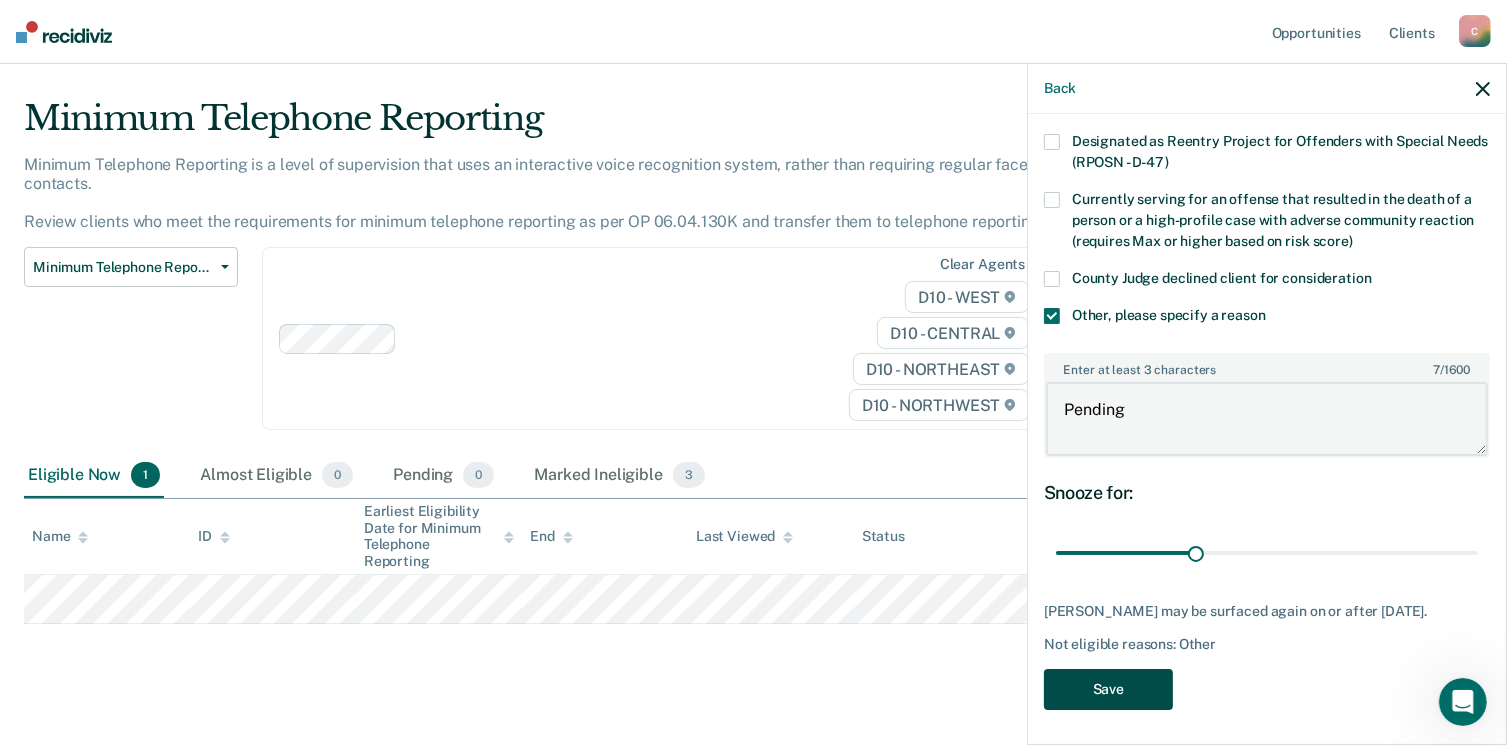 type on "Pending" 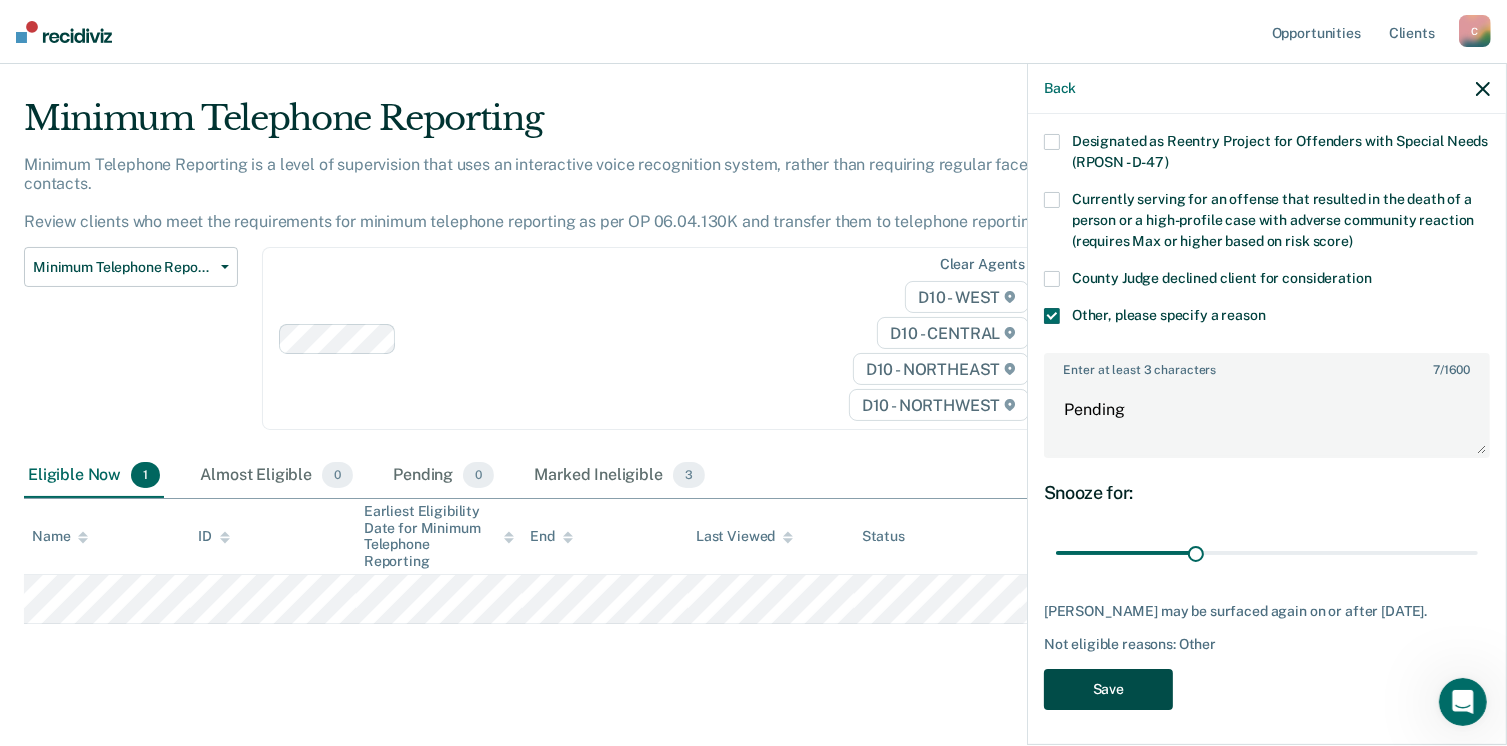 click on "Save" at bounding box center [1108, 689] 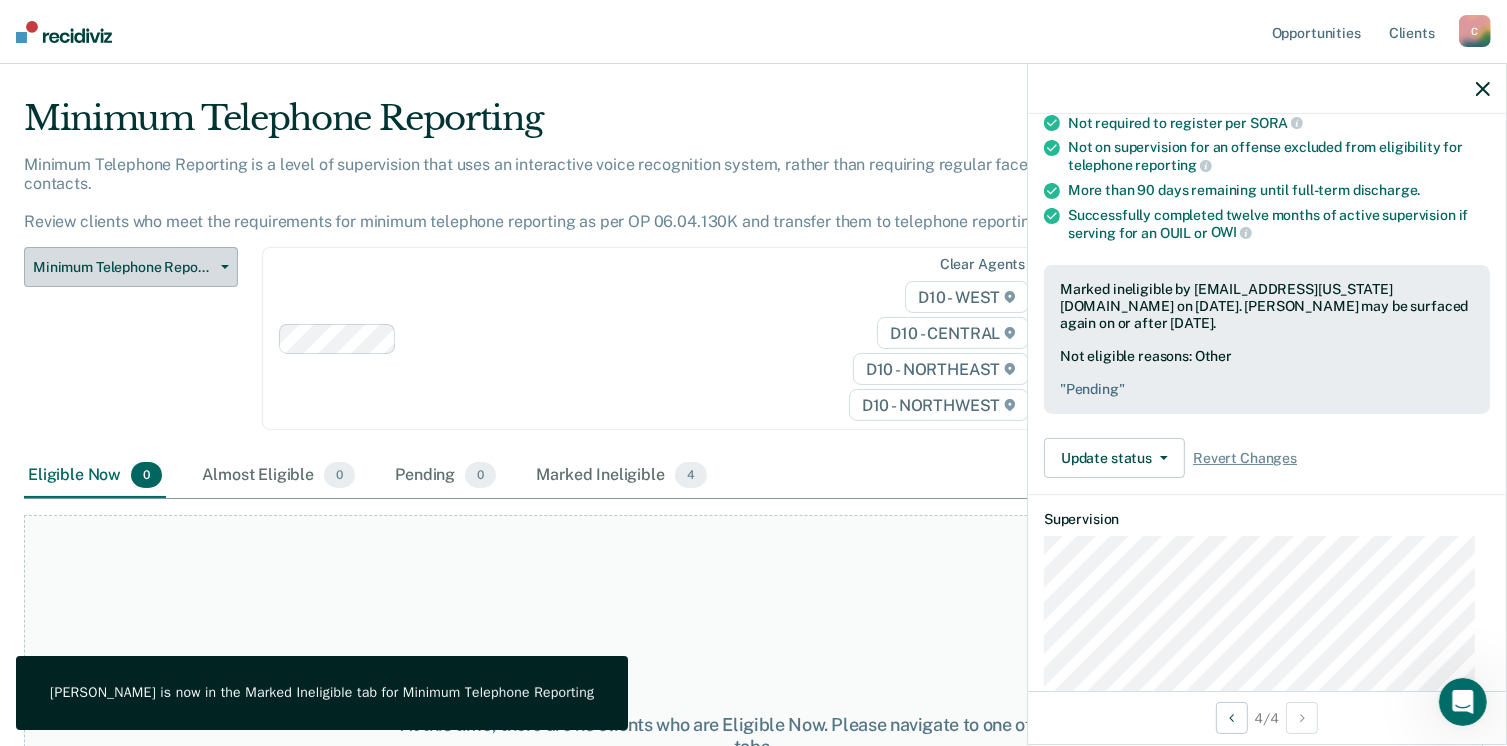 click on "Minimum Telephone Reporting" at bounding box center (131, 267) 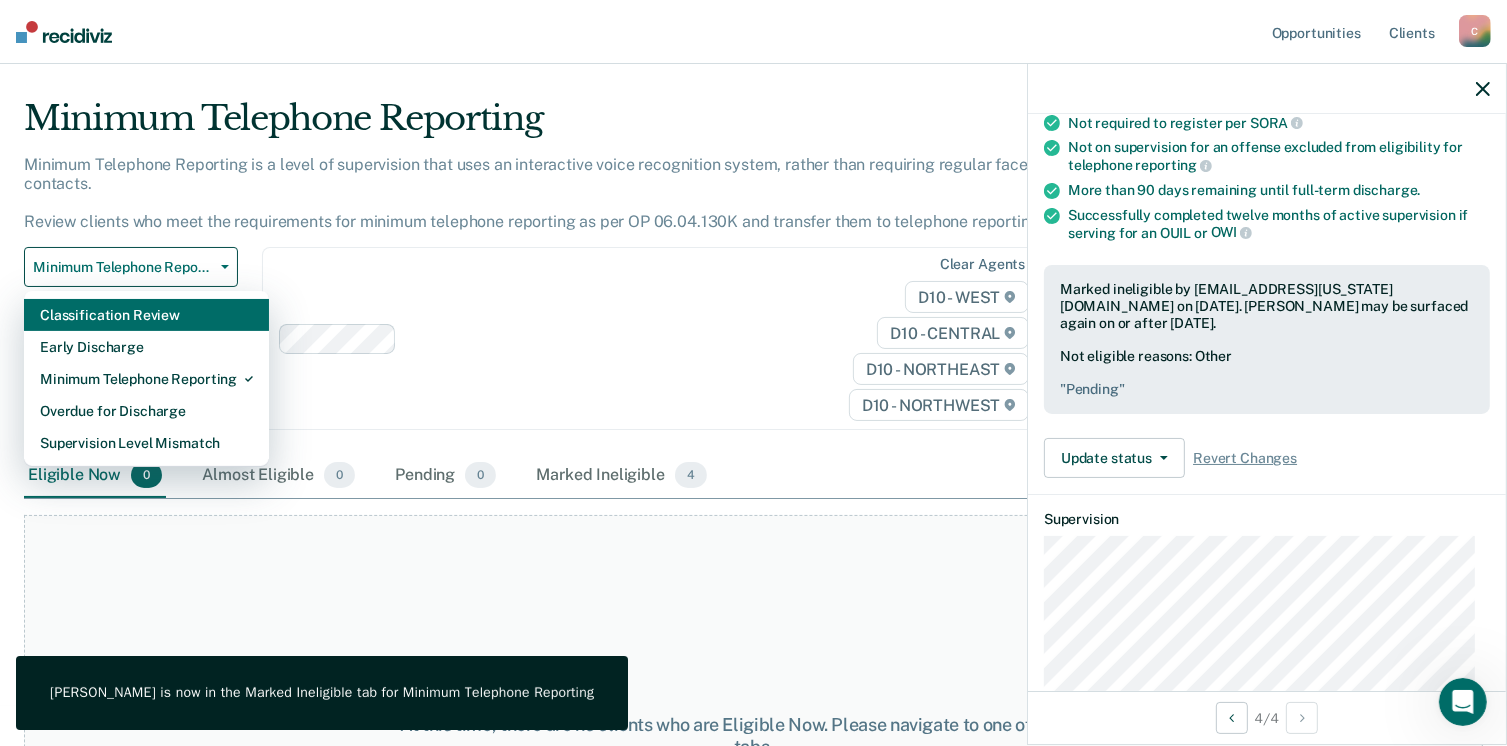 click on "Classification Review" at bounding box center (146, 315) 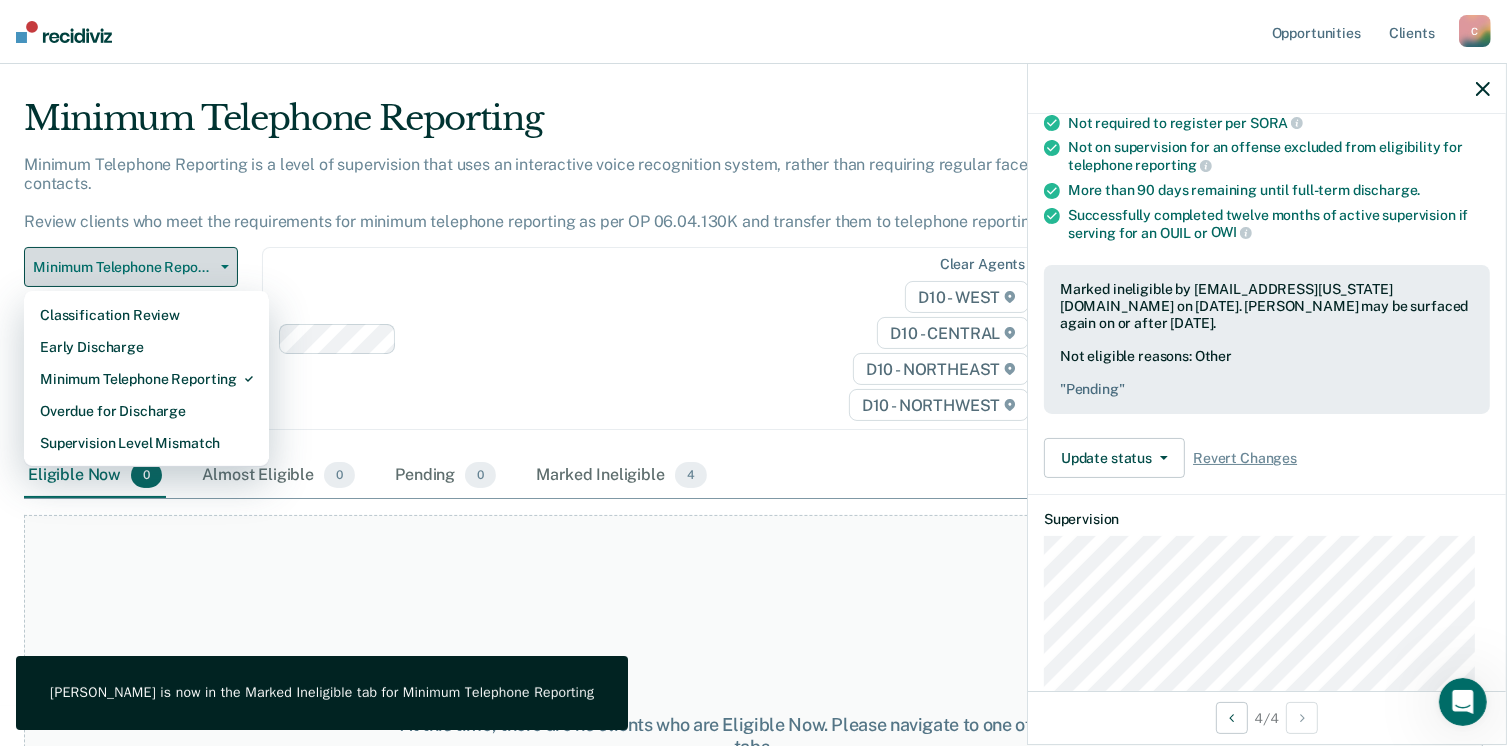 scroll, scrollTop: 0, scrollLeft: 0, axis: both 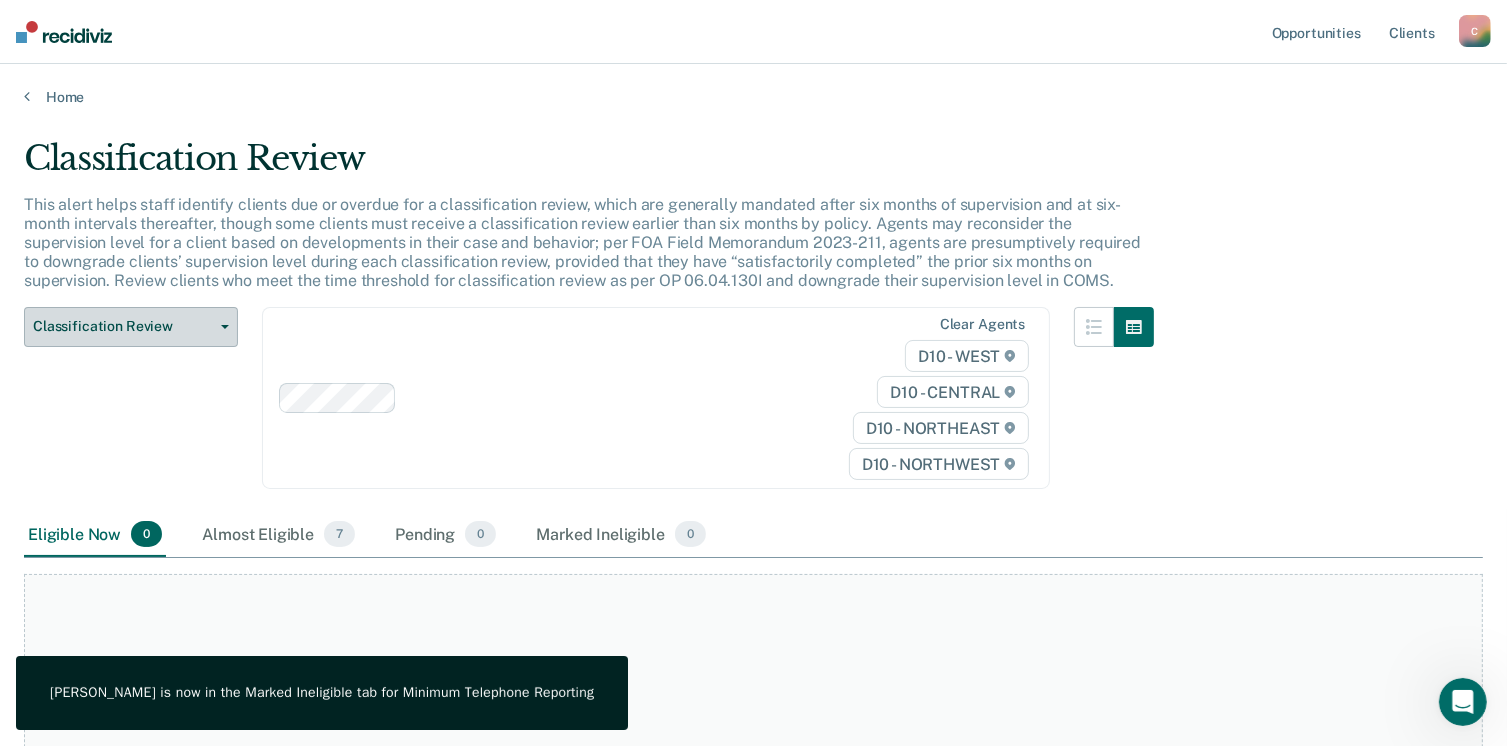 click on "Classification Review" at bounding box center [123, 326] 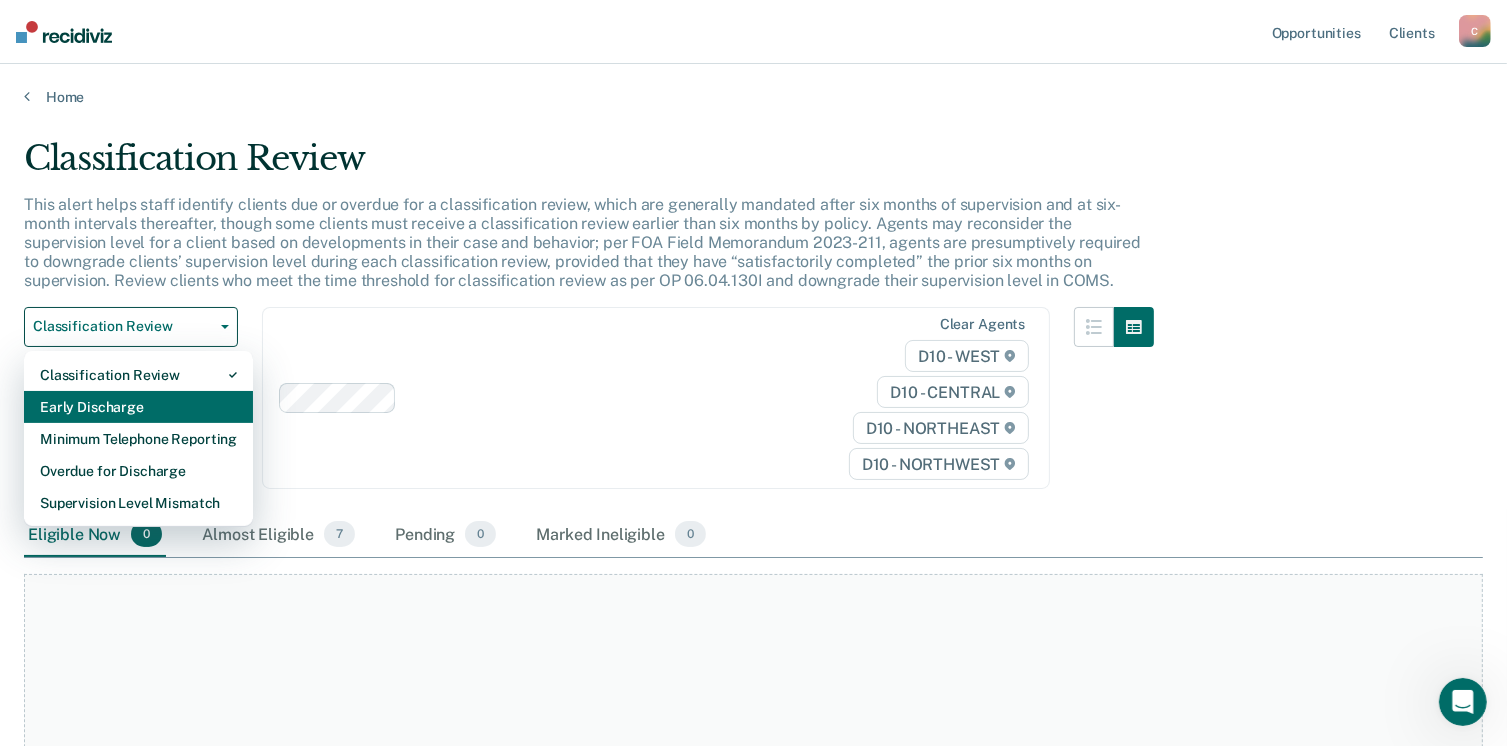 click on "Early Discharge" at bounding box center [138, 407] 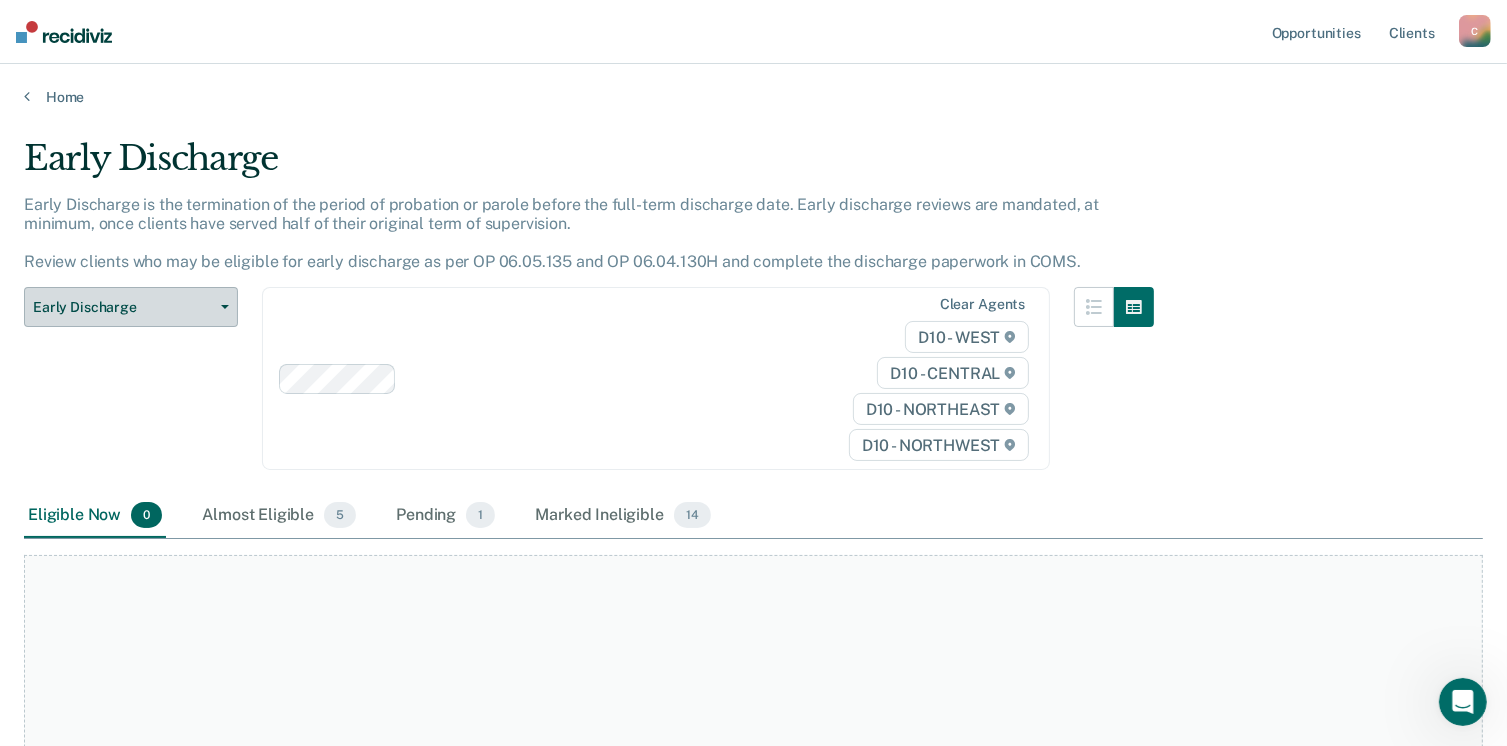 click on "Early Discharge" at bounding box center [123, 307] 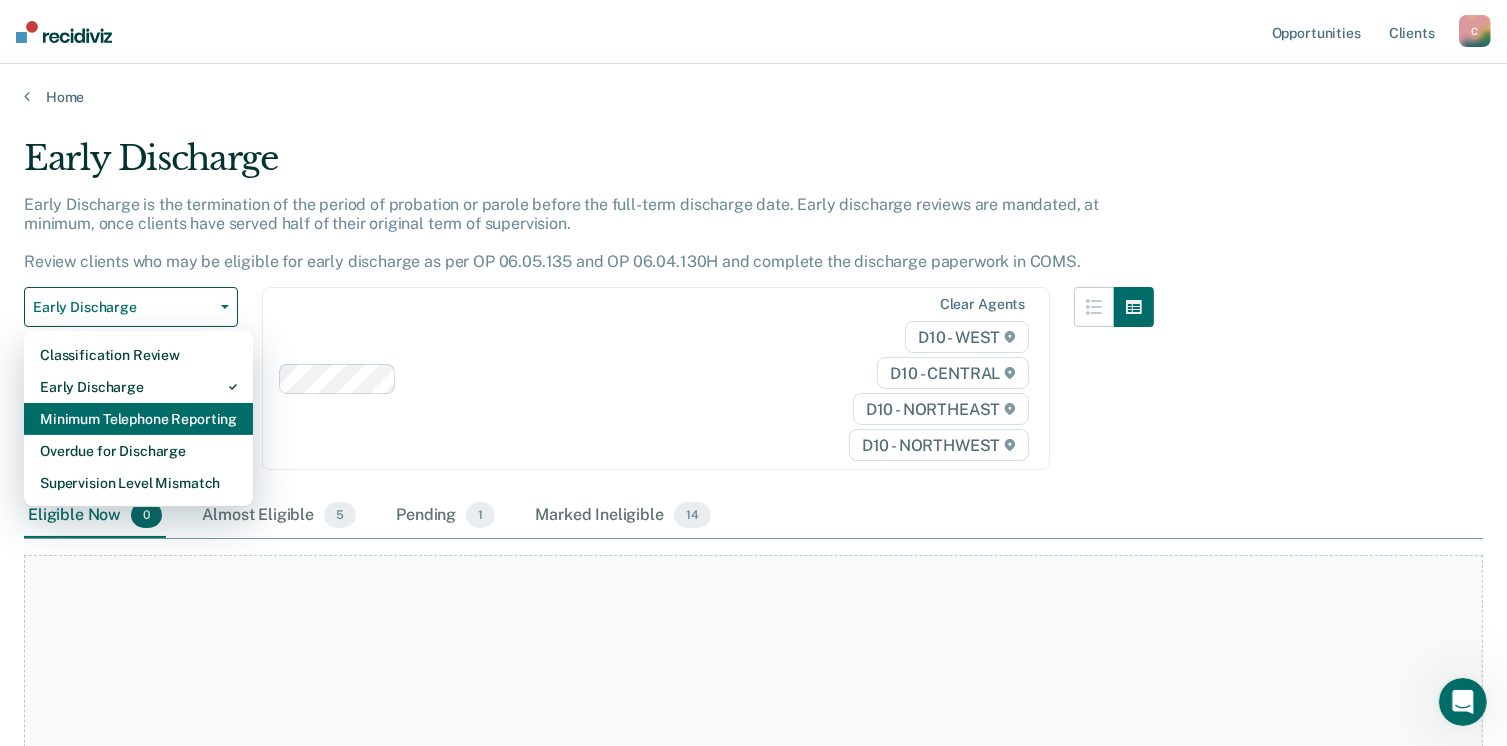 click on "Minimum Telephone Reporting" at bounding box center [138, 419] 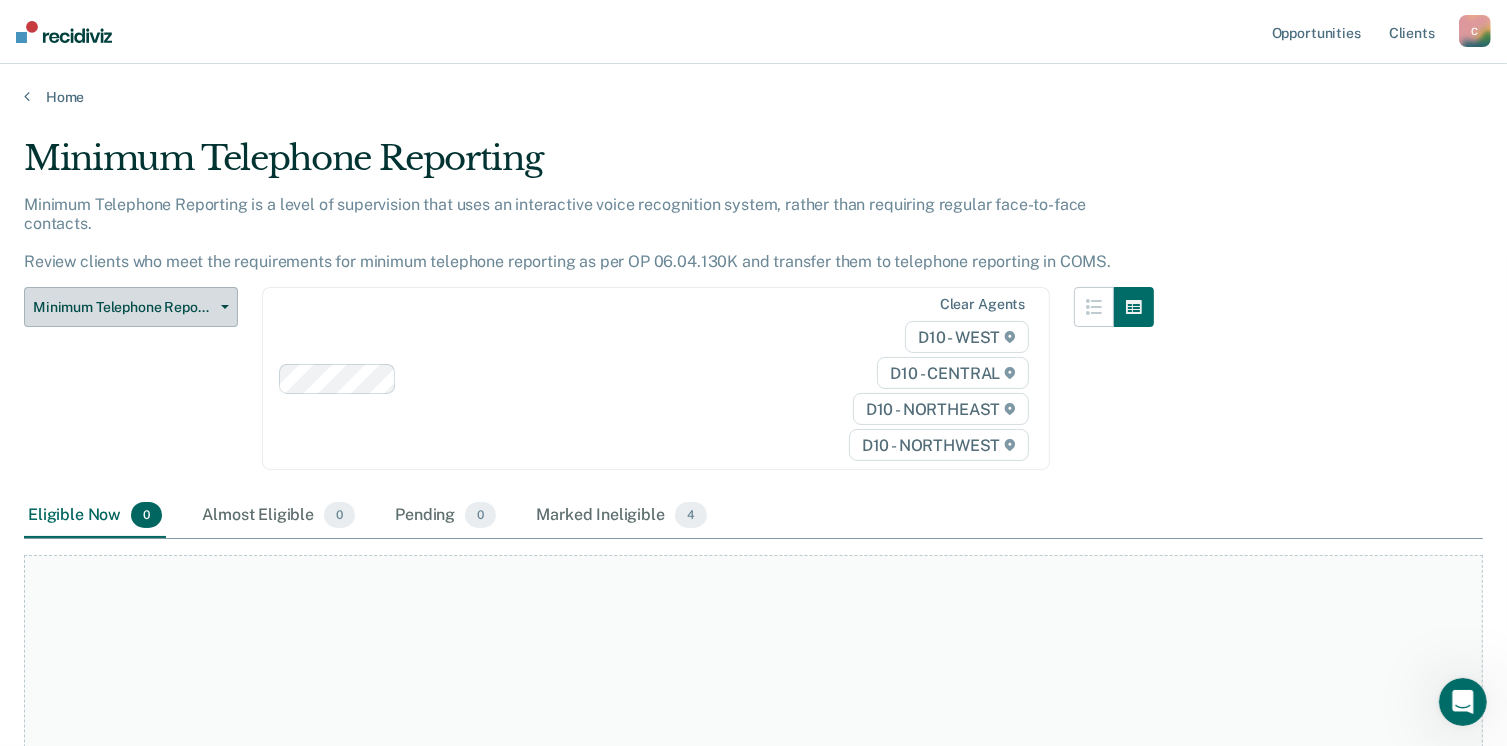 click on "Minimum Telephone Reporting" at bounding box center (123, 307) 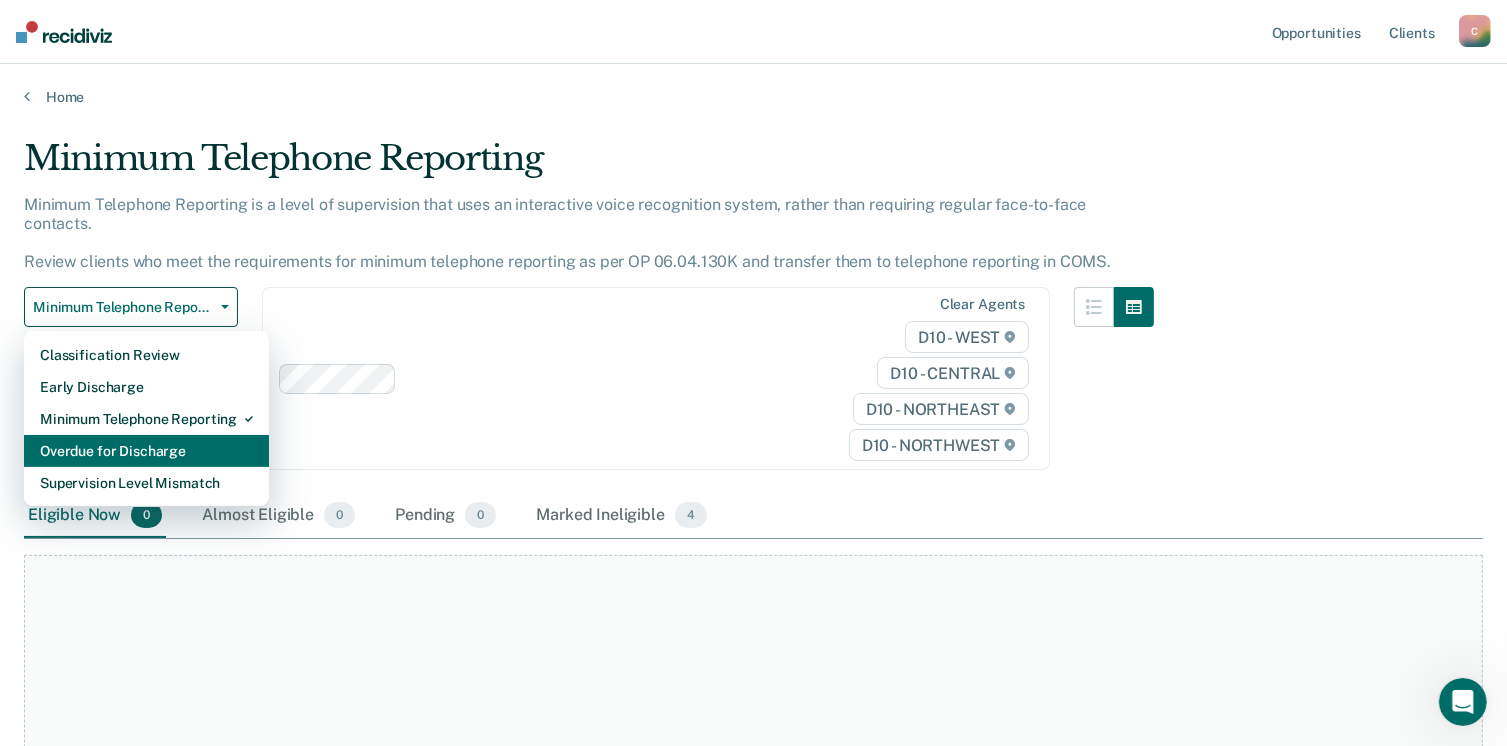 click on "Overdue for Discharge" at bounding box center (146, 451) 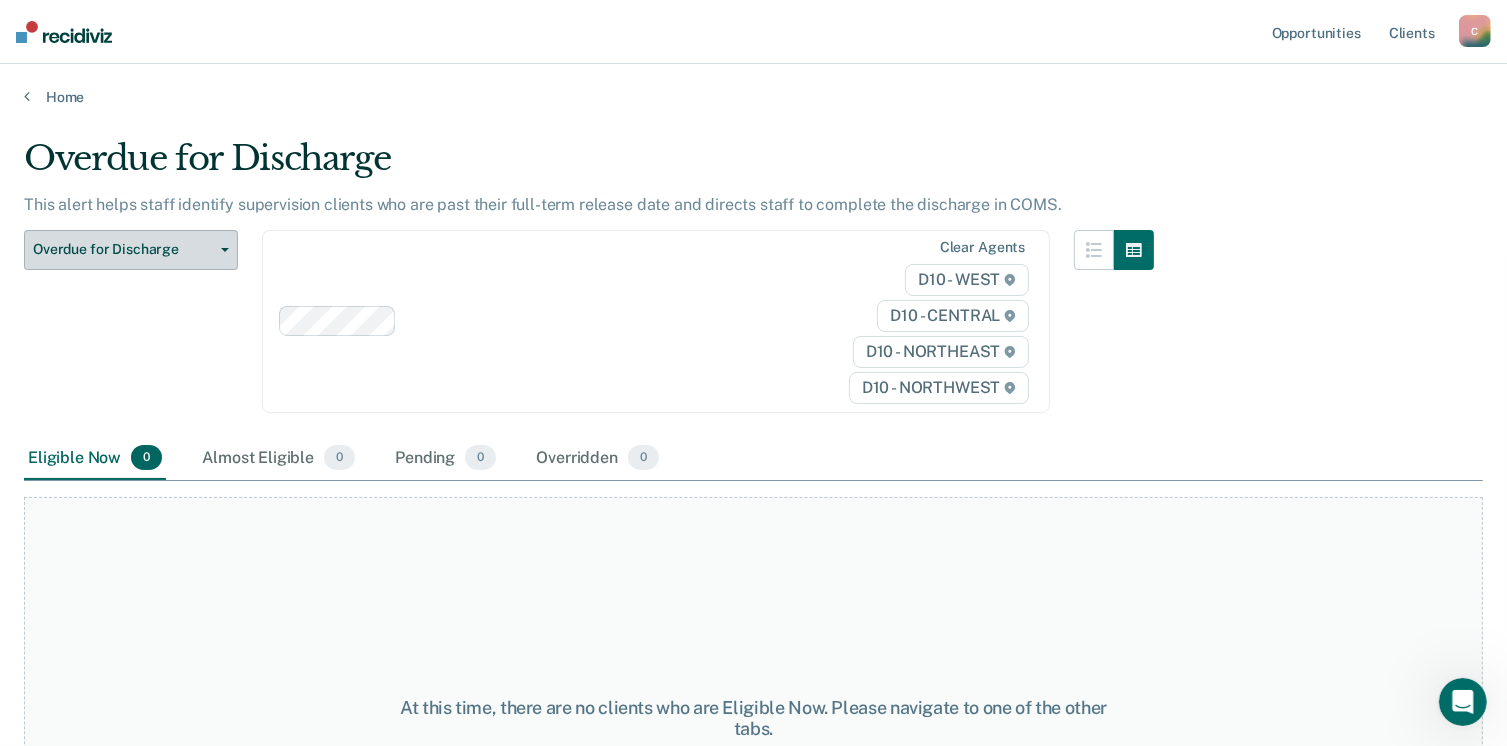 click on "Overdue for Discharge" at bounding box center (131, 250) 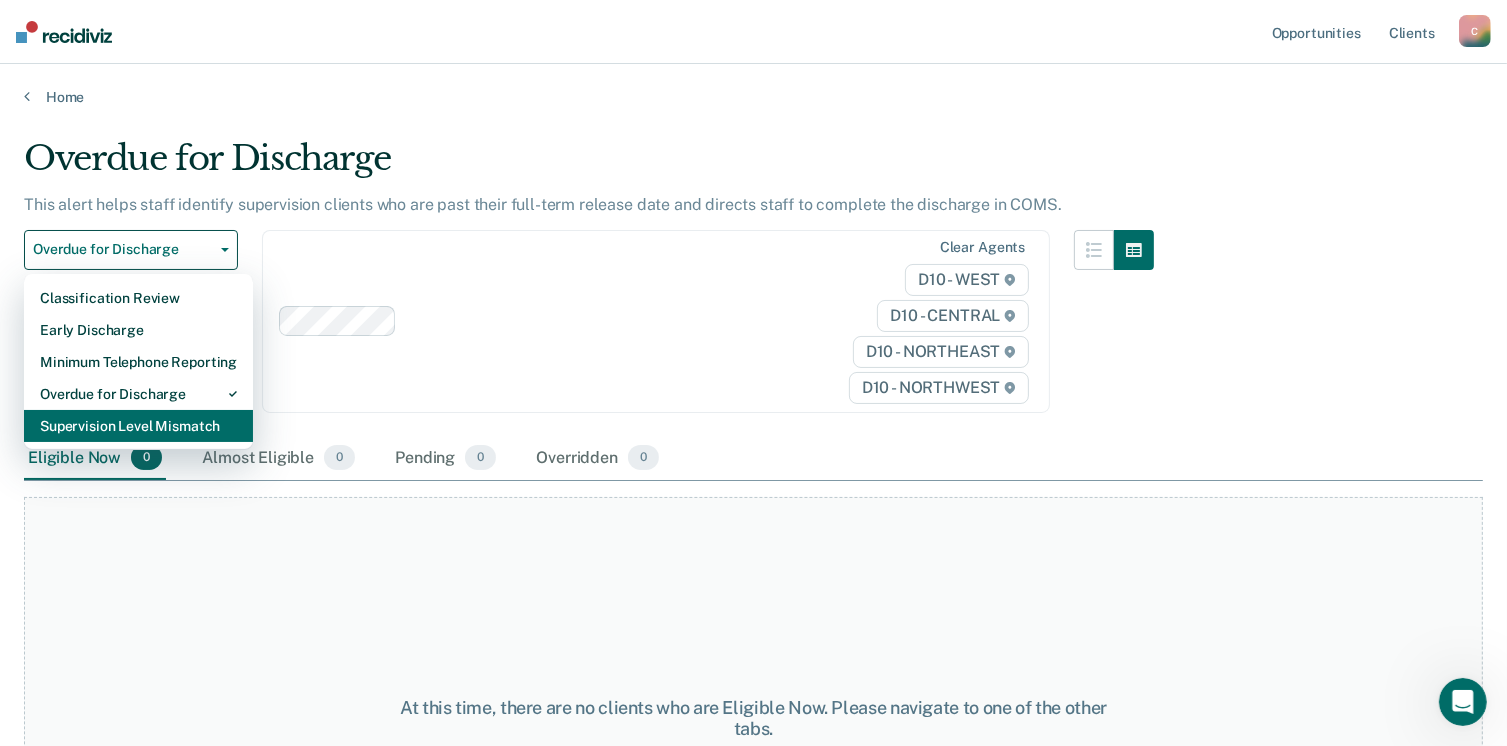 click on "Supervision Level Mismatch" at bounding box center (138, 426) 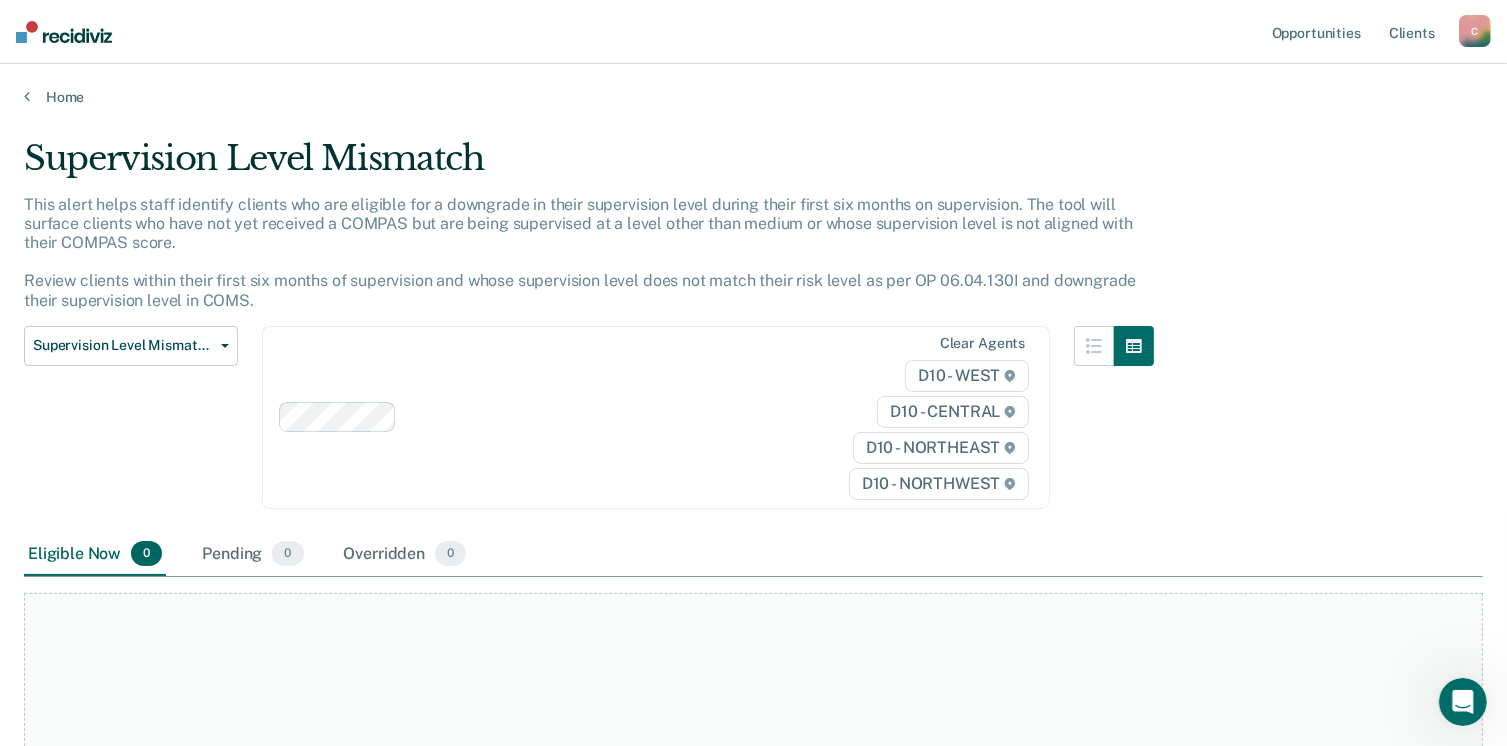 click on "C" at bounding box center (1475, 31) 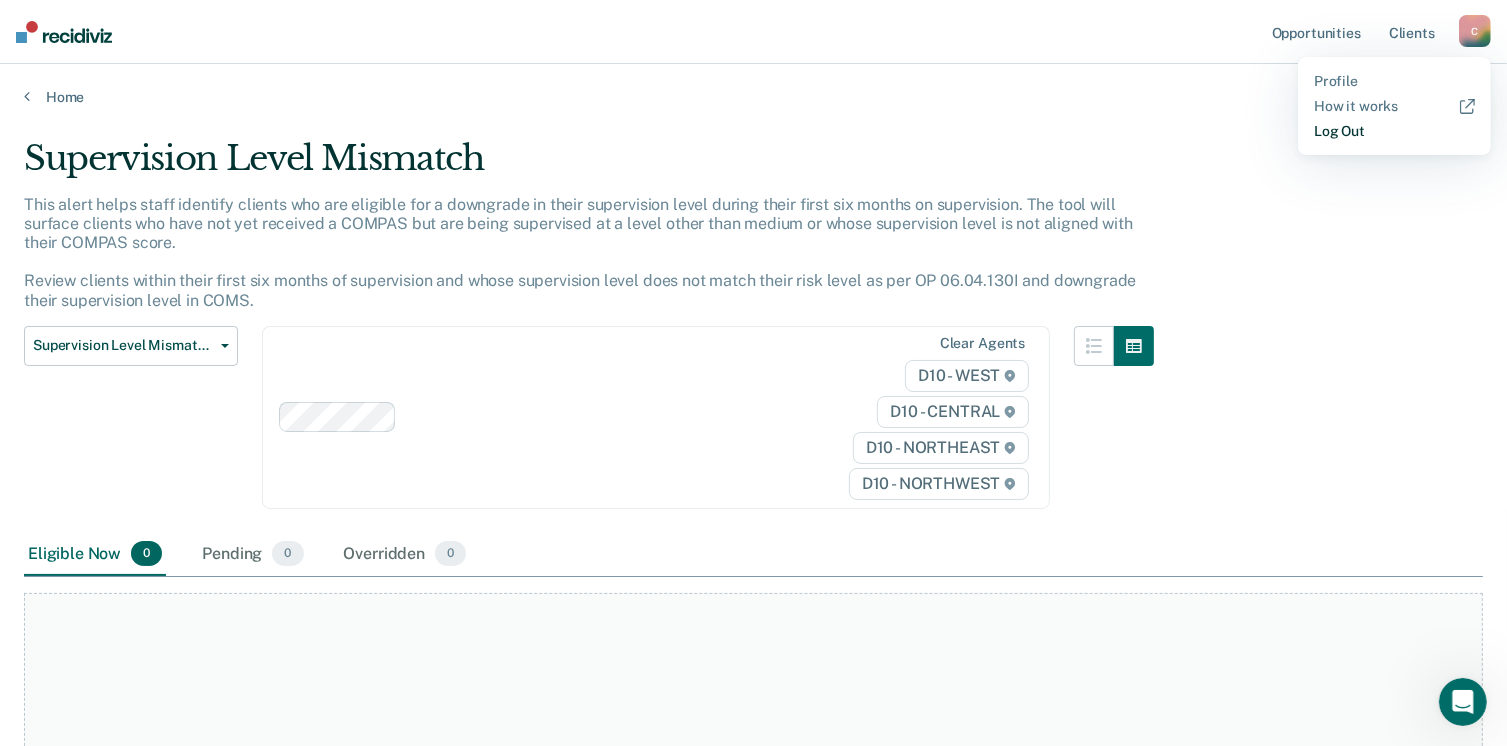 click on "Log Out" at bounding box center (1394, 131) 